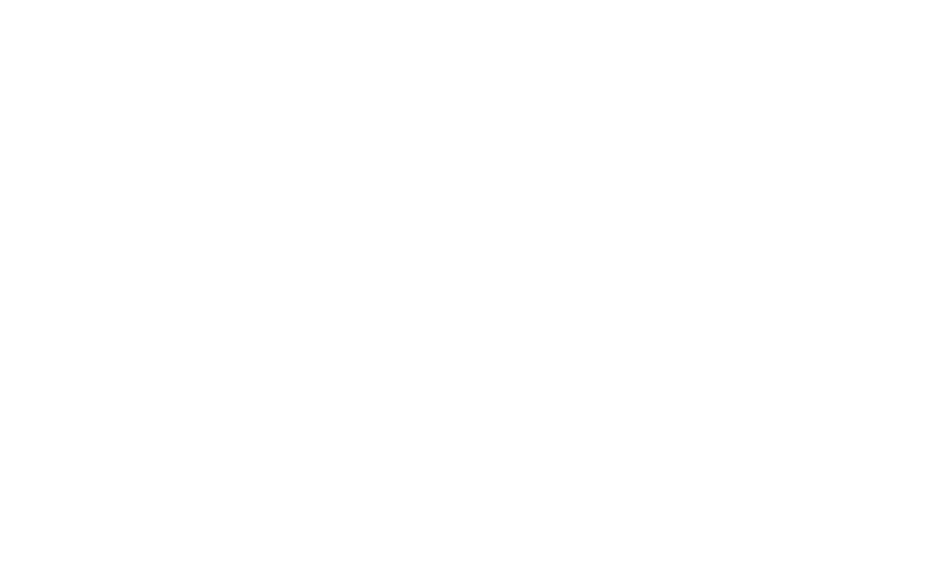 scroll, scrollTop: 0, scrollLeft: 0, axis: both 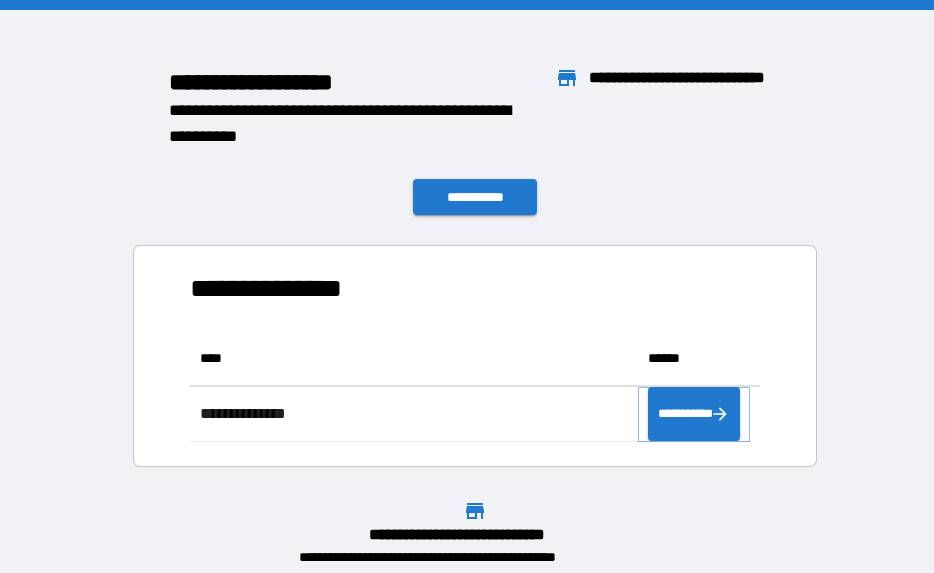 click on "**********" at bounding box center (694, 414) 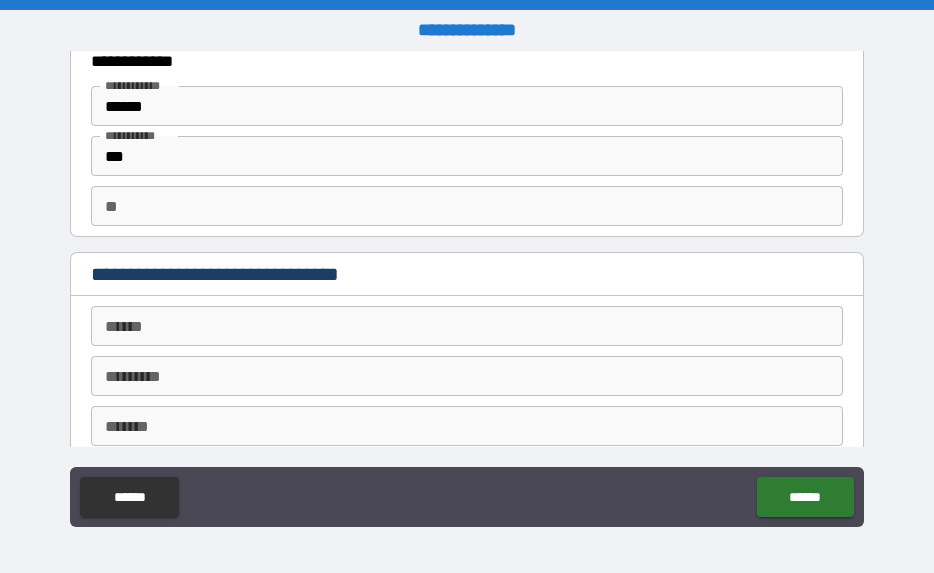scroll, scrollTop: 56, scrollLeft: 0, axis: vertical 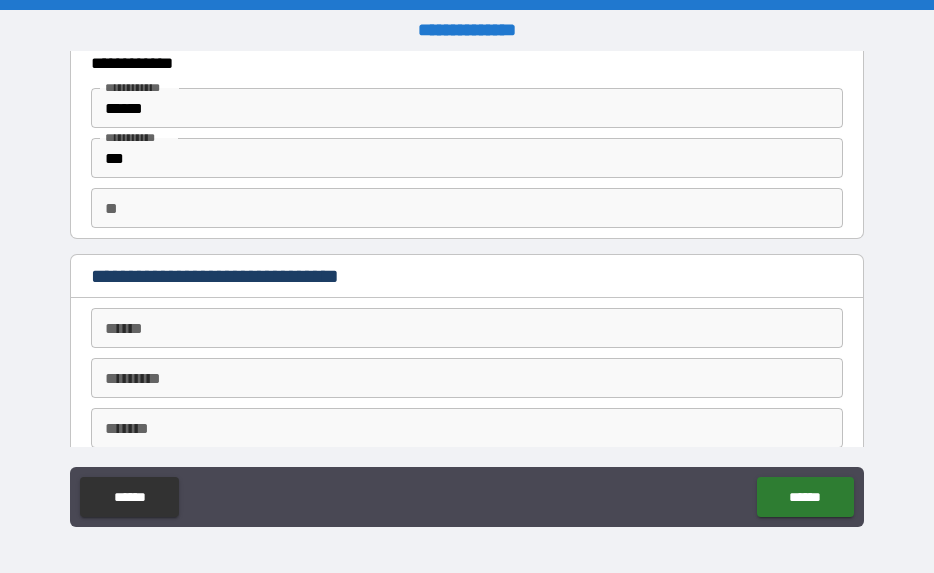 click on "****   *" at bounding box center [467, 328] 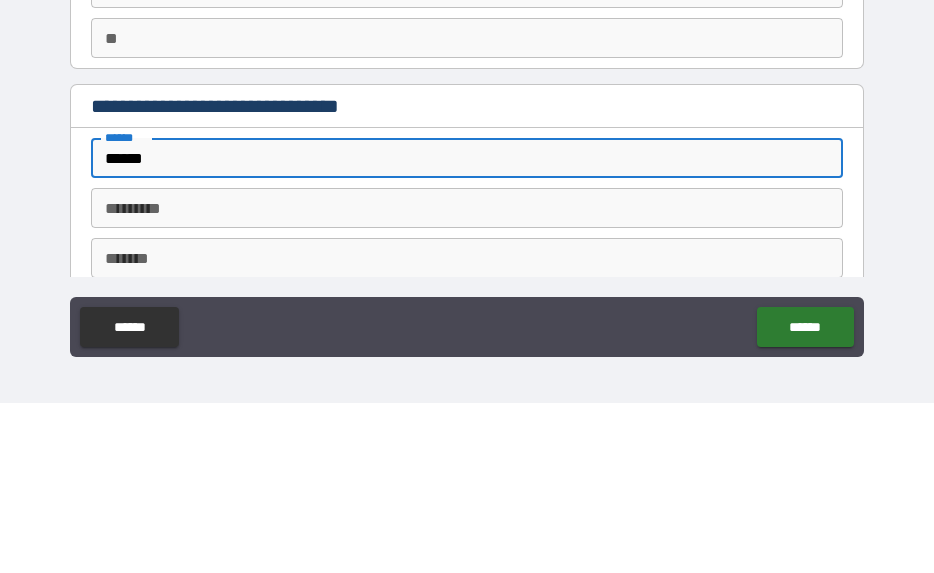 type on "******" 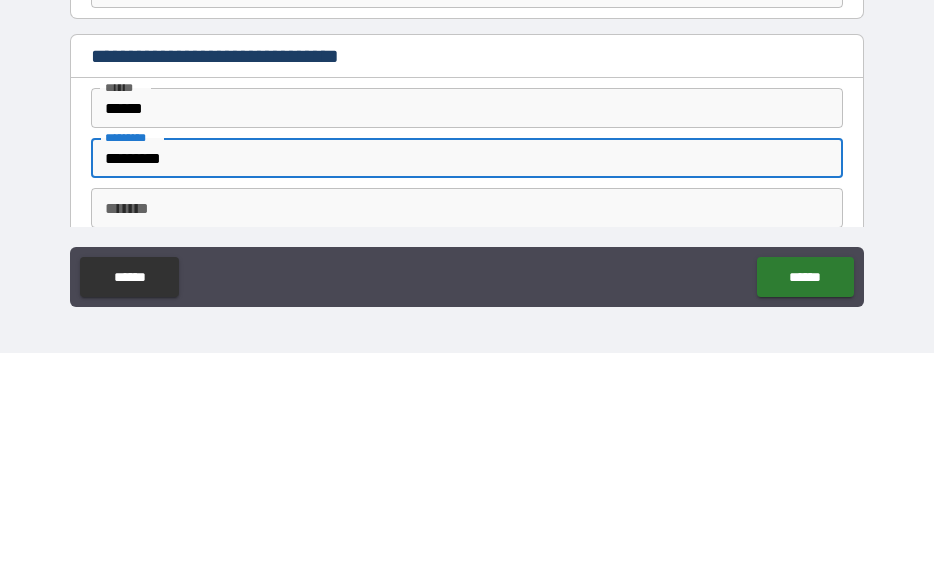 click on "*********" at bounding box center (467, 378) 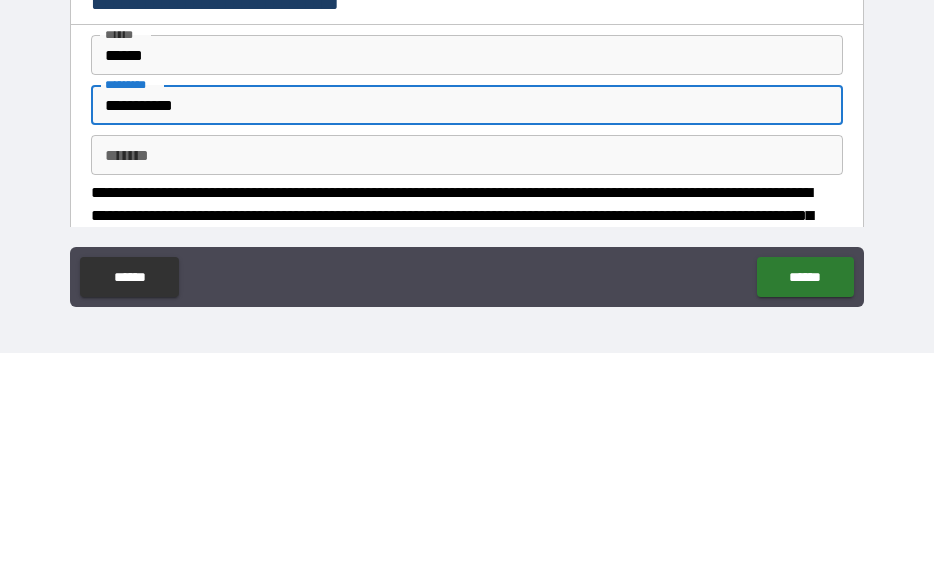scroll, scrollTop: 136, scrollLeft: 0, axis: vertical 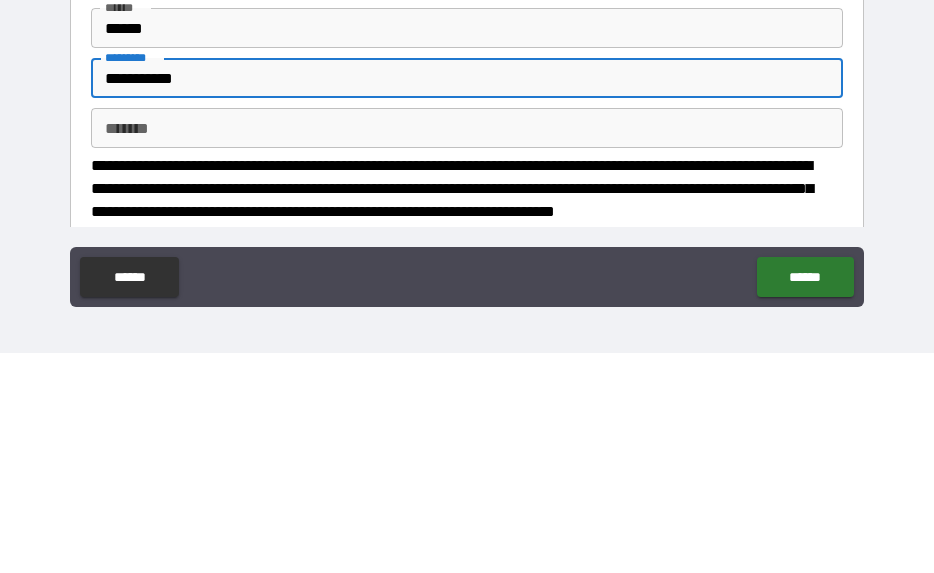 type on "**********" 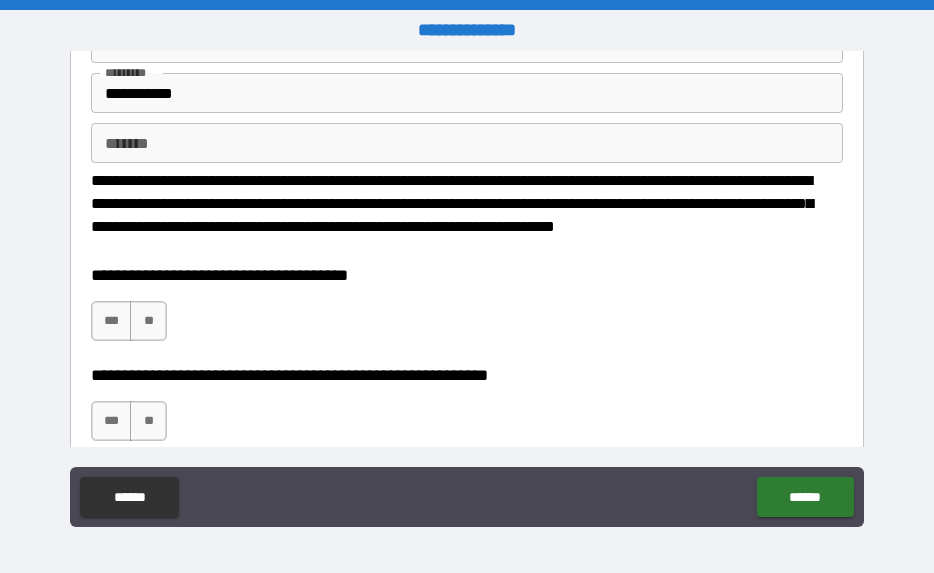 scroll, scrollTop: 398, scrollLeft: 0, axis: vertical 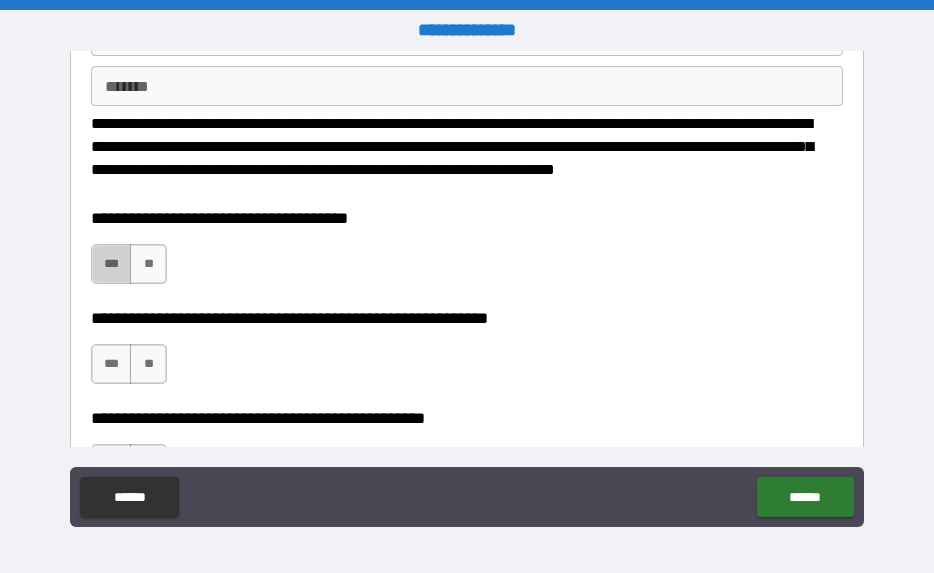 click on "***" at bounding box center (112, 264) 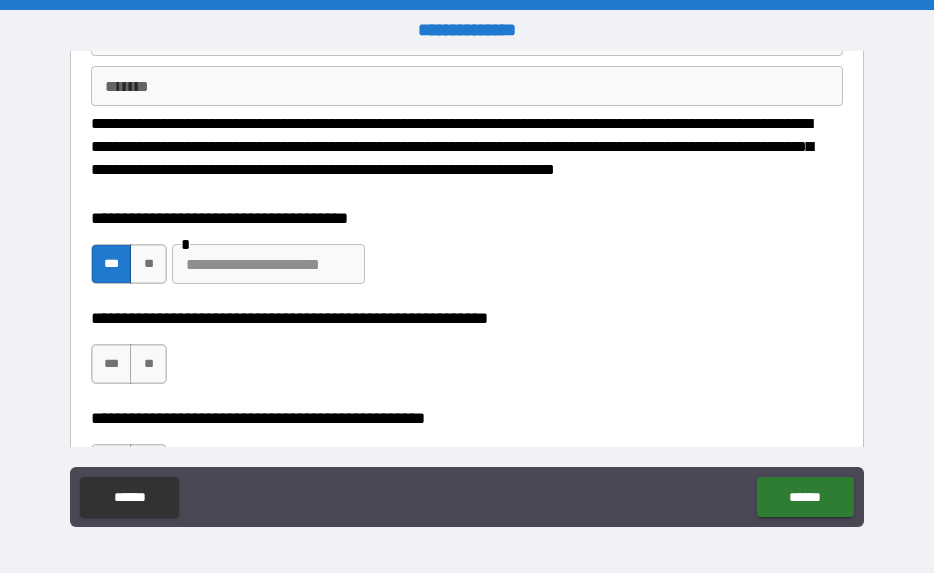 click on "***" at bounding box center [112, 364] 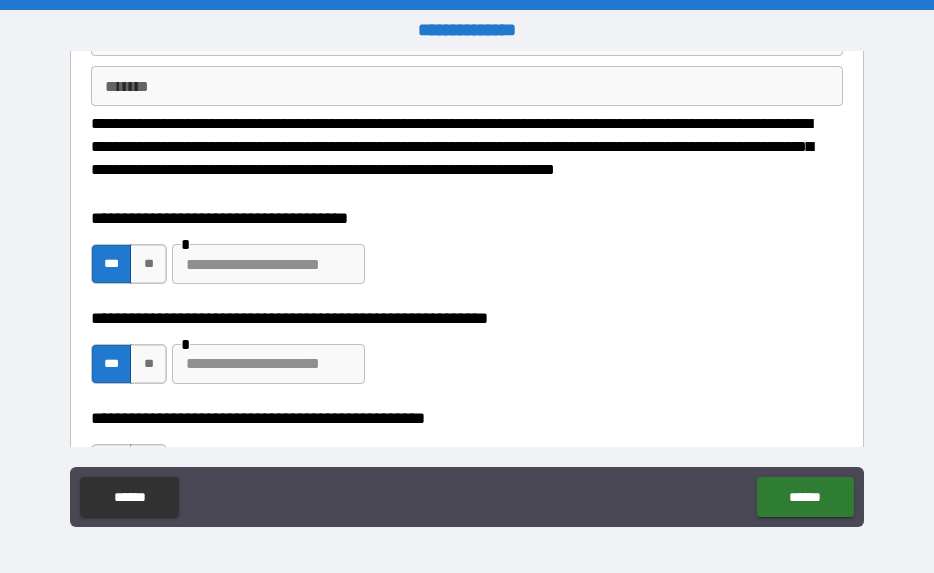 click on "**" at bounding box center (148, 364) 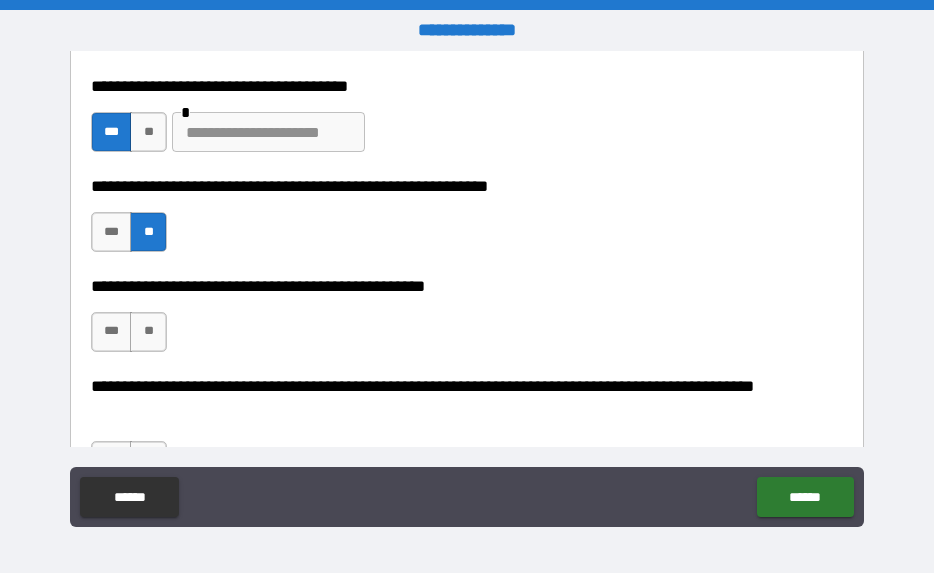 scroll, scrollTop: 528, scrollLeft: 0, axis: vertical 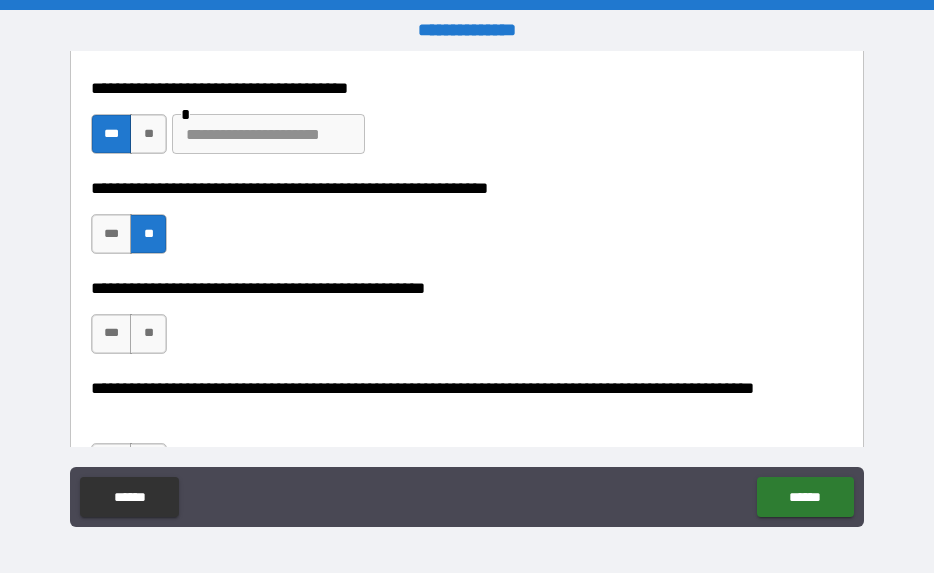 click on "**" at bounding box center (148, 334) 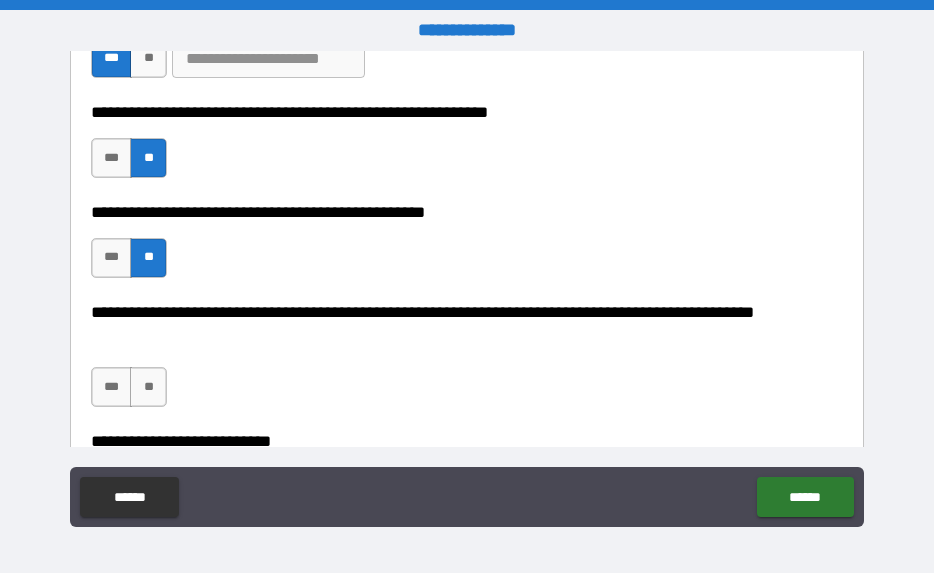 scroll, scrollTop: 605, scrollLeft: 0, axis: vertical 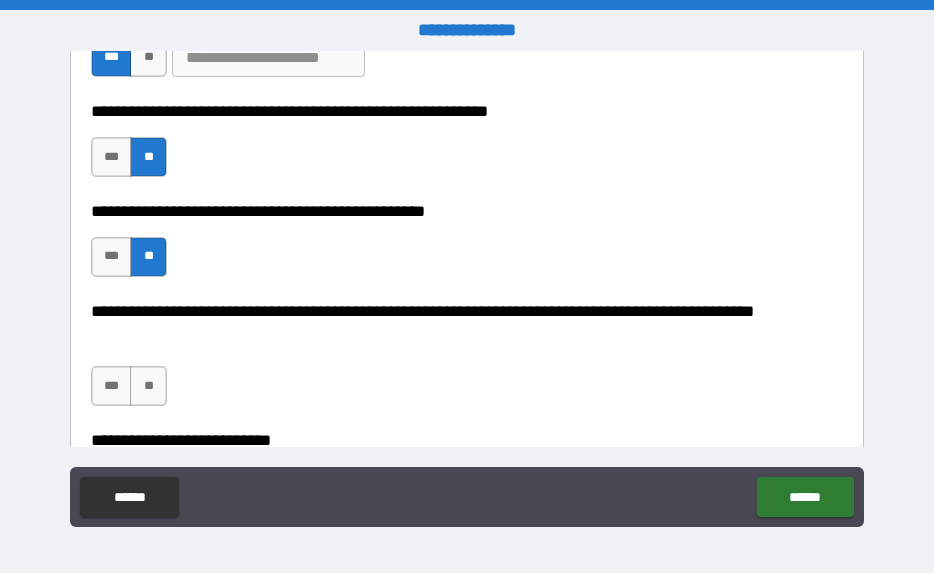 click on "**********" at bounding box center [461, 327] 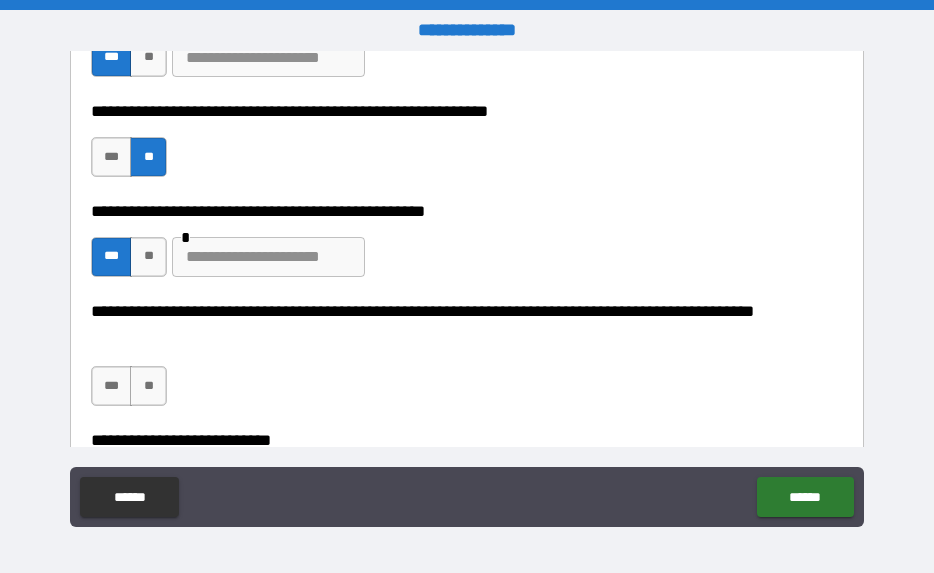 click at bounding box center (268, 257) 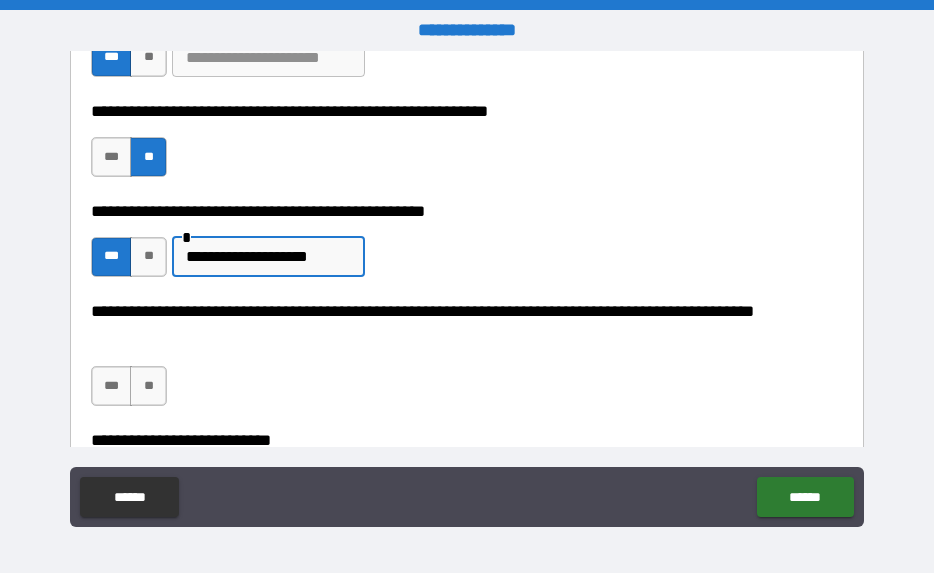 type on "**********" 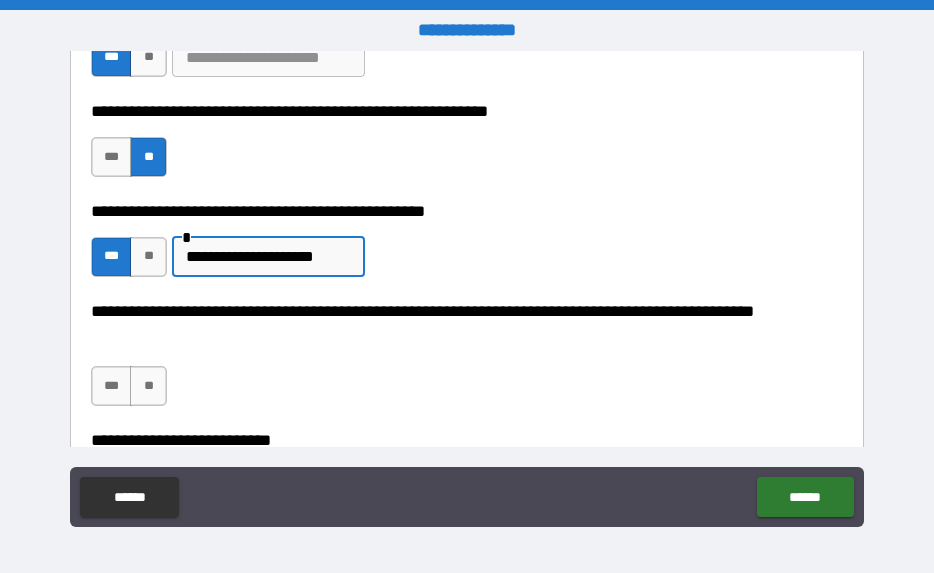 click on "**" at bounding box center [148, 257] 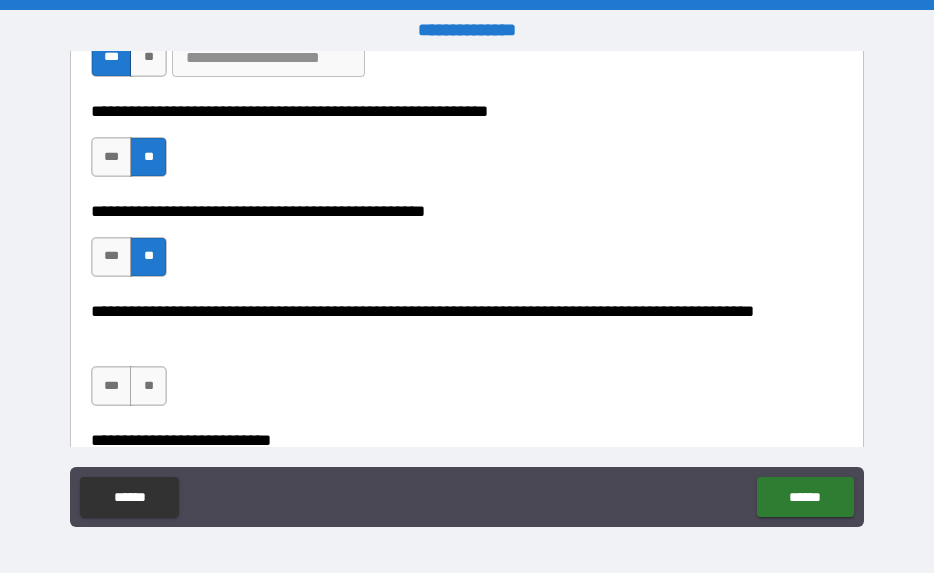 click on "**" at bounding box center [148, 257] 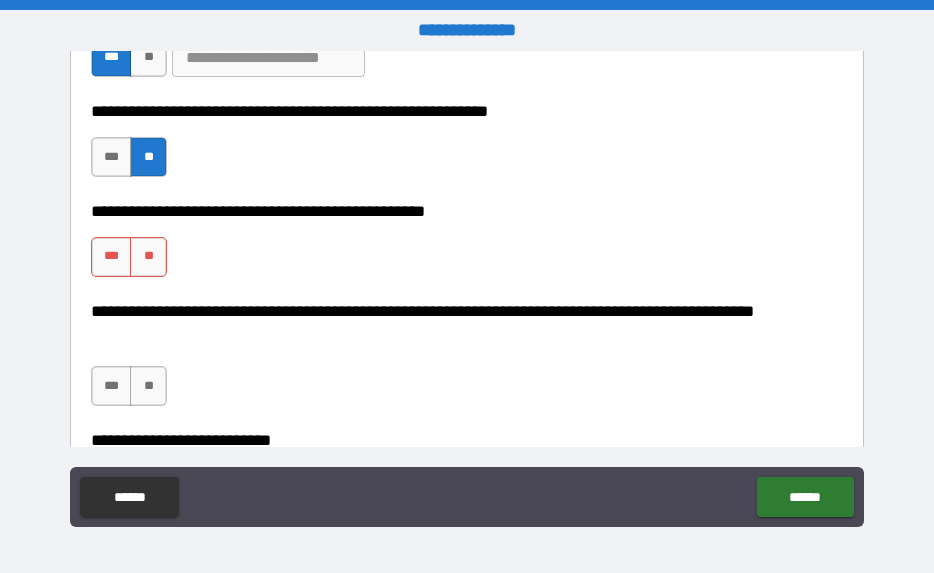 click on "**" at bounding box center [148, 257] 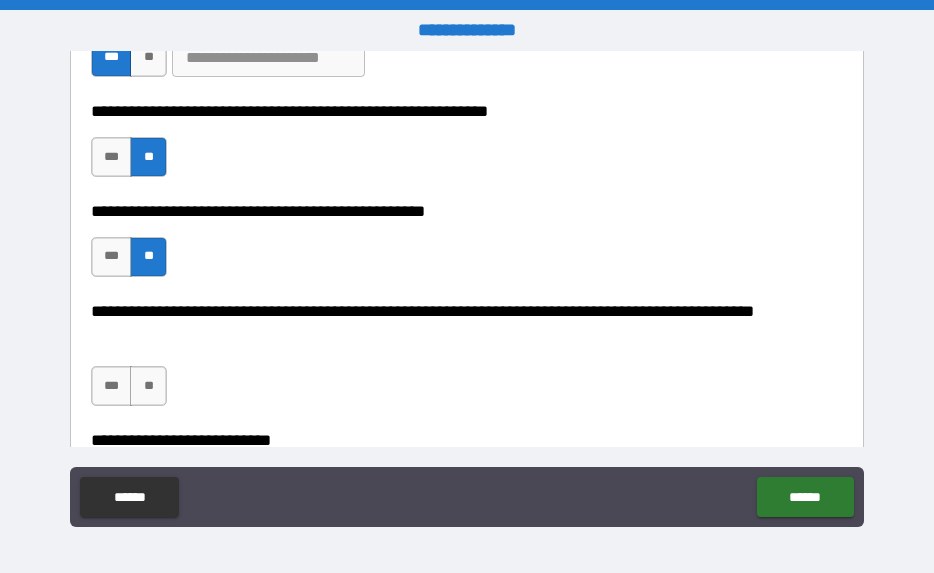 click on "**" at bounding box center [148, 386] 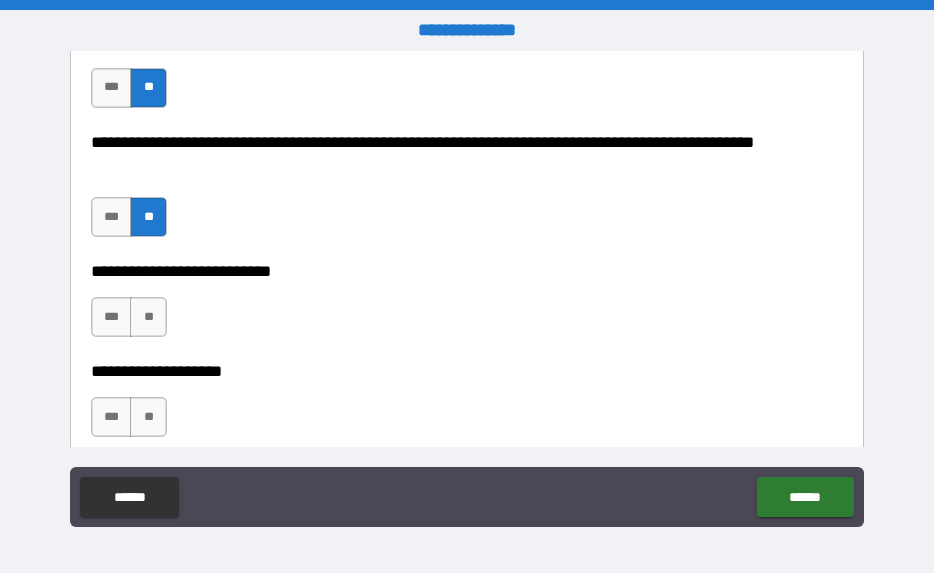 scroll, scrollTop: 770, scrollLeft: 0, axis: vertical 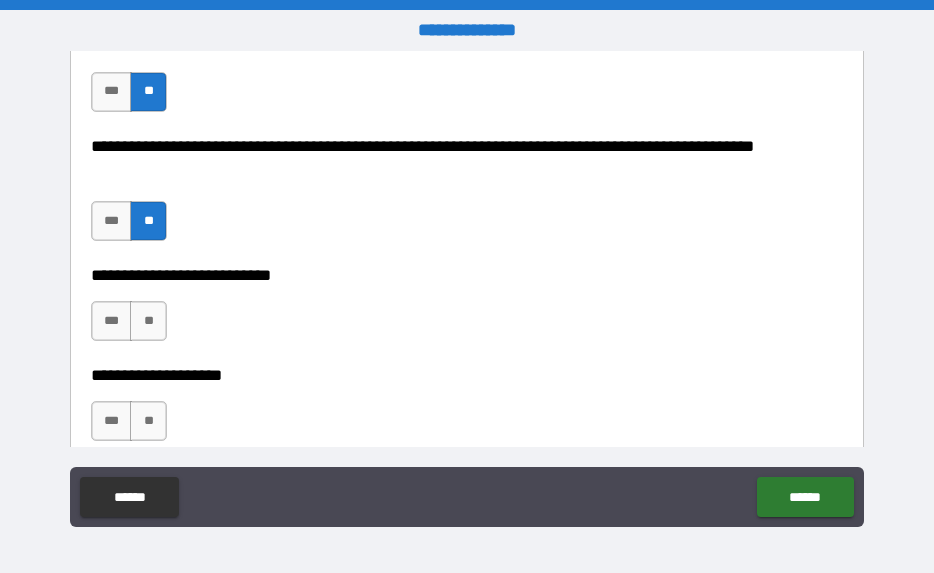 click on "**" at bounding box center [148, 321] 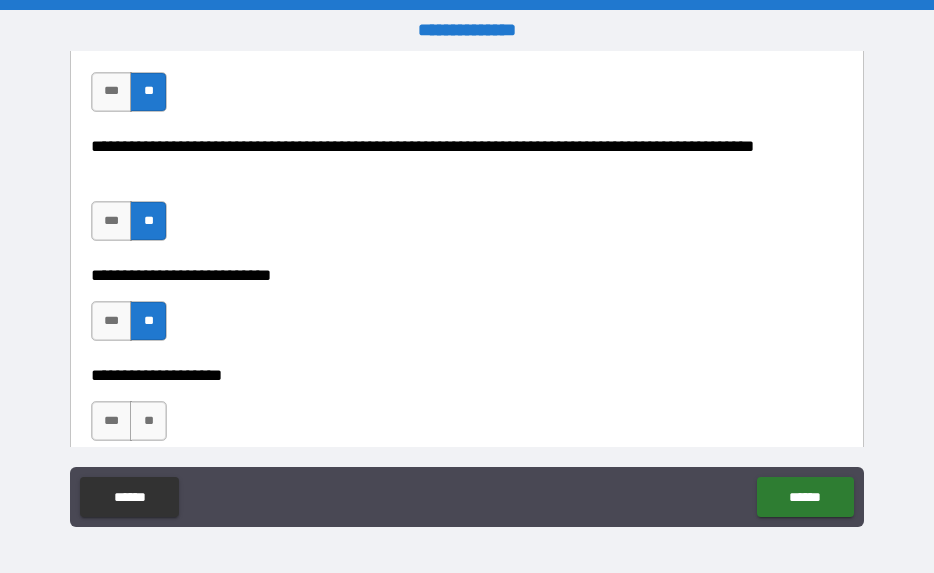 click on "**" at bounding box center (148, 421) 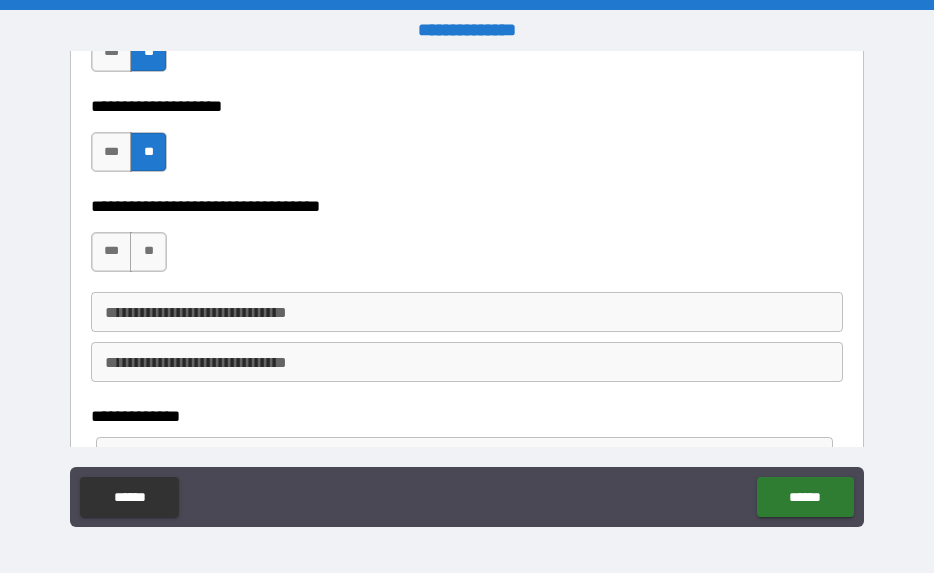 scroll, scrollTop: 1038, scrollLeft: 0, axis: vertical 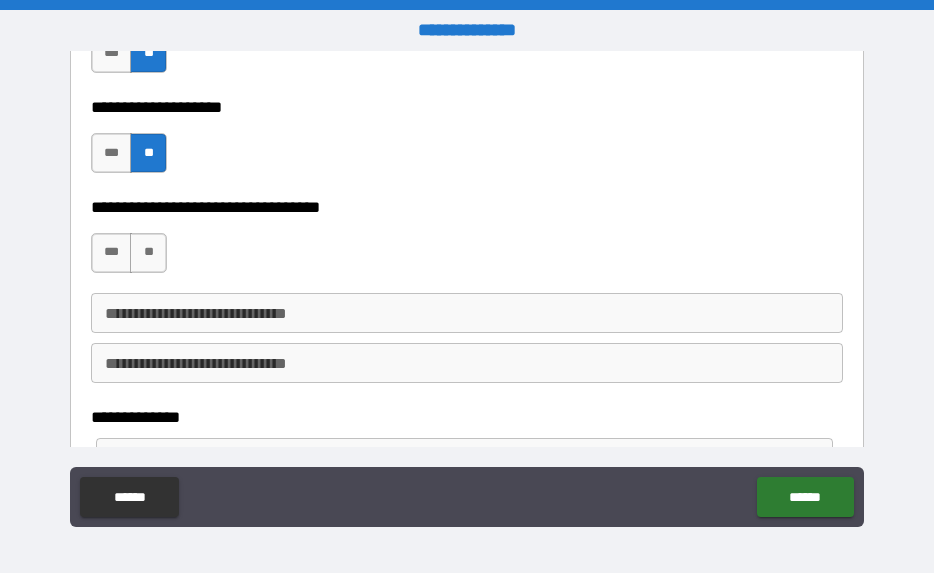 click on "**" at bounding box center (148, 253) 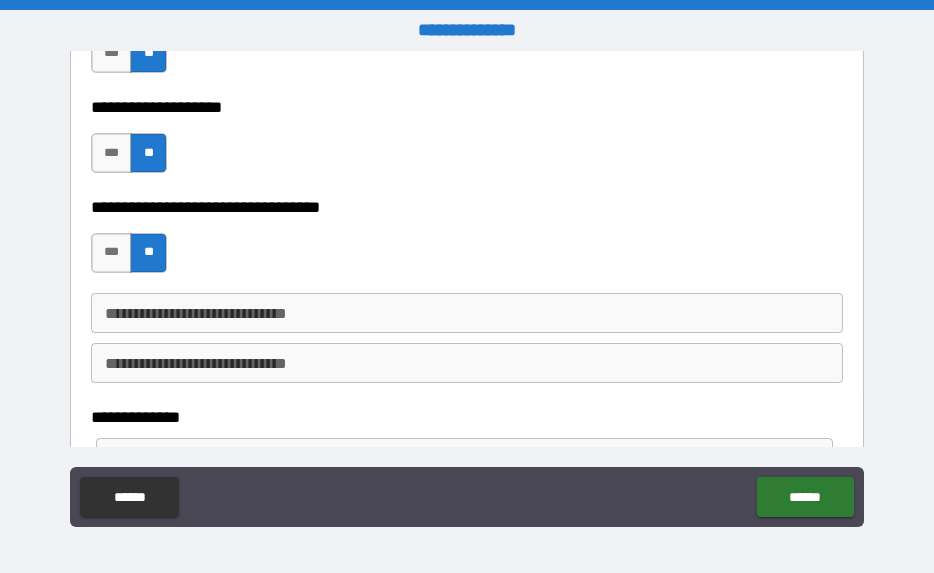 click on "**********" at bounding box center [467, 313] 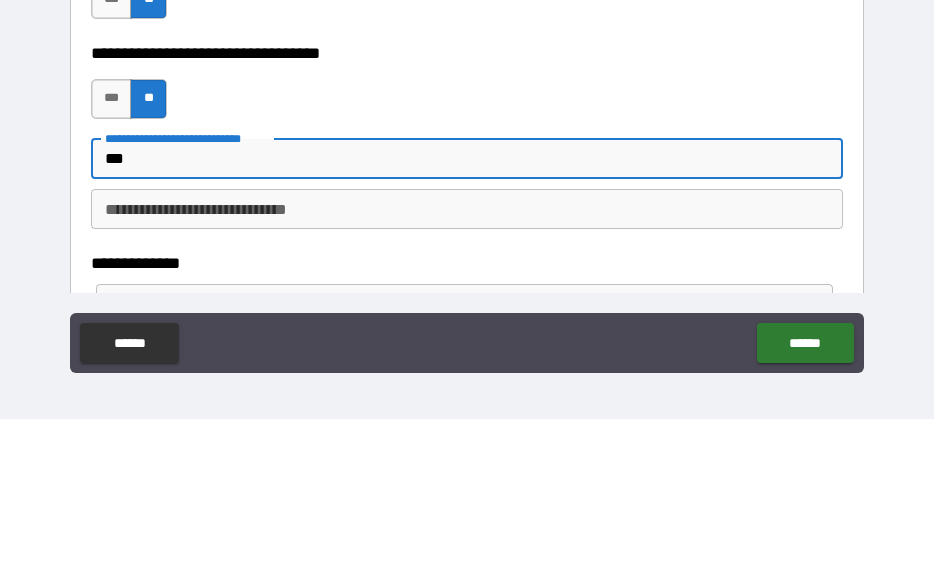 click on "**********" at bounding box center (467, 418) 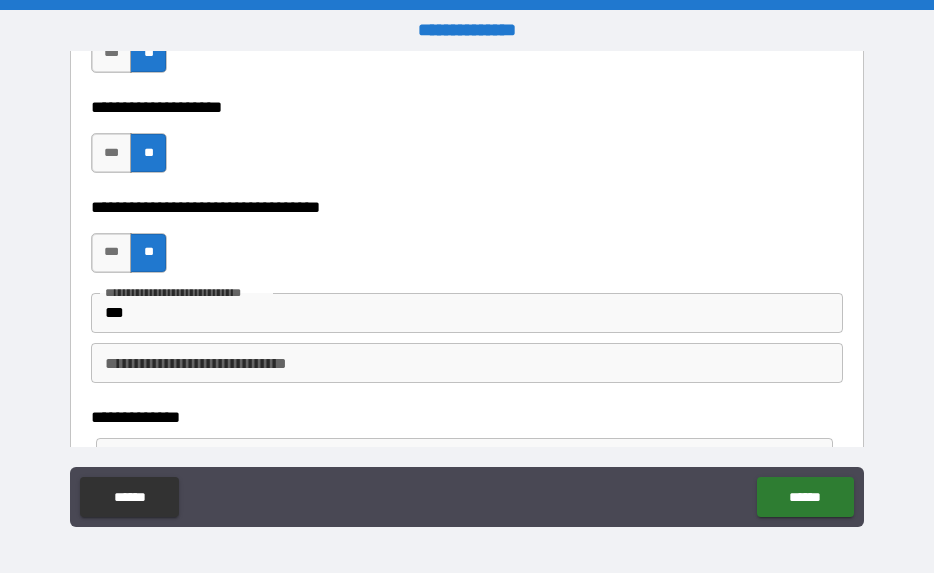 click on "***" at bounding box center [467, 313] 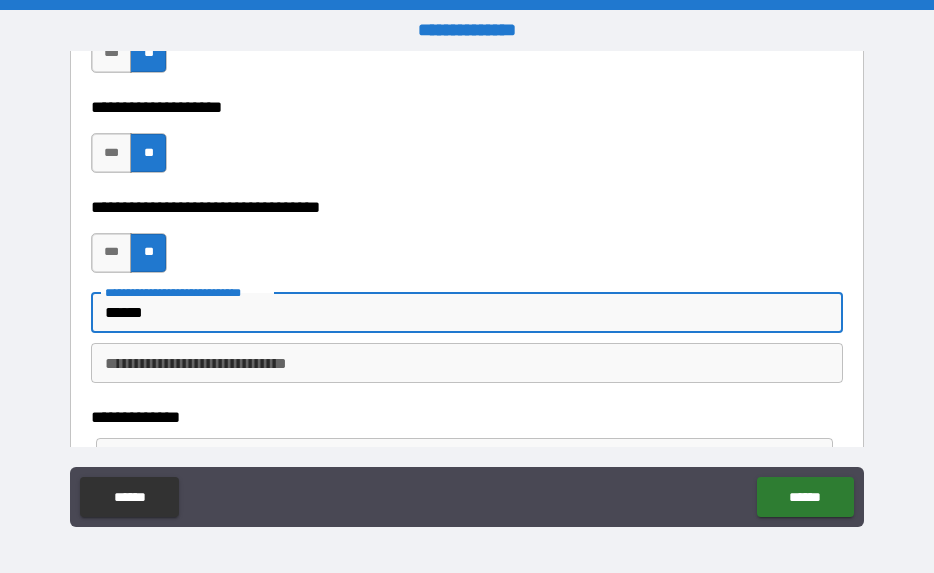 type on "******" 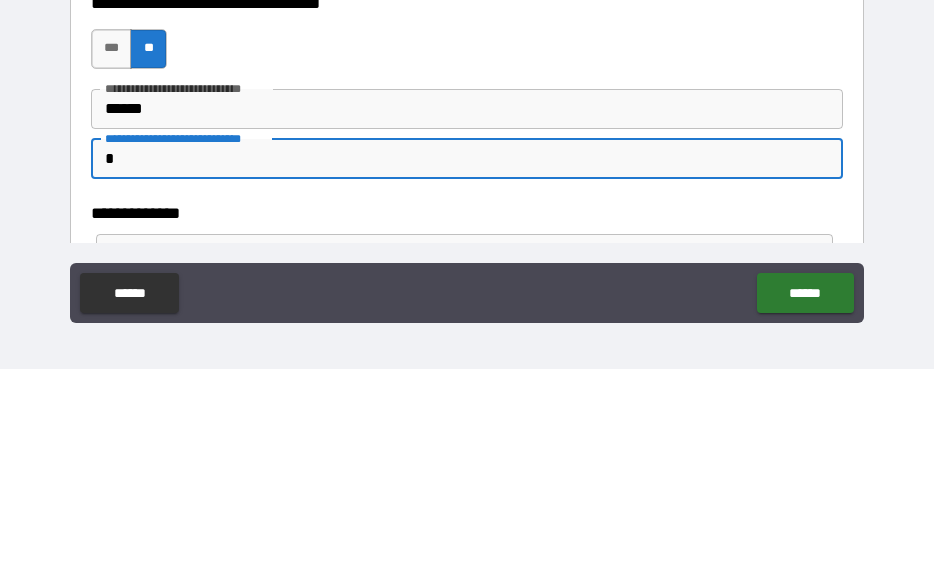 click on "**********" at bounding box center [467, 289] 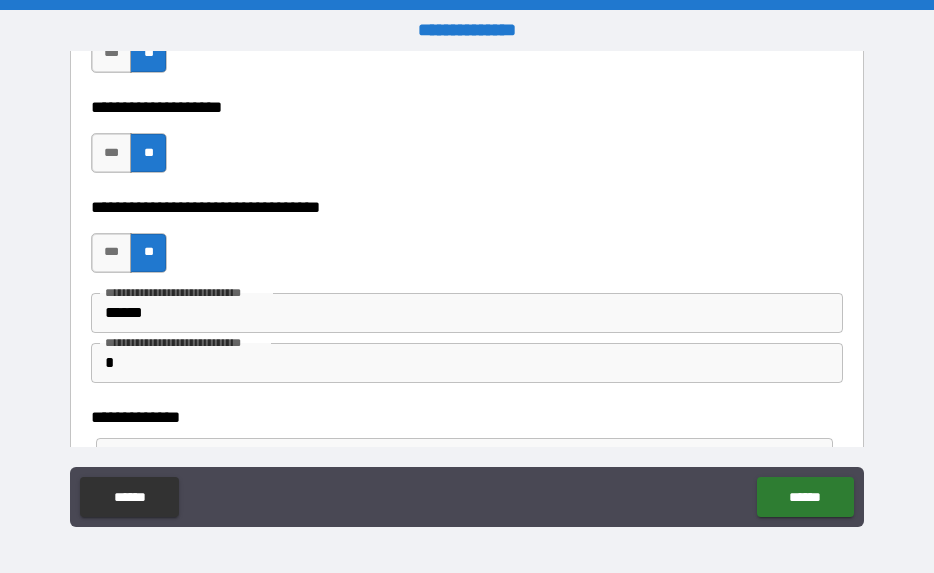 click on "*" at bounding box center [467, 363] 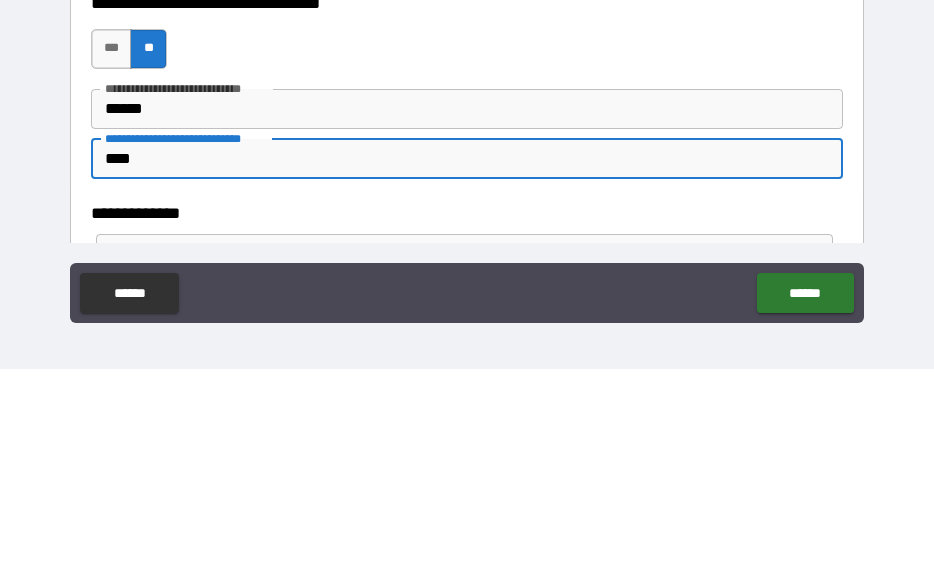 type on "****" 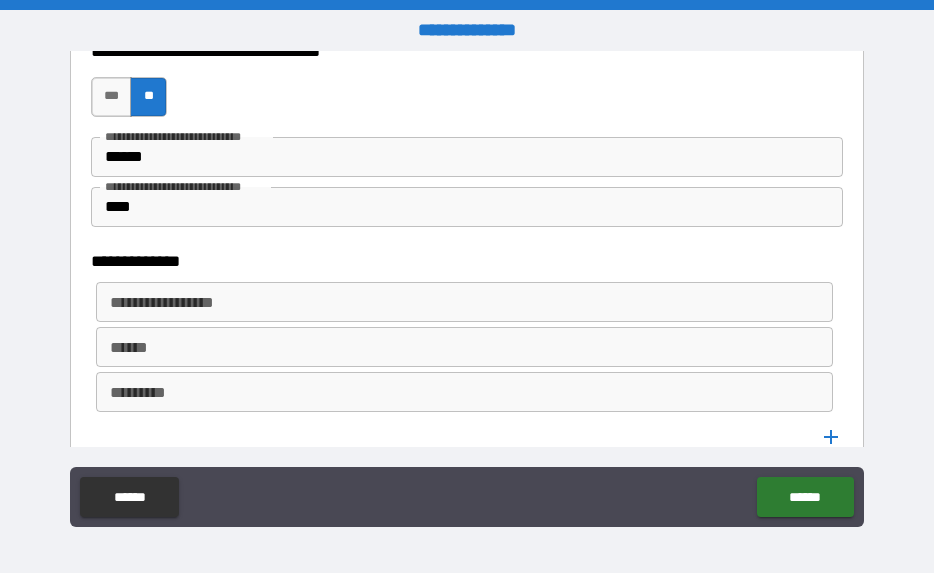 scroll, scrollTop: 1200, scrollLeft: 0, axis: vertical 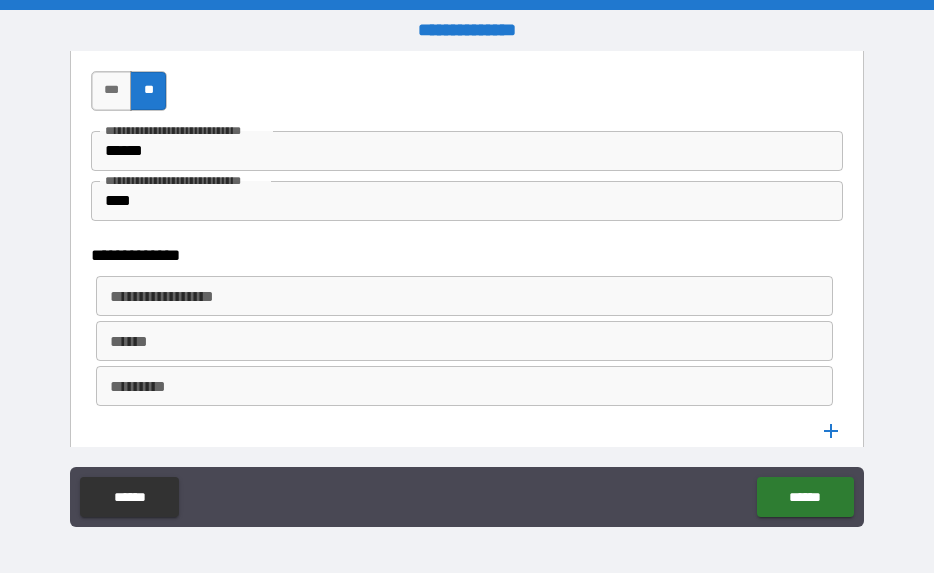 click on "**********" at bounding box center (464, 296) 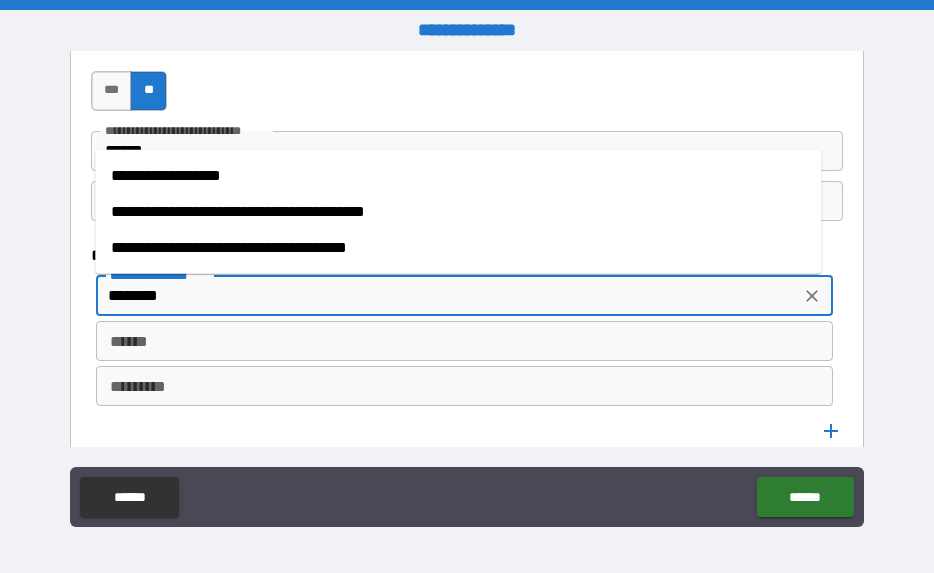 click on "**********" at bounding box center (458, 212) 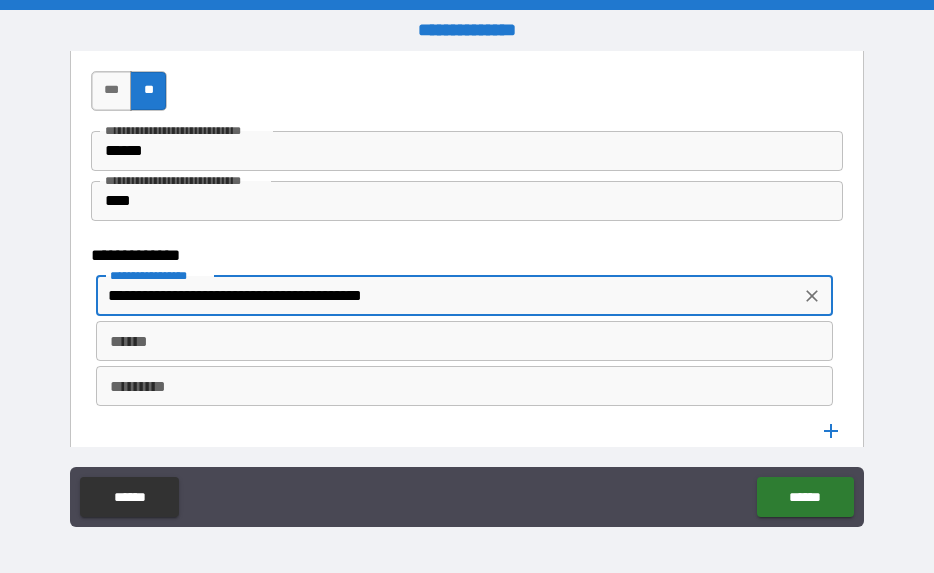 click on "**********" at bounding box center (448, 296) 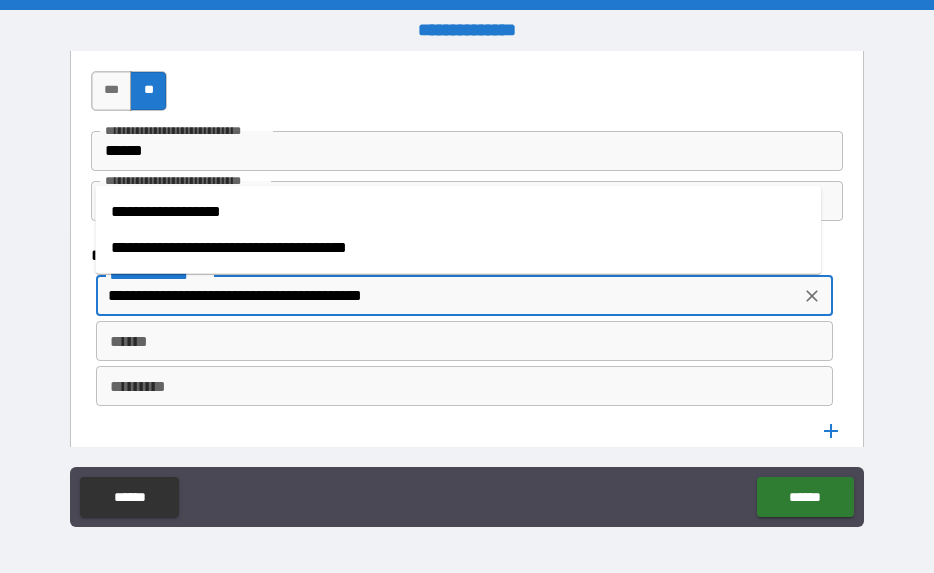 type on "**********" 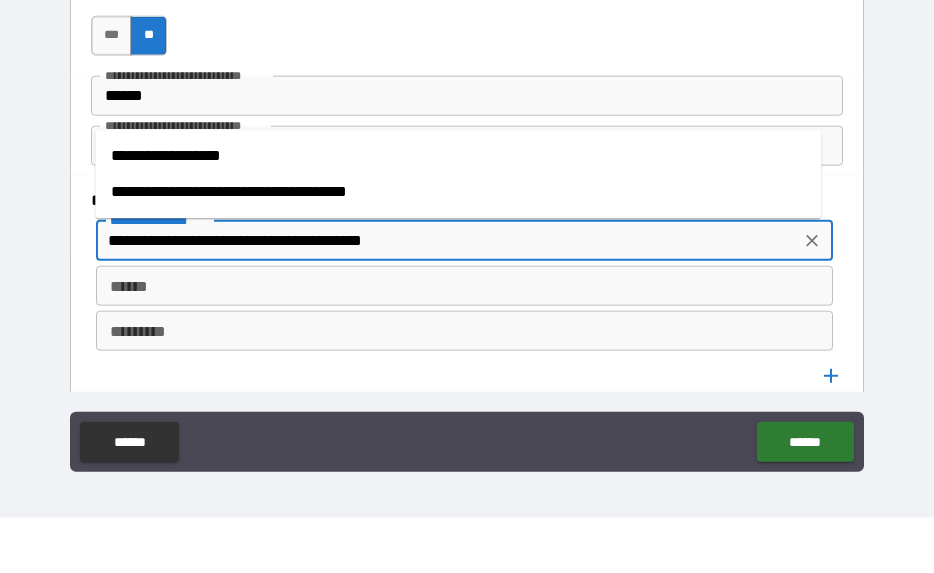 click on "******" at bounding box center (464, 341) 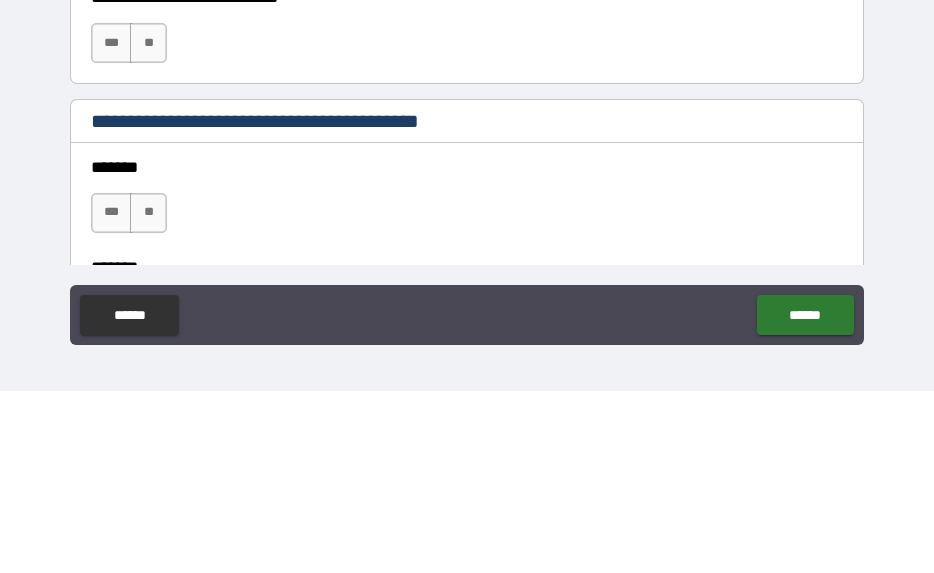 scroll, scrollTop: 1759, scrollLeft: 0, axis: vertical 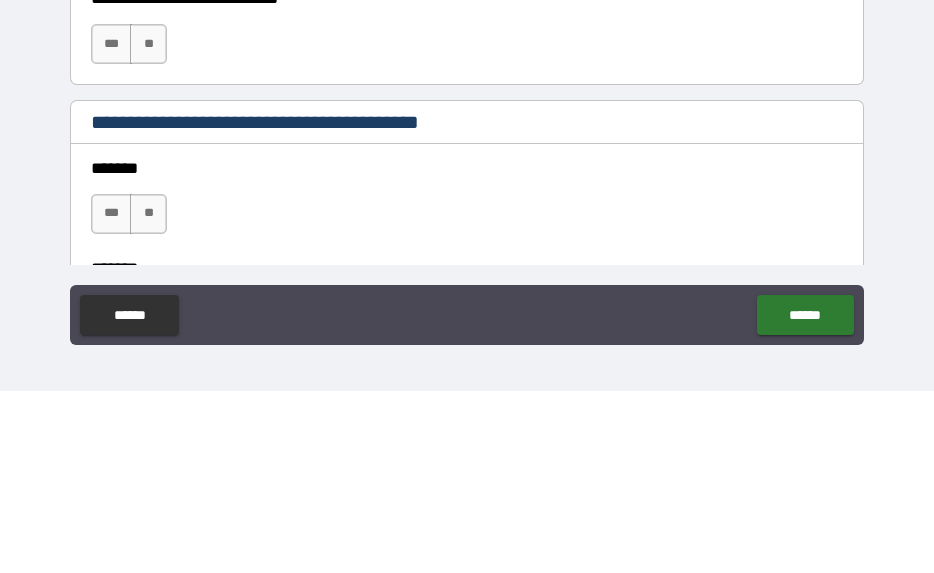 click on "**" at bounding box center [148, 396] 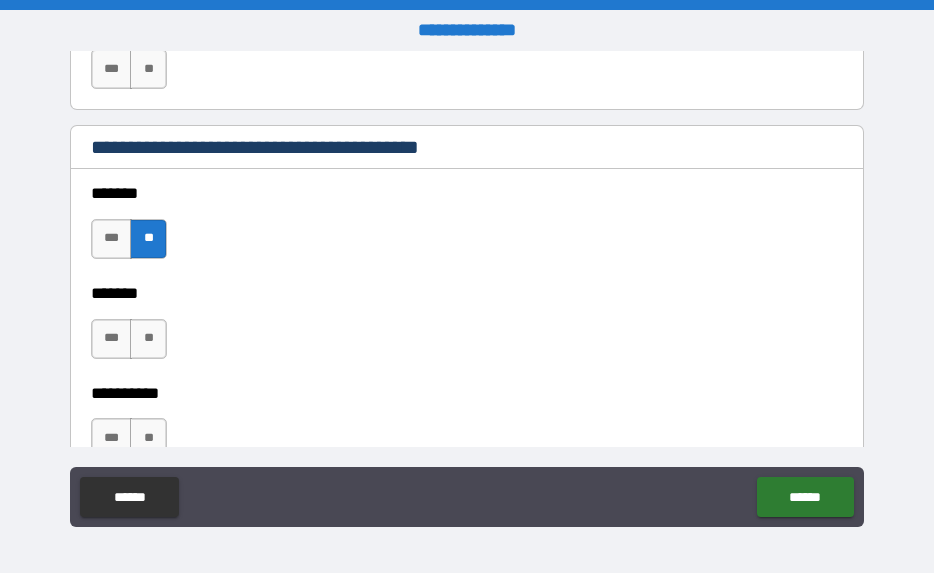 scroll, scrollTop: 1936, scrollLeft: 0, axis: vertical 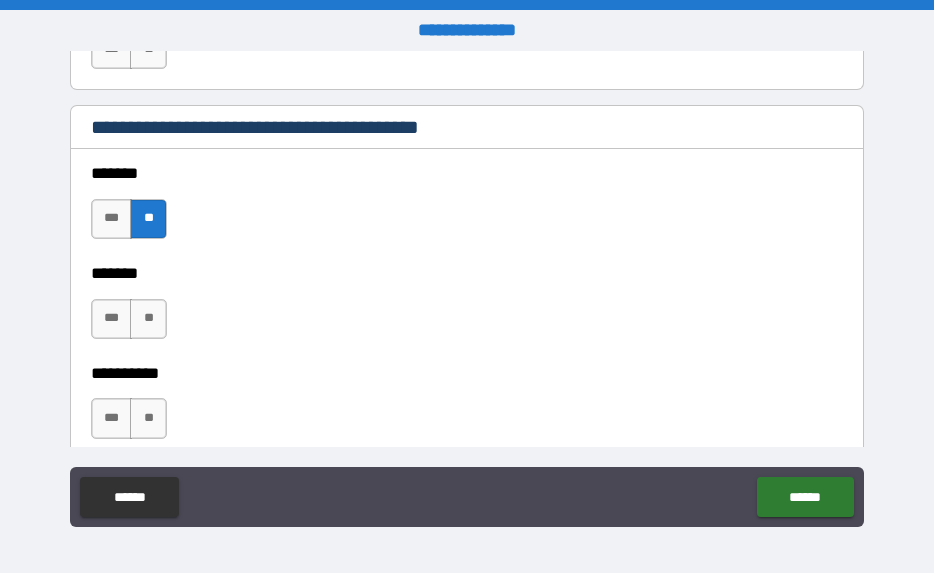 click on "**" at bounding box center (148, 319) 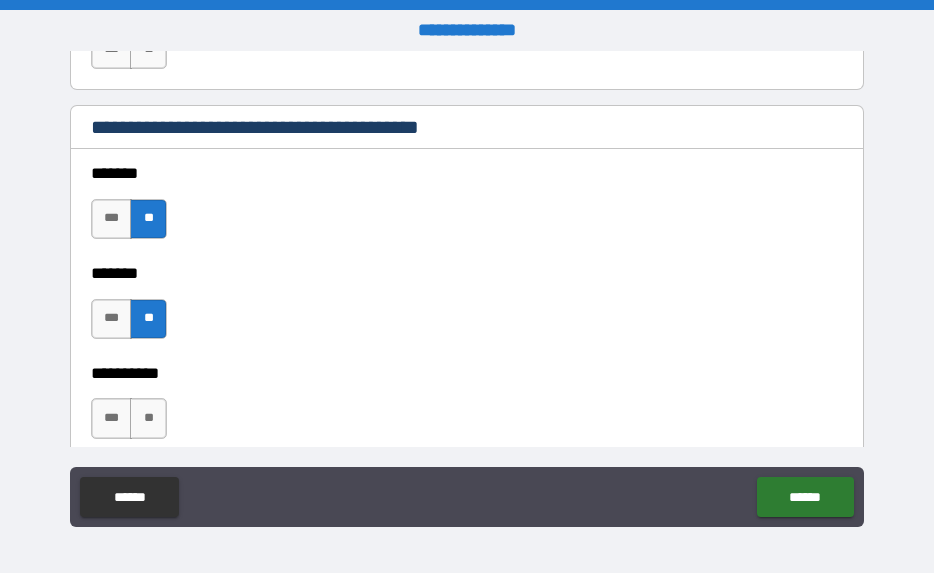 click on "**" at bounding box center [148, 418] 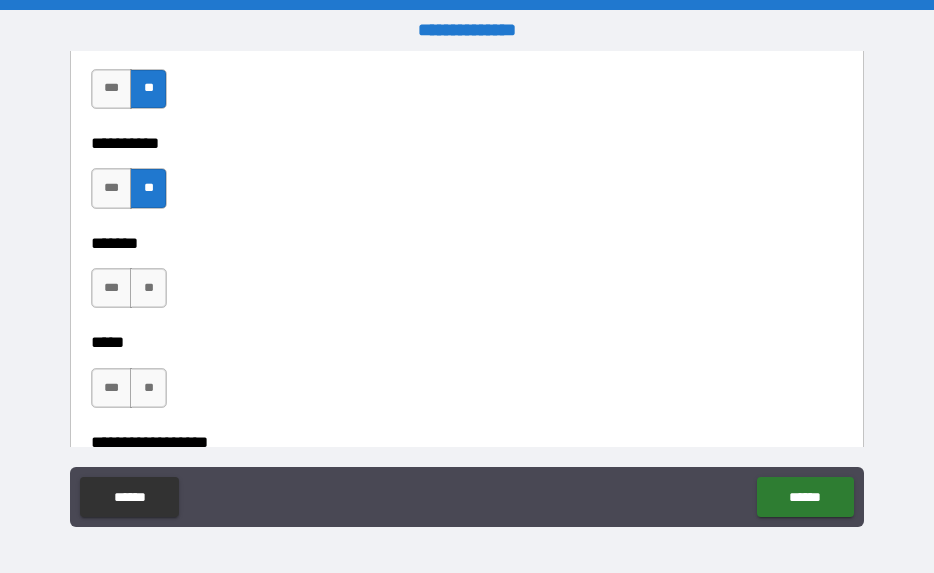 scroll, scrollTop: 2165, scrollLeft: 0, axis: vertical 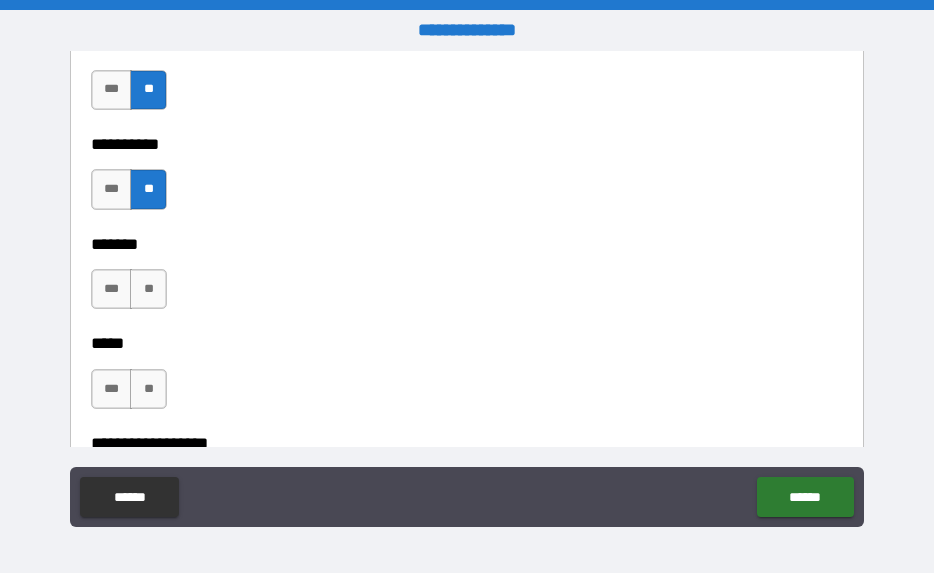click on "**" at bounding box center [148, 289] 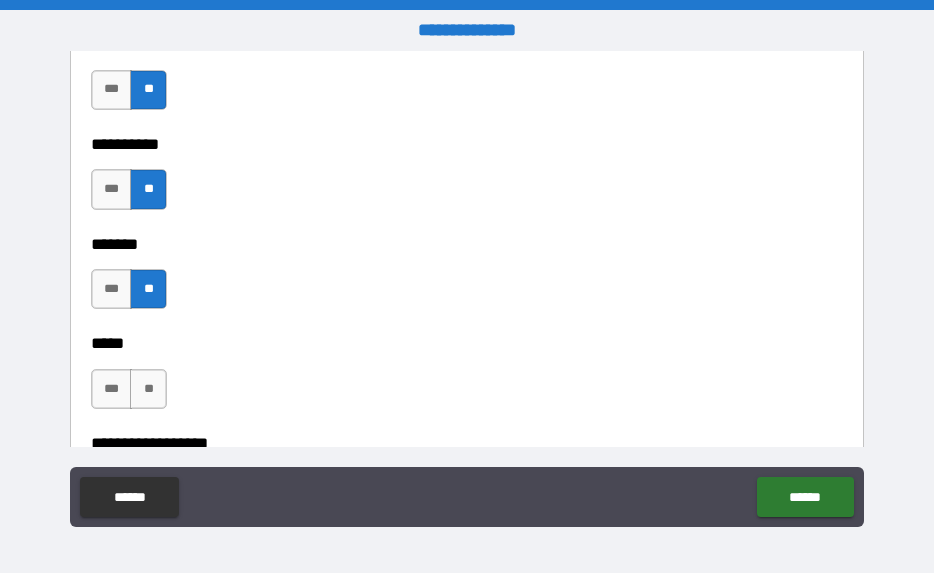click on "**" at bounding box center [148, 389] 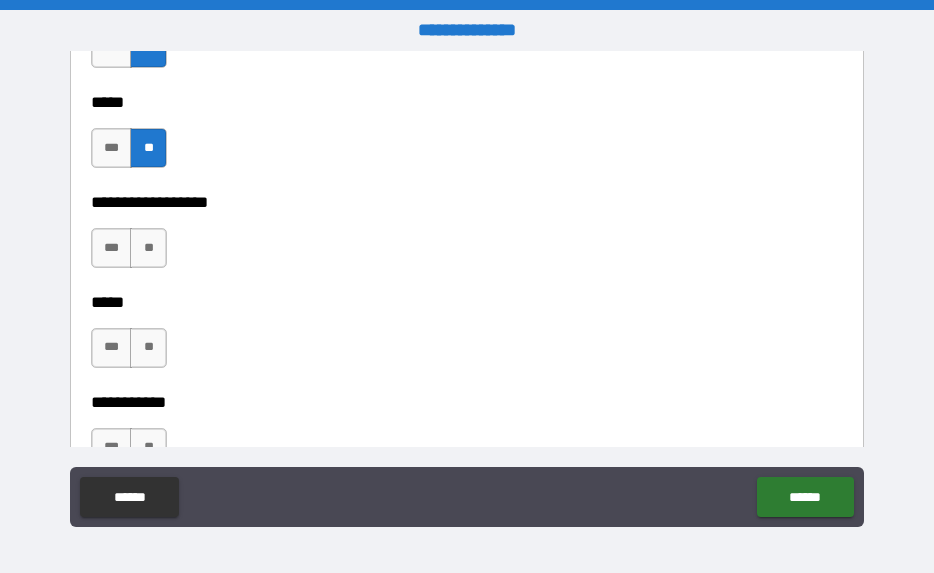 scroll, scrollTop: 2410, scrollLeft: 0, axis: vertical 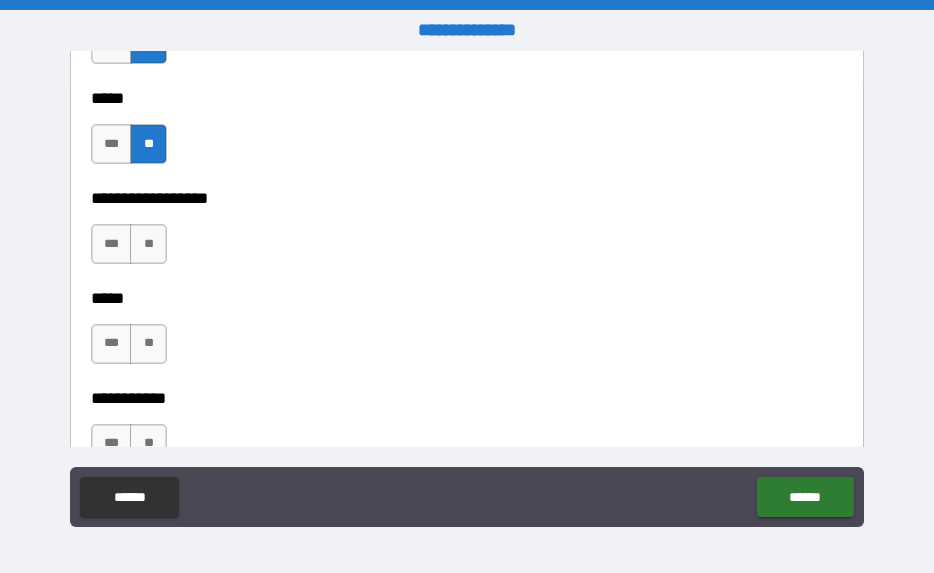 click on "**" at bounding box center (148, 244) 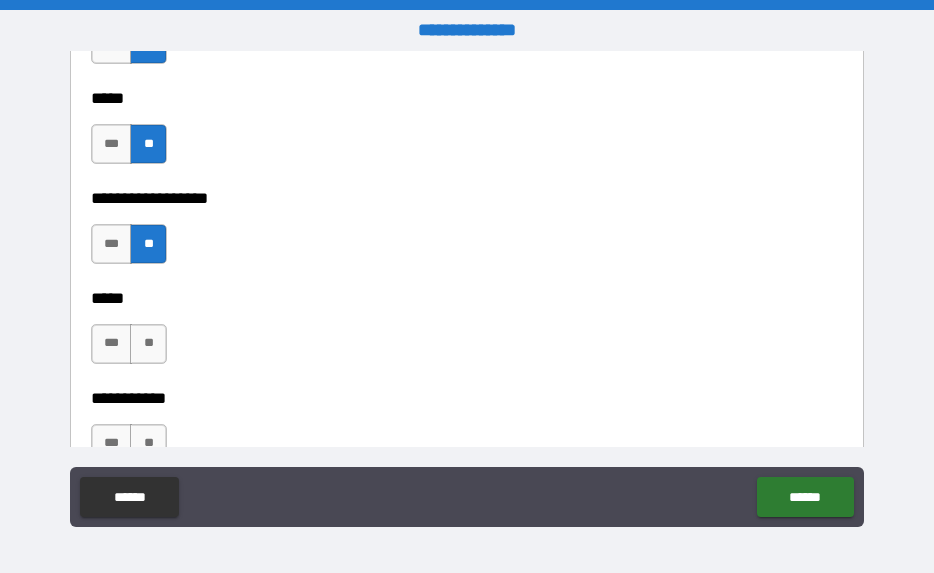 click on "**" at bounding box center (148, 344) 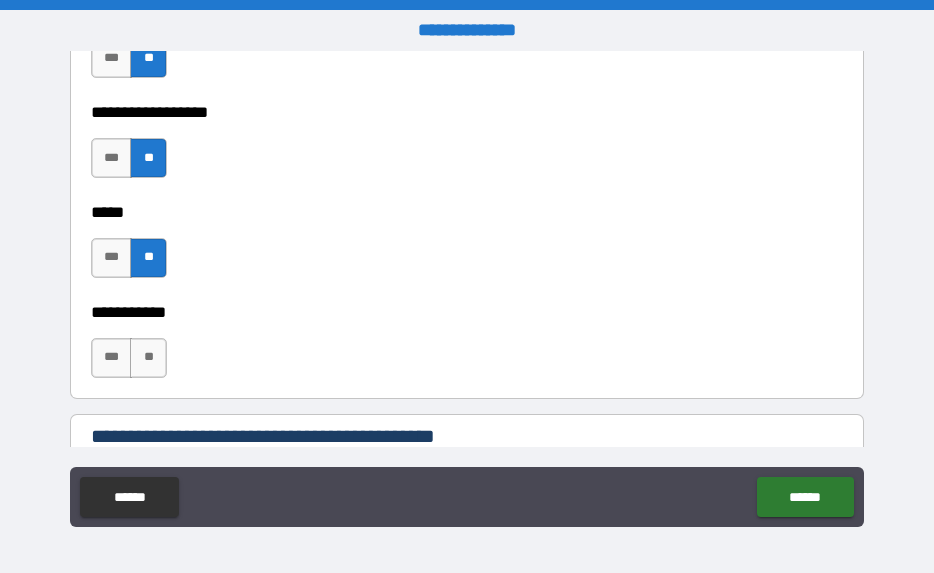 scroll, scrollTop: 2534, scrollLeft: 0, axis: vertical 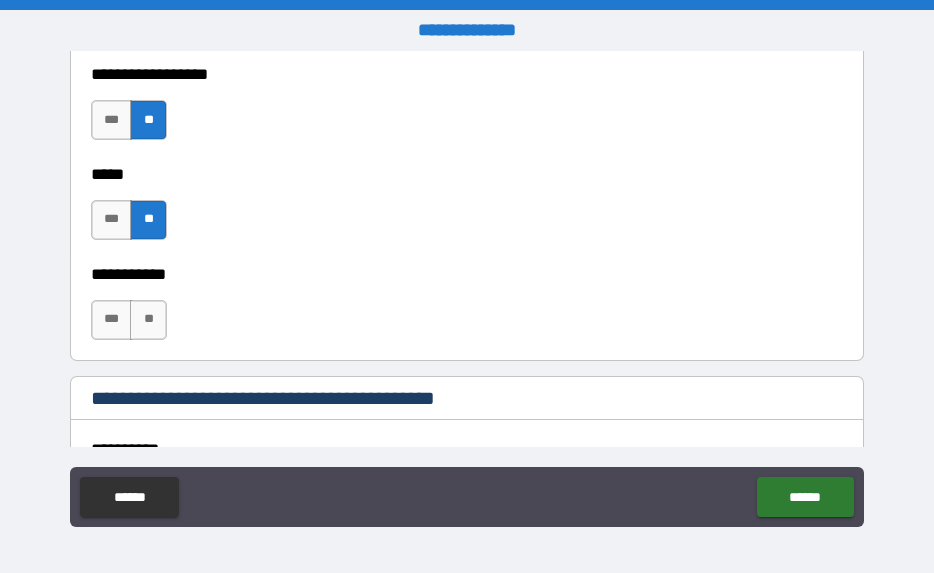 click on "**" at bounding box center [148, 320] 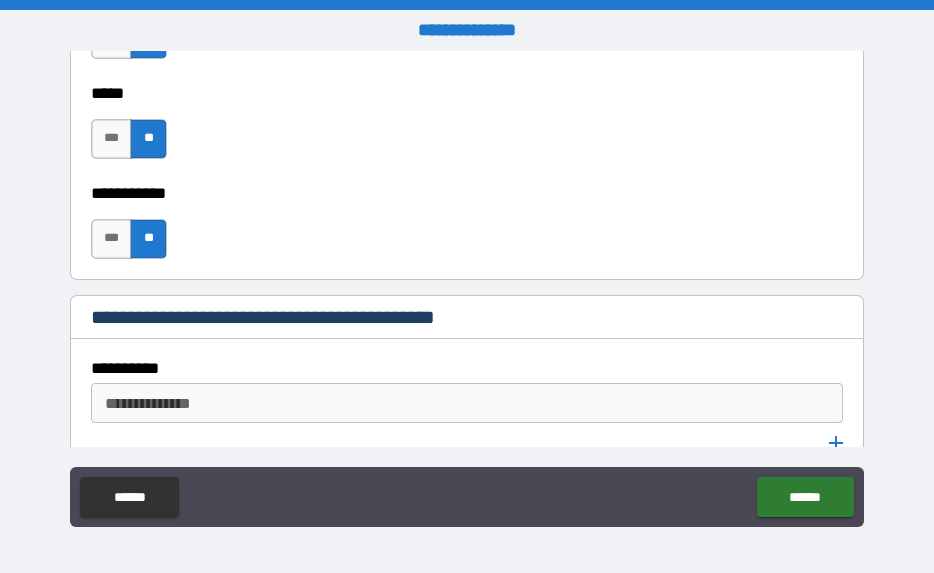 scroll, scrollTop: 2654, scrollLeft: 0, axis: vertical 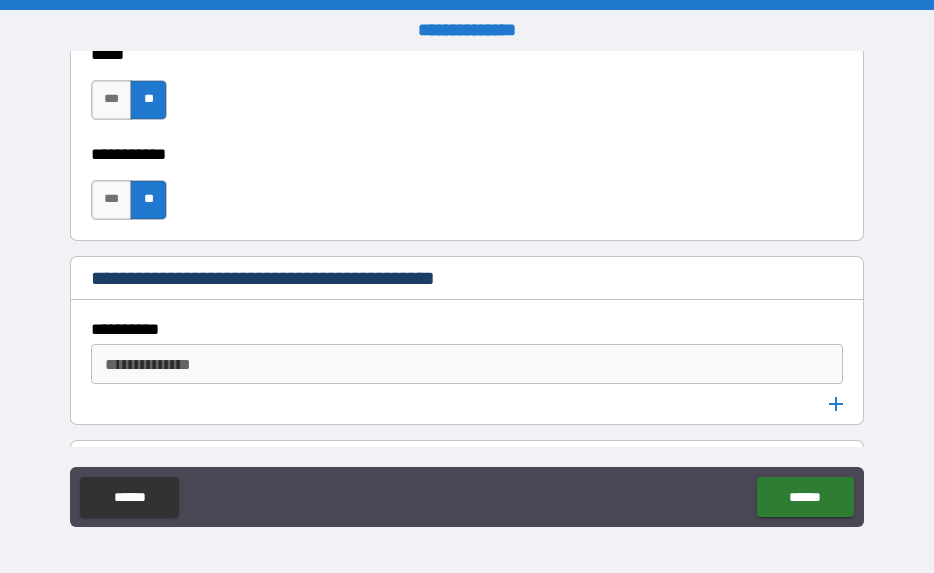 click on "**********" at bounding box center (467, 364) 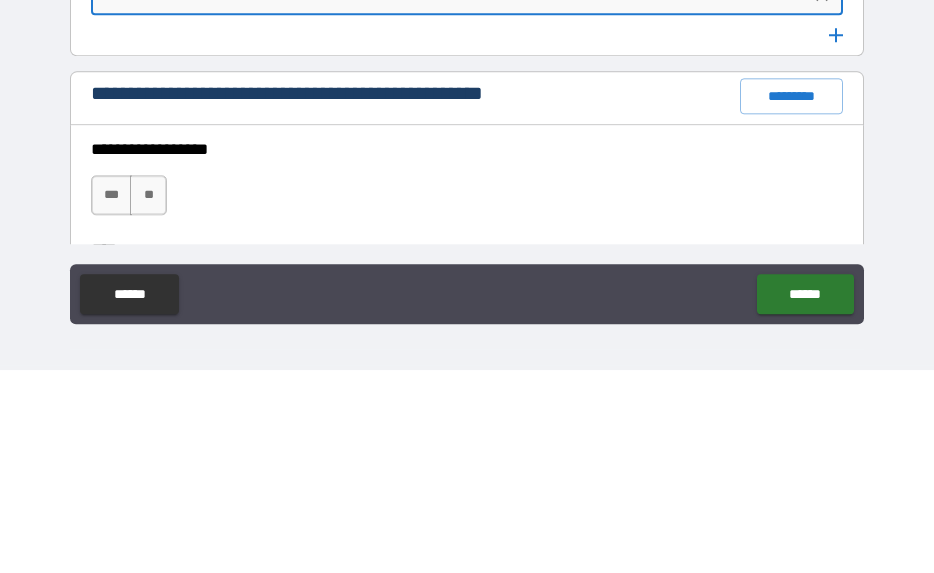scroll, scrollTop: 2819, scrollLeft: 0, axis: vertical 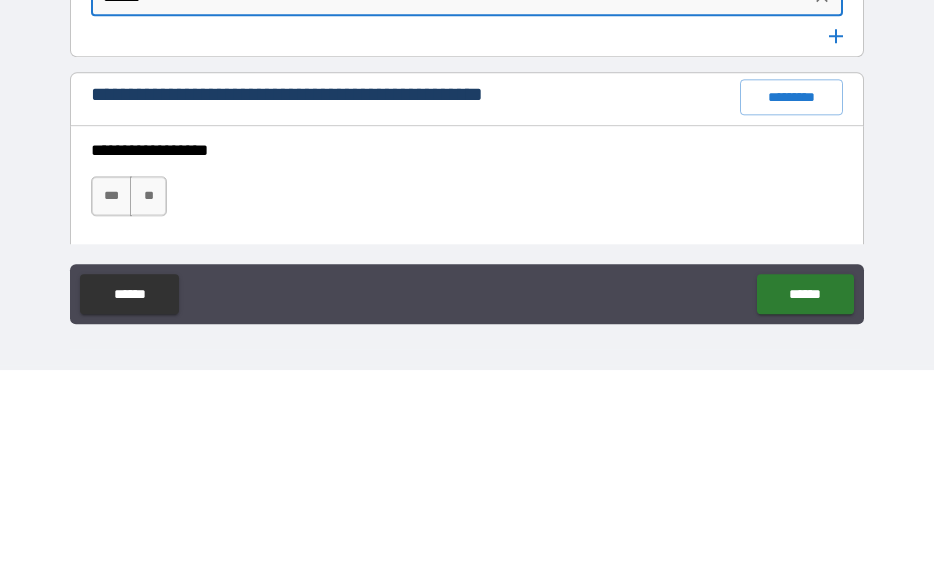 type on "******" 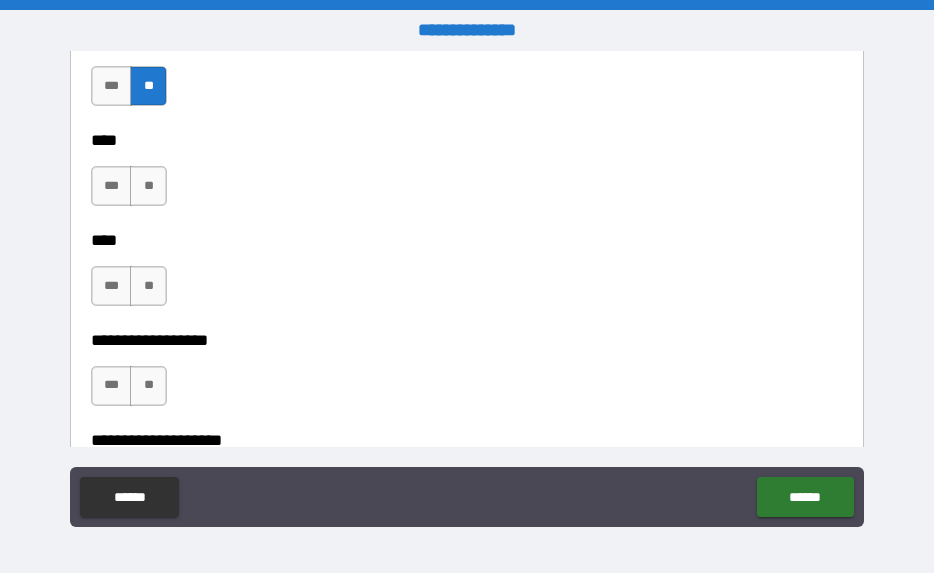 scroll, scrollTop: 3130, scrollLeft: 0, axis: vertical 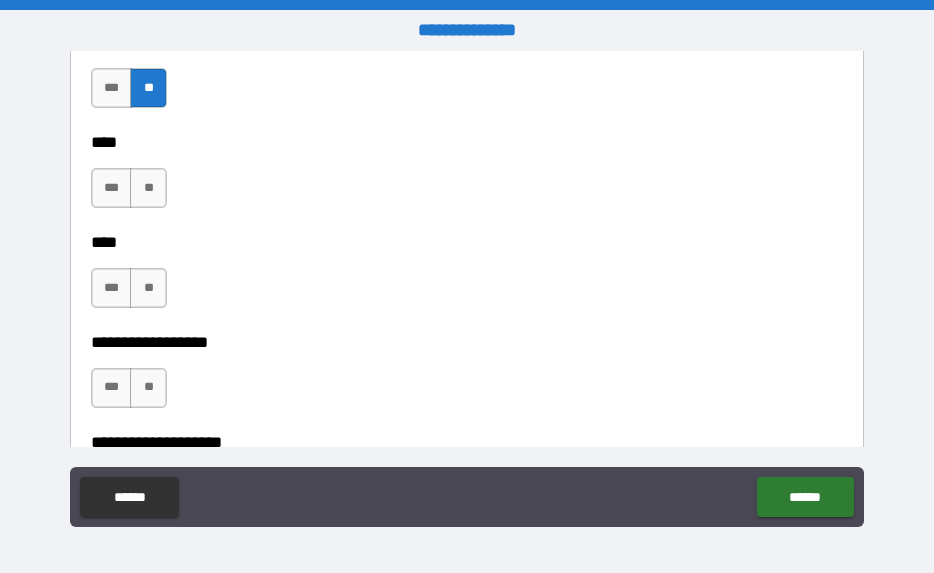 click on "**" at bounding box center (148, 188) 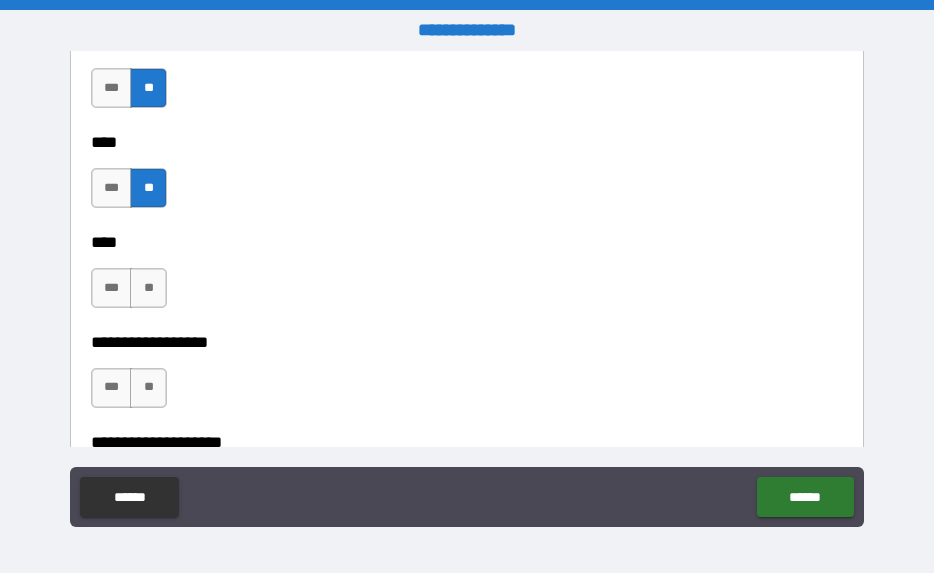click on "**" at bounding box center [148, 288] 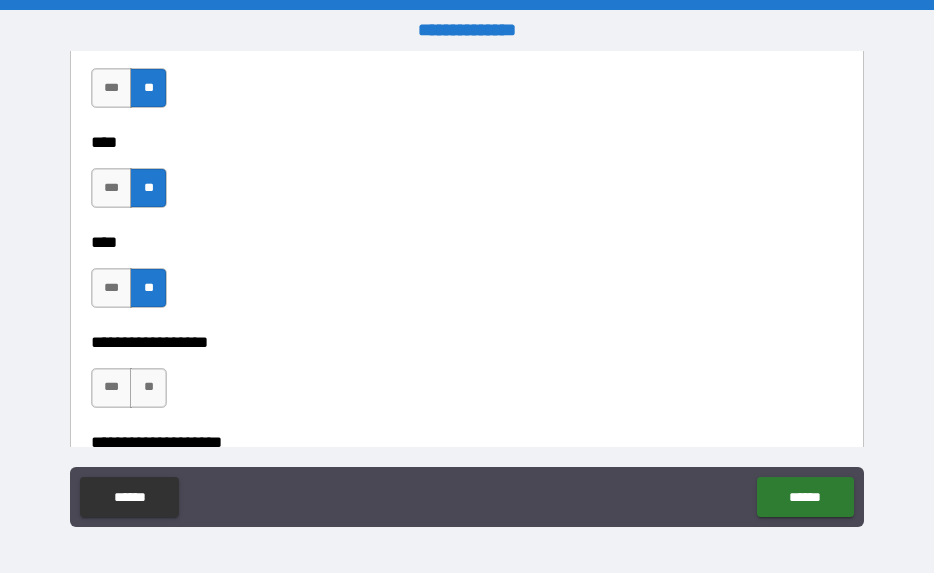 click on "**" at bounding box center [148, 388] 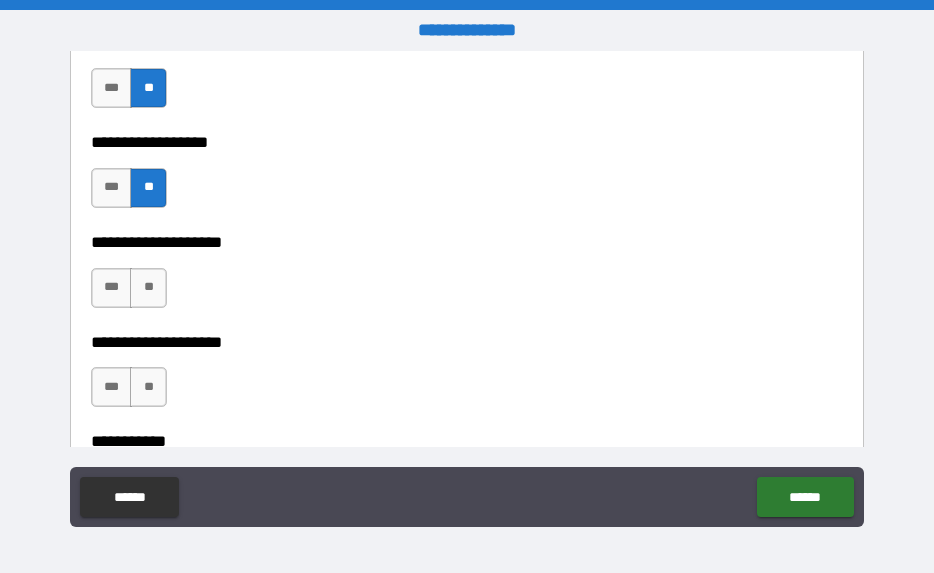 scroll, scrollTop: 3326, scrollLeft: 0, axis: vertical 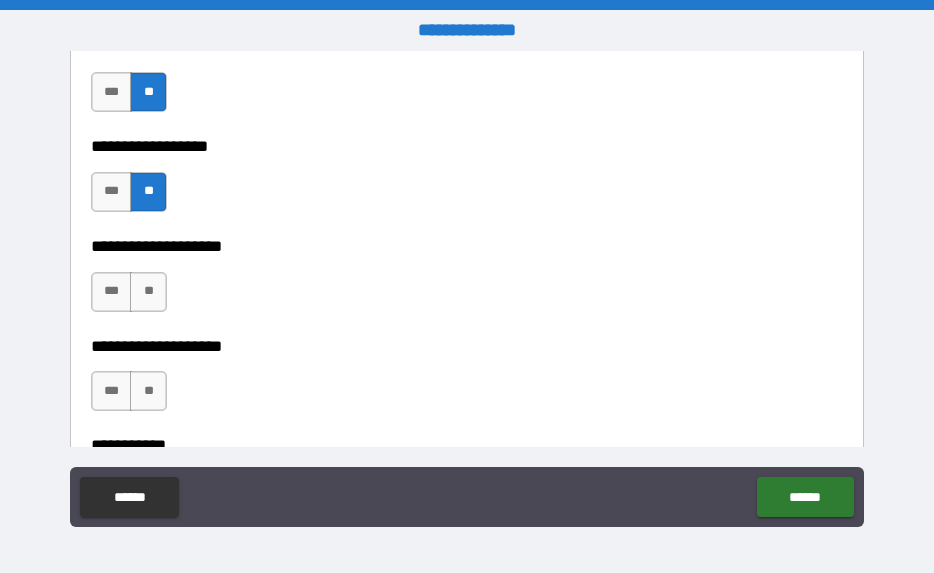 click on "**" at bounding box center (148, 292) 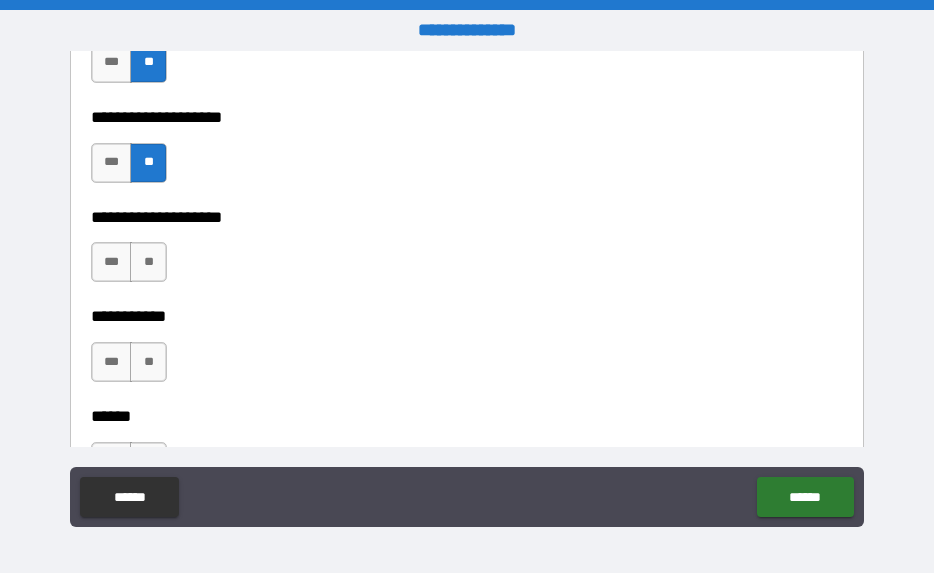 scroll, scrollTop: 3454, scrollLeft: 0, axis: vertical 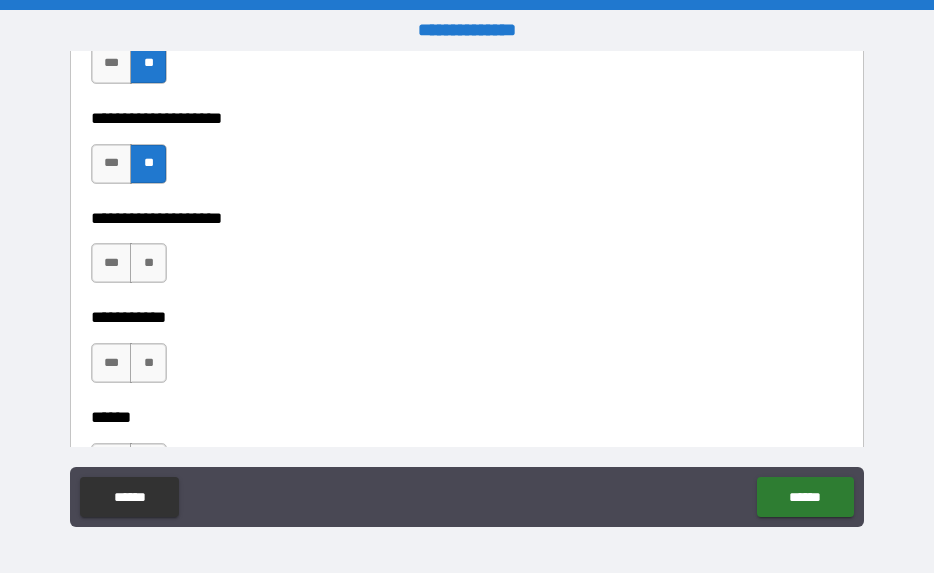 click on "**" at bounding box center [148, 263] 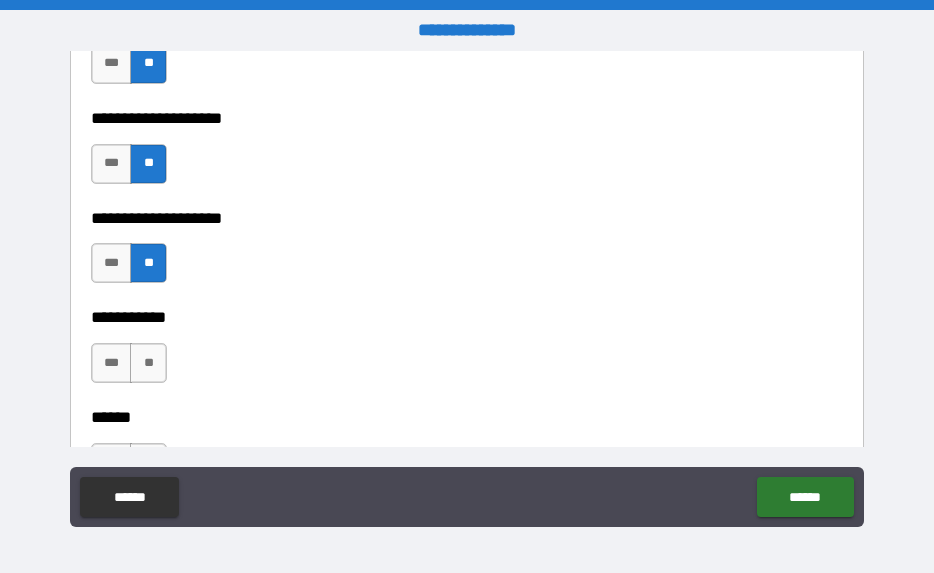 click on "**" at bounding box center (148, 363) 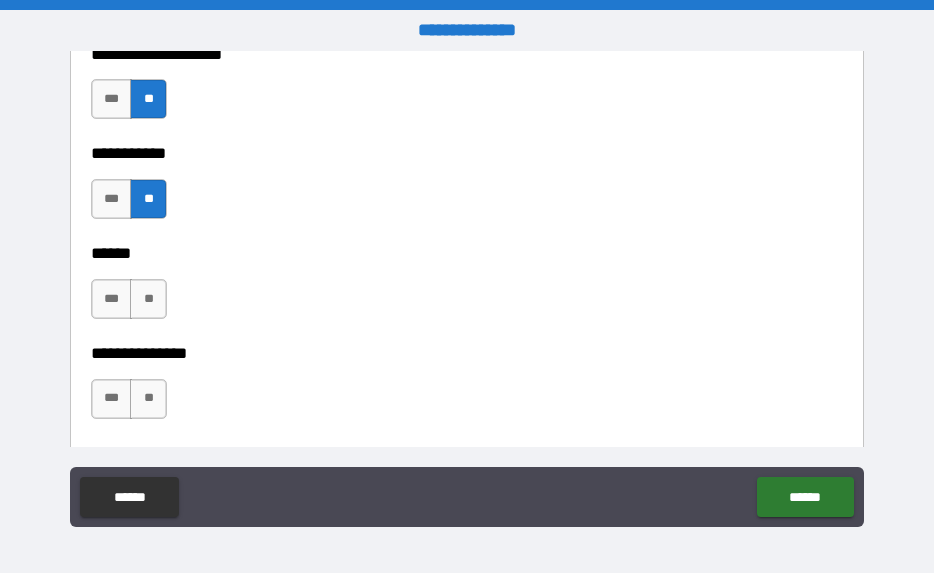 scroll, scrollTop: 3613, scrollLeft: 0, axis: vertical 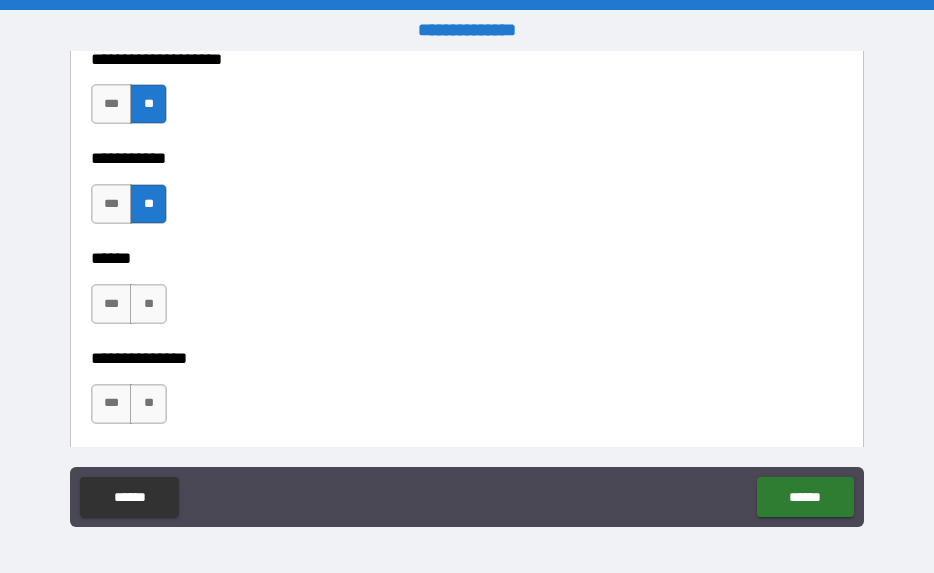 click on "**" at bounding box center (148, 304) 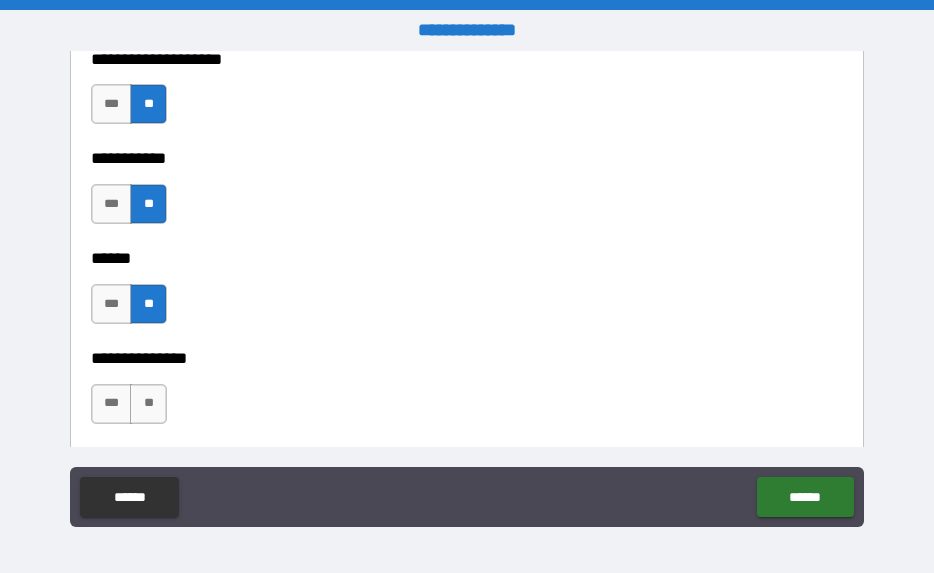 click on "**" at bounding box center (148, 404) 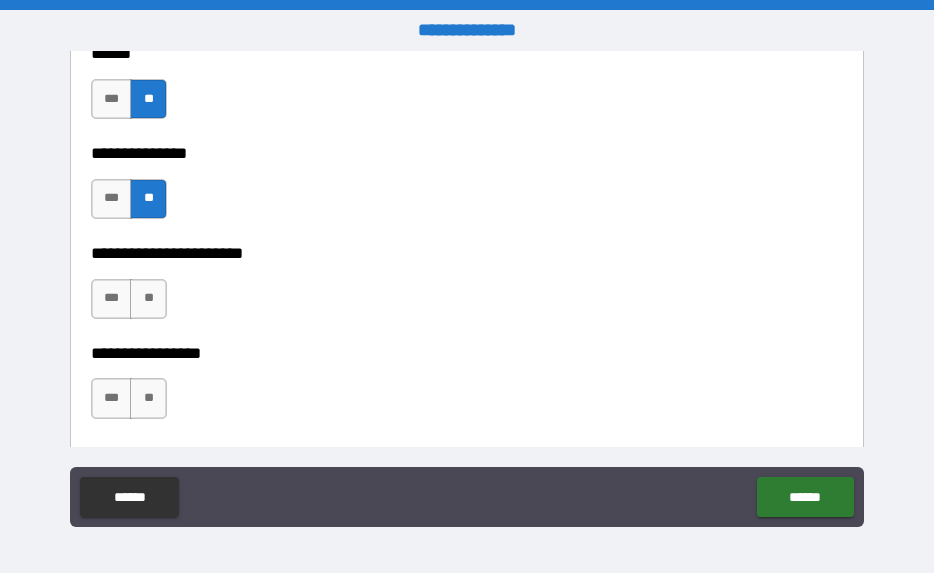 scroll, scrollTop: 3816, scrollLeft: 0, axis: vertical 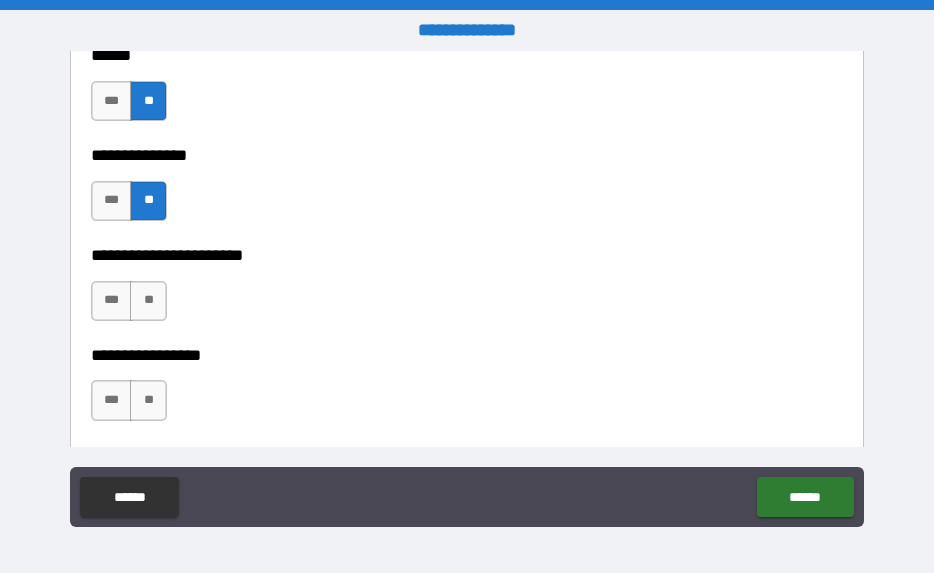 click on "**" at bounding box center (148, 301) 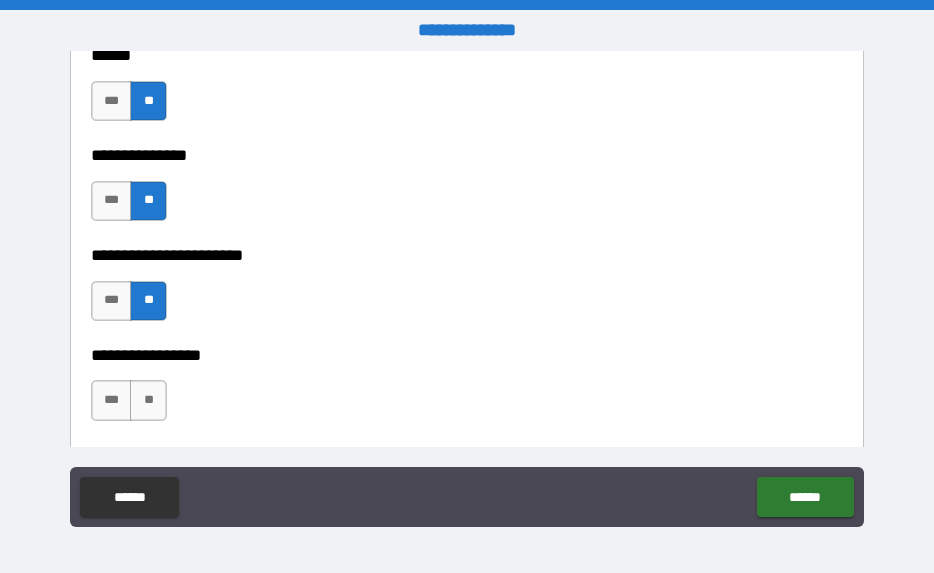 click on "**" at bounding box center (148, 400) 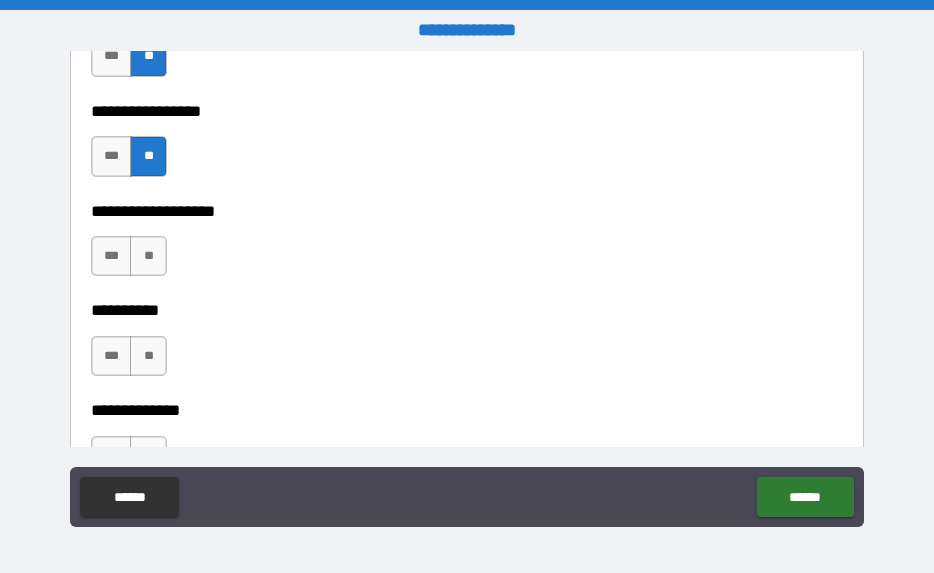 scroll, scrollTop: 4058, scrollLeft: 0, axis: vertical 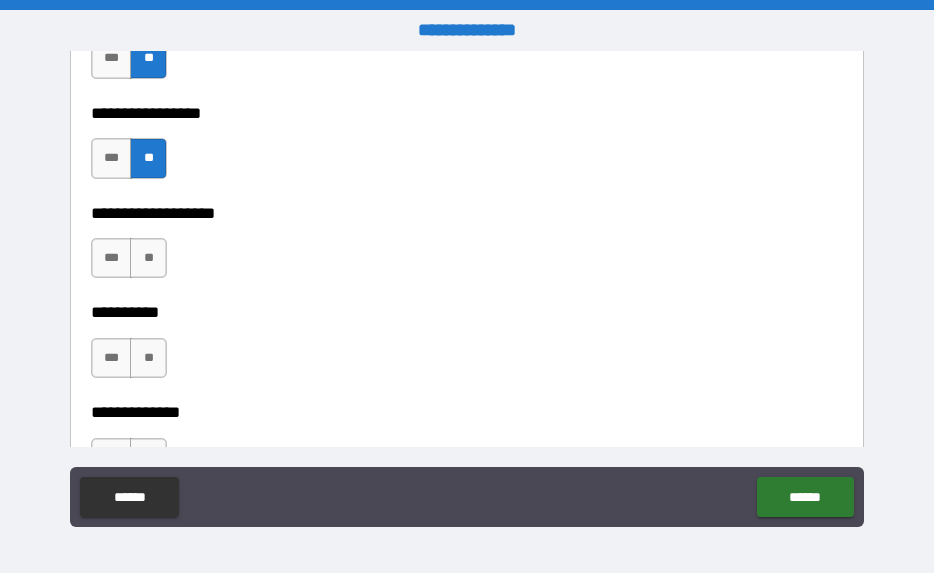 click on "***" at bounding box center (112, 258) 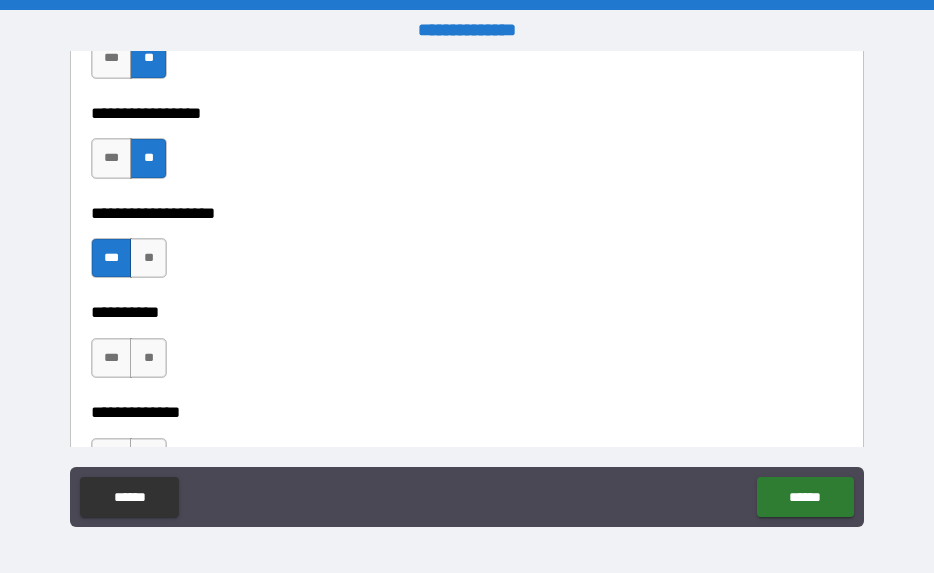 click on "**" at bounding box center (148, 358) 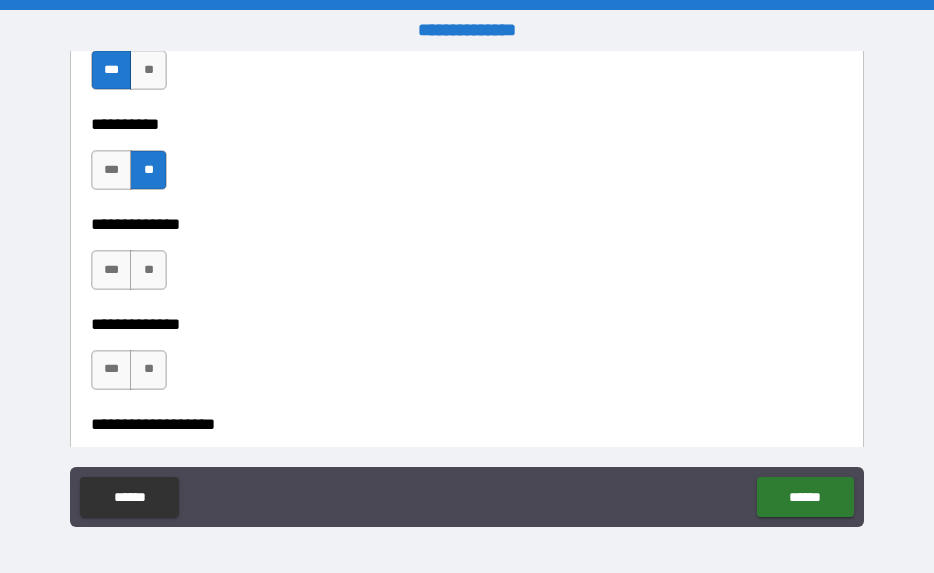 scroll, scrollTop: 4259, scrollLeft: 0, axis: vertical 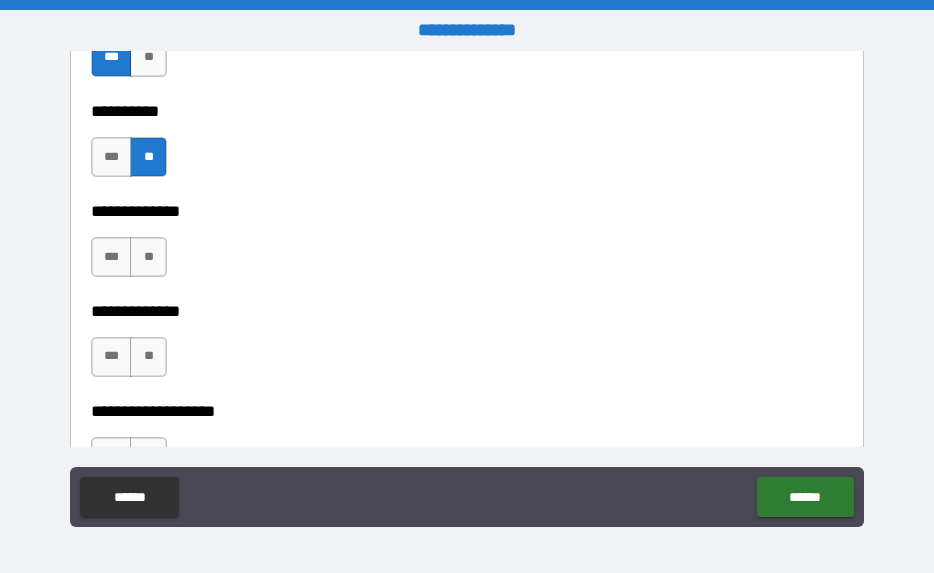 click on "**" at bounding box center [148, 257] 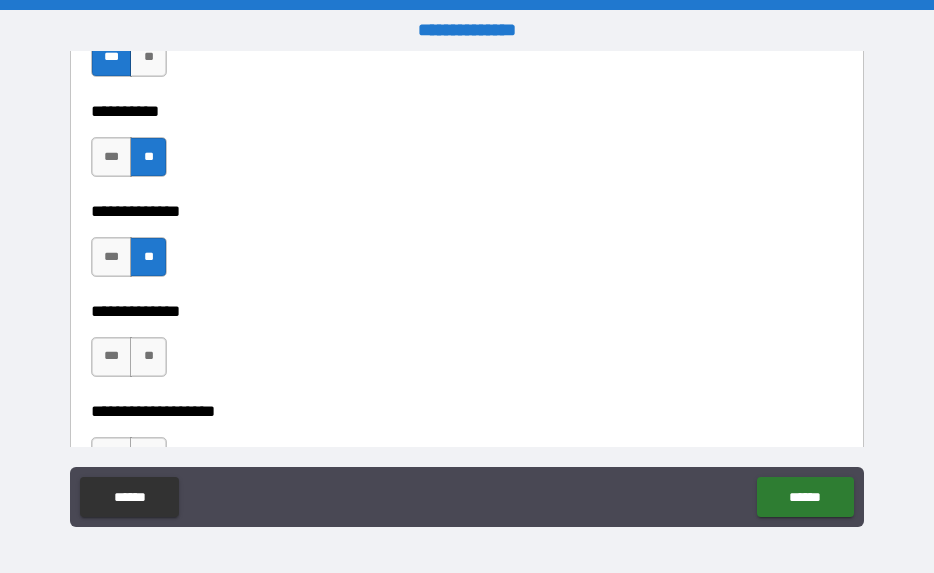 click on "**" at bounding box center [148, 357] 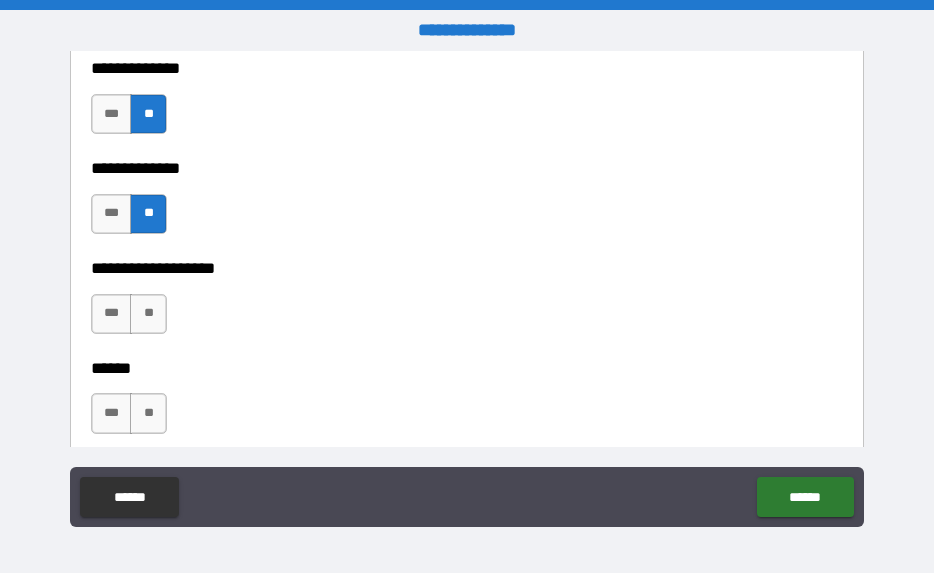 scroll, scrollTop: 4400, scrollLeft: 0, axis: vertical 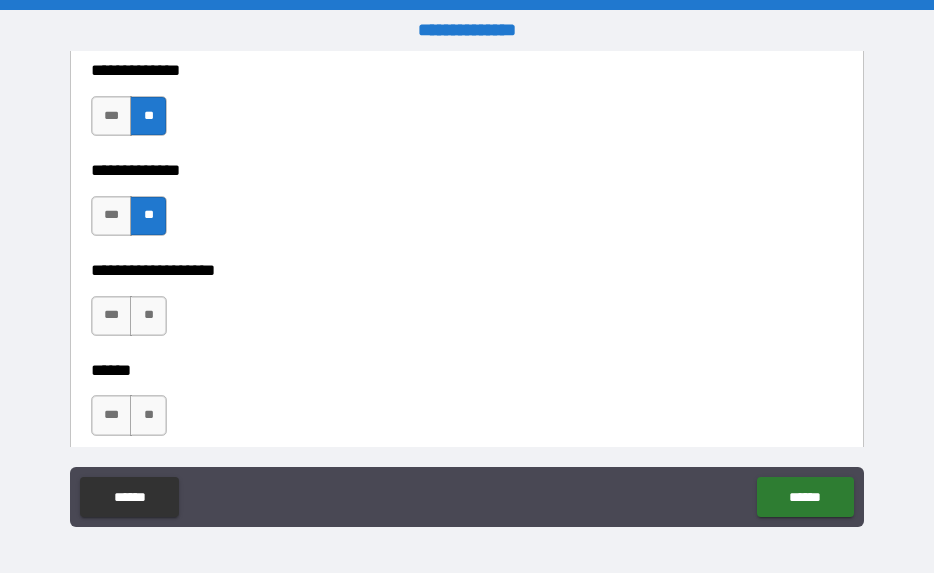 click on "***" at bounding box center (112, 316) 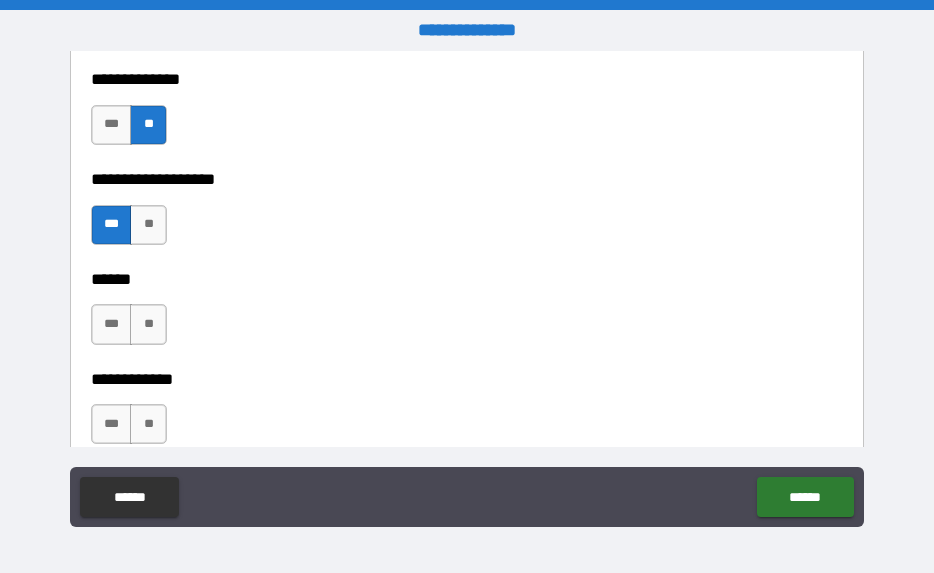 scroll, scrollTop: 4533, scrollLeft: 0, axis: vertical 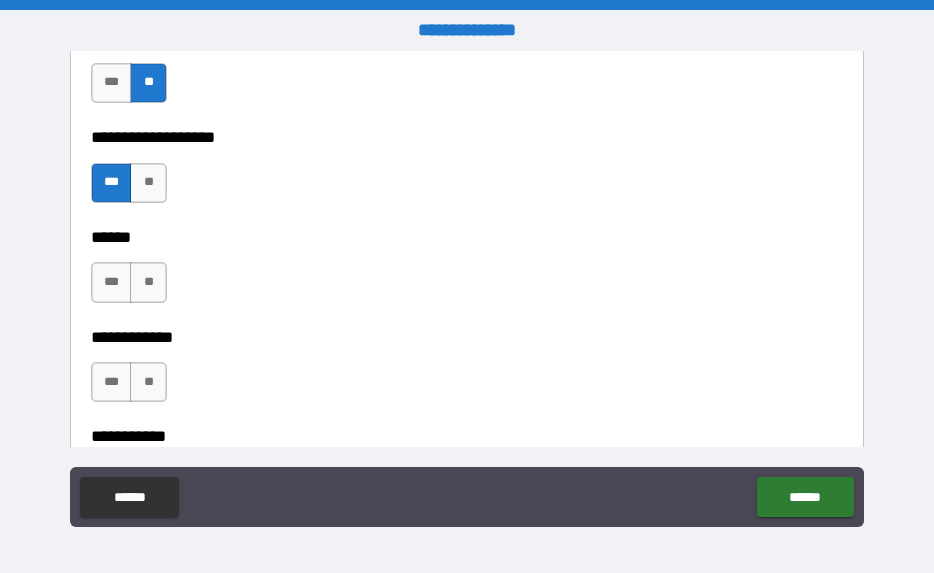 click on "**" at bounding box center (148, 282) 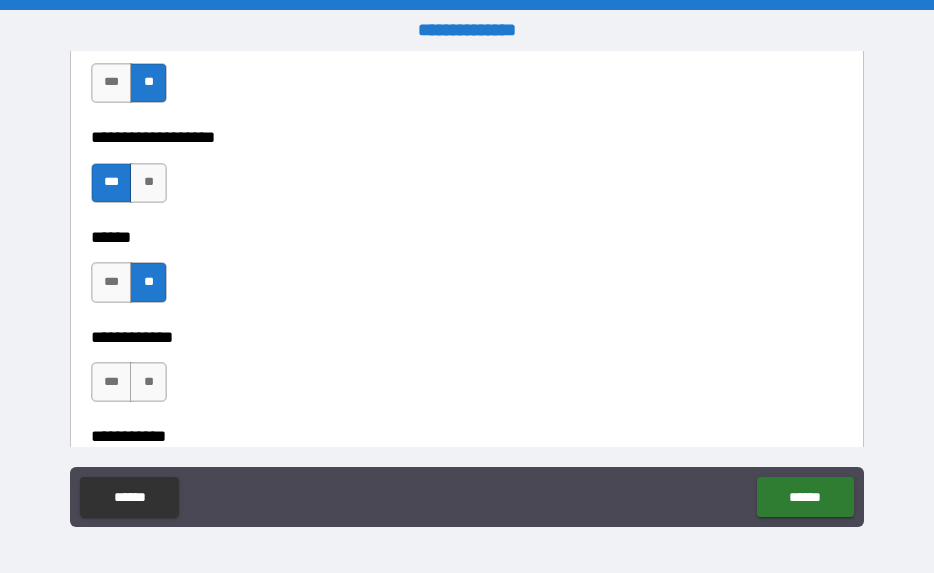 click on "**" at bounding box center (148, 382) 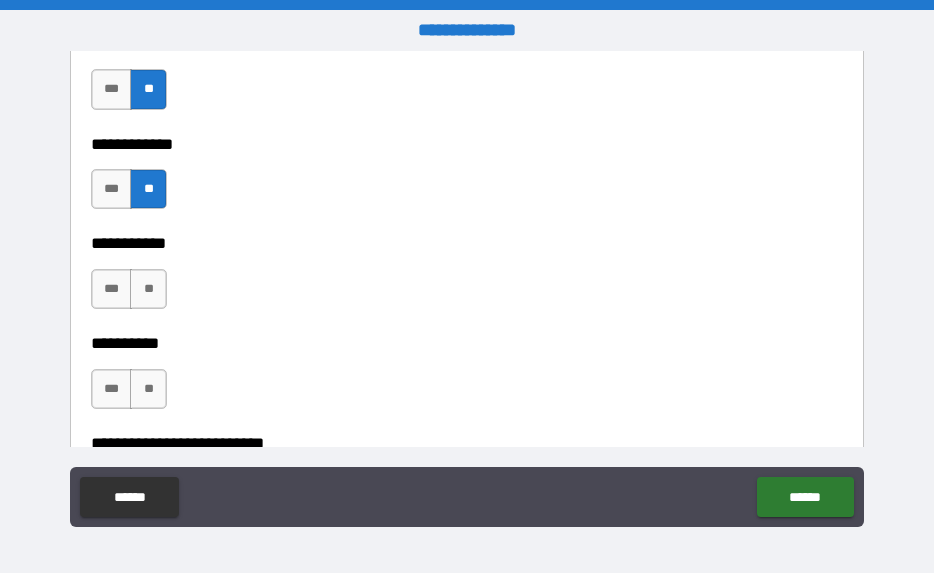 scroll, scrollTop: 4724, scrollLeft: 0, axis: vertical 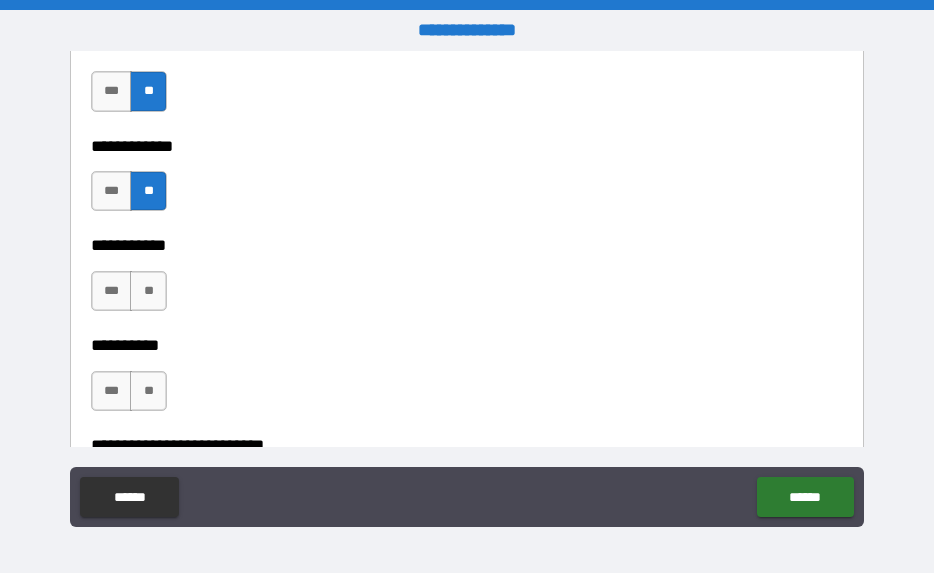 click on "**" at bounding box center [148, 291] 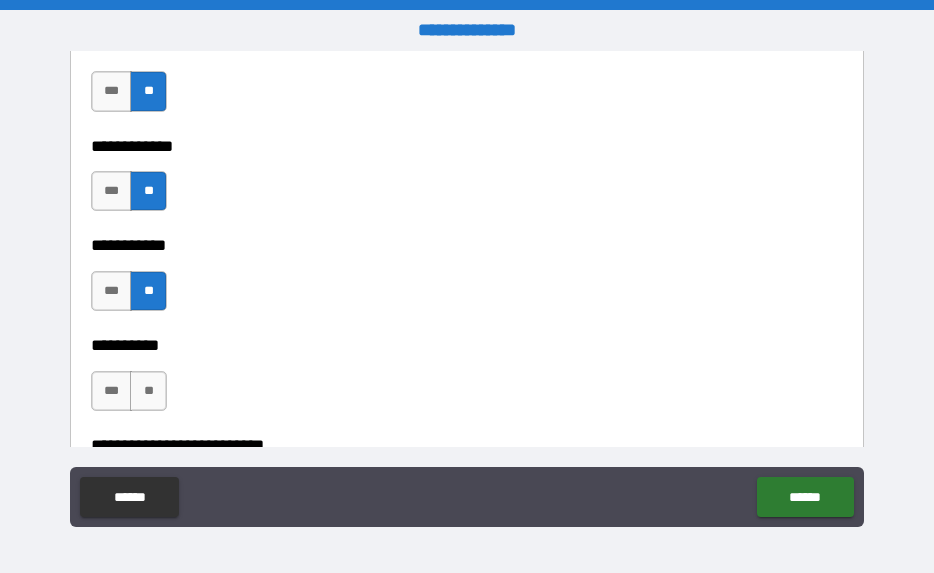 click on "**" at bounding box center [148, 391] 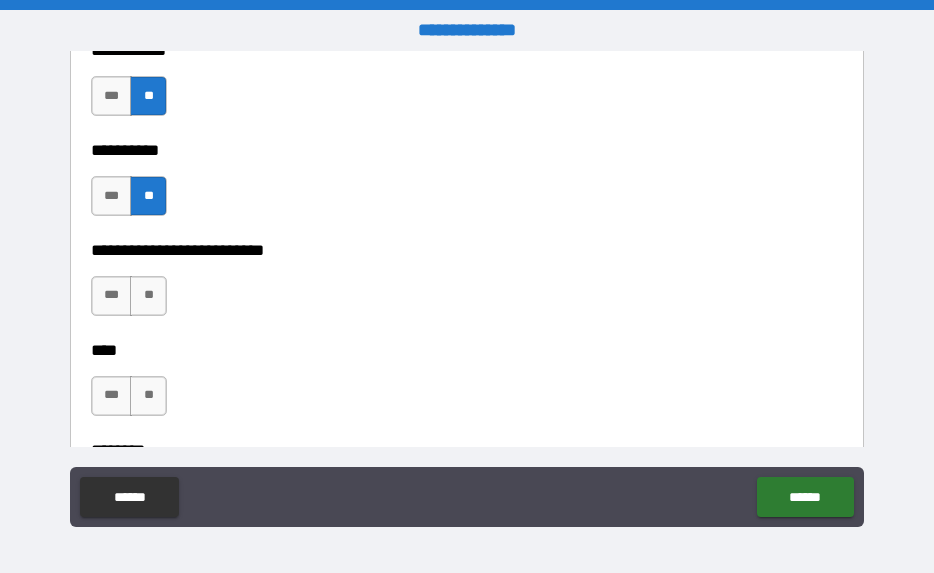 scroll, scrollTop: 4915, scrollLeft: 0, axis: vertical 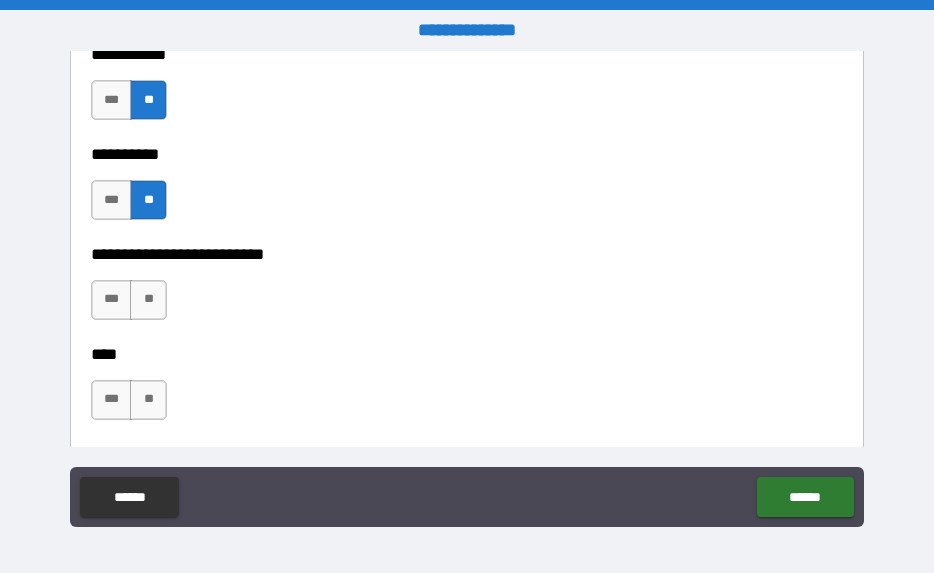 click on "**" at bounding box center (148, 300) 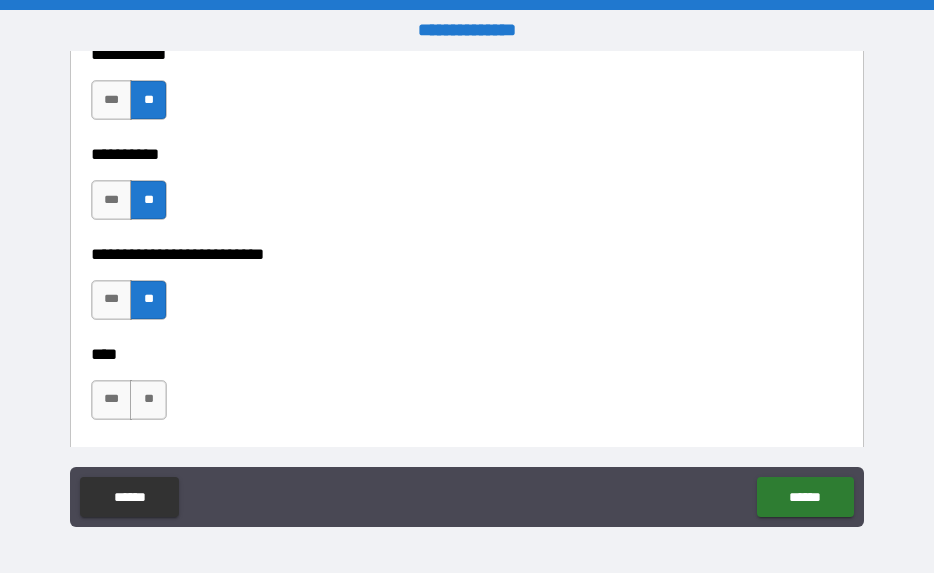 click on "***" at bounding box center (112, 400) 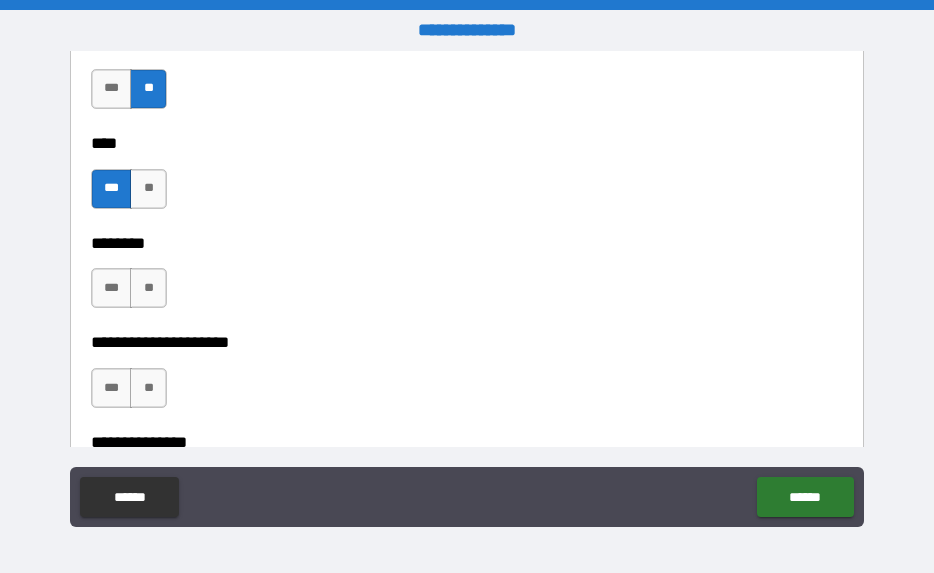 scroll, scrollTop: 5137, scrollLeft: 0, axis: vertical 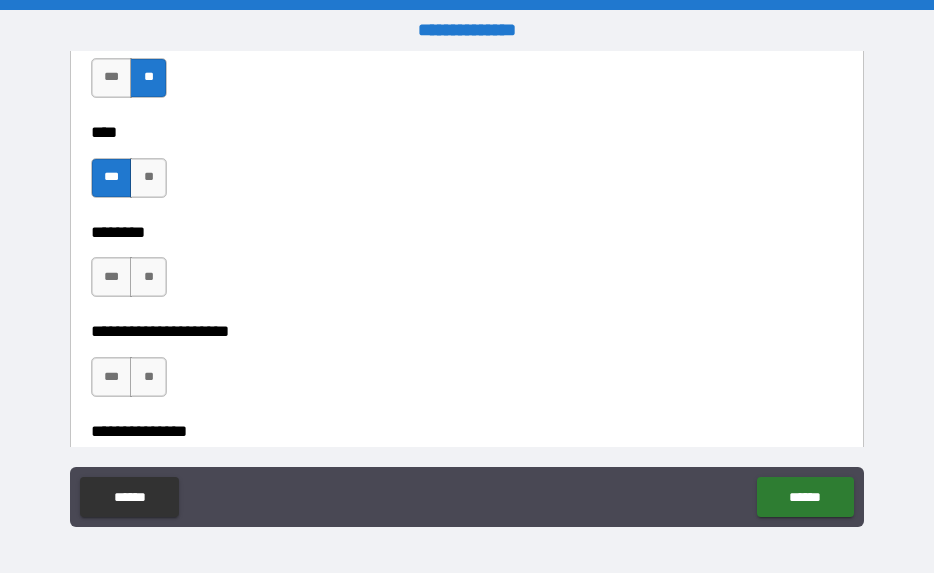 click on "**" at bounding box center (148, 277) 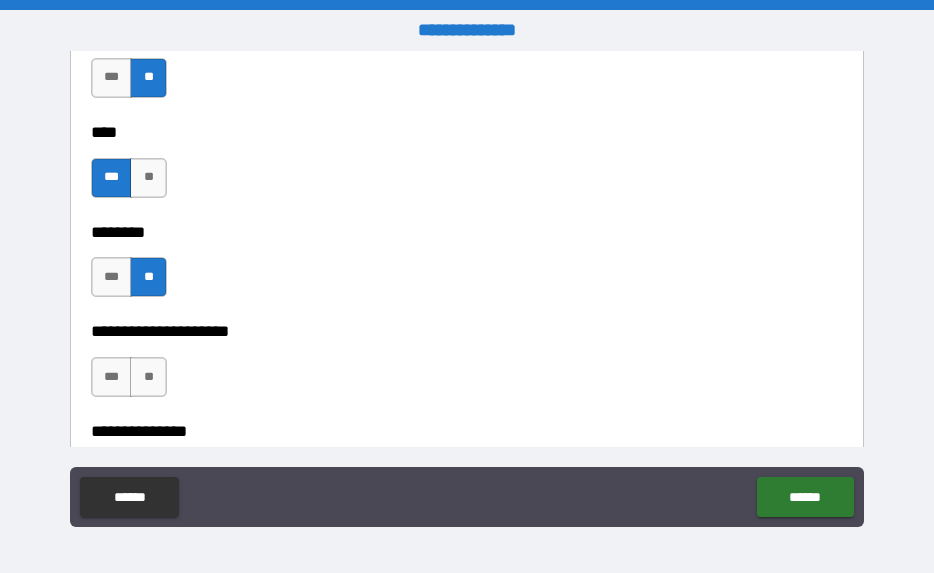 click on "**" at bounding box center [148, 377] 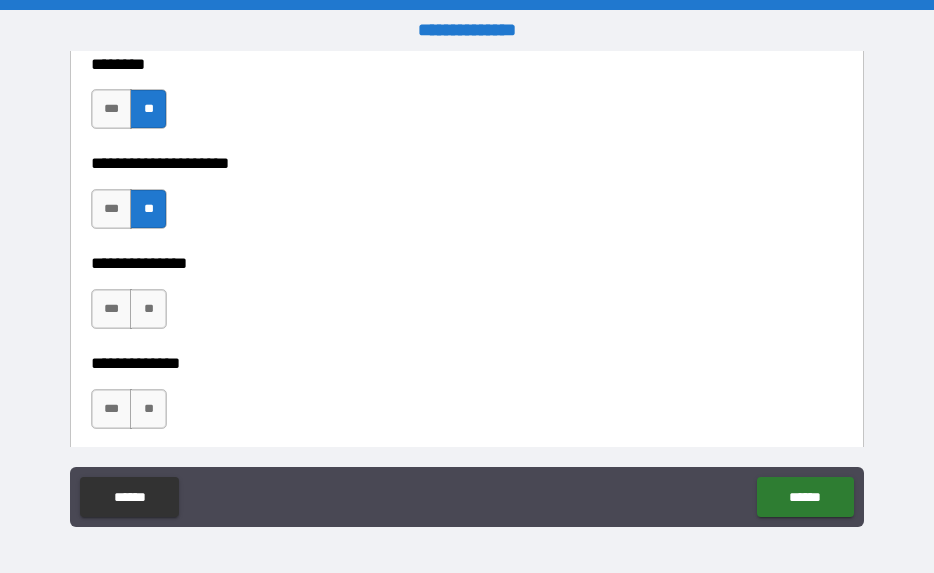 scroll, scrollTop: 5304, scrollLeft: 0, axis: vertical 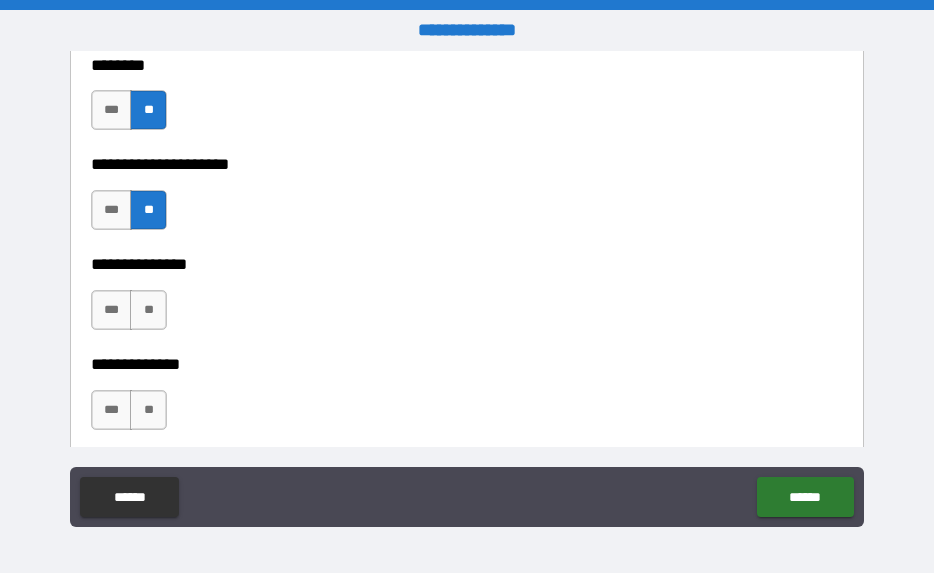 click on "**" at bounding box center (148, 310) 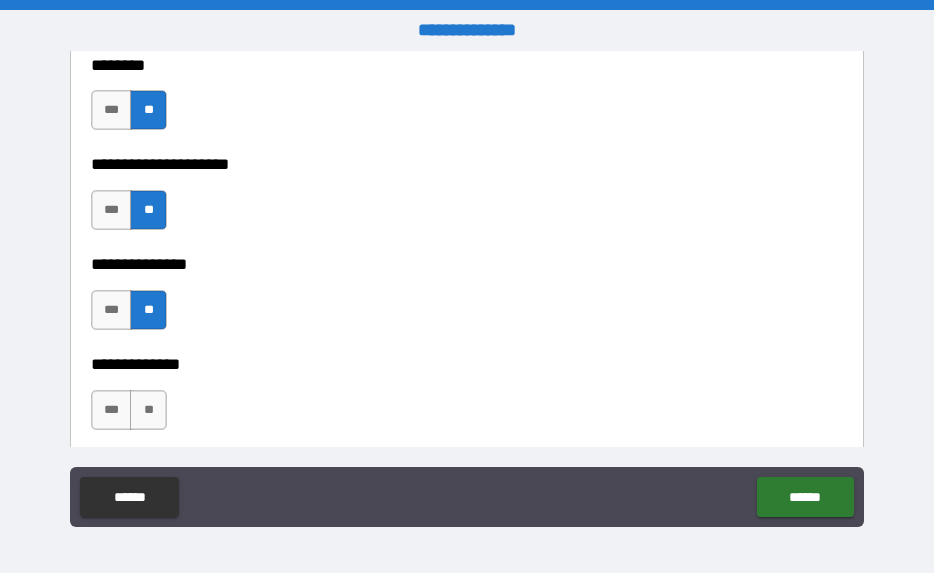 click on "**" at bounding box center (148, 410) 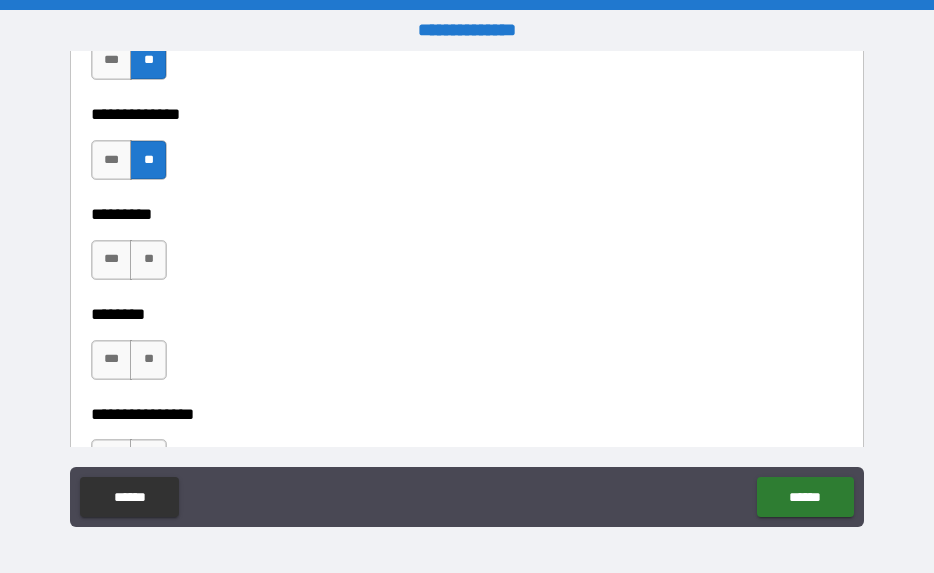 scroll, scrollTop: 5552, scrollLeft: 0, axis: vertical 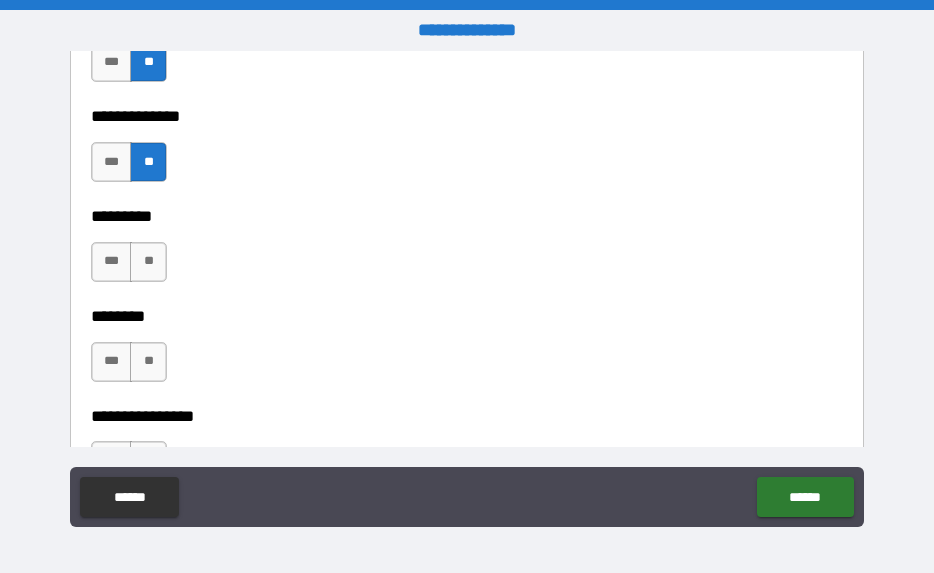 click on "**" at bounding box center [148, 262] 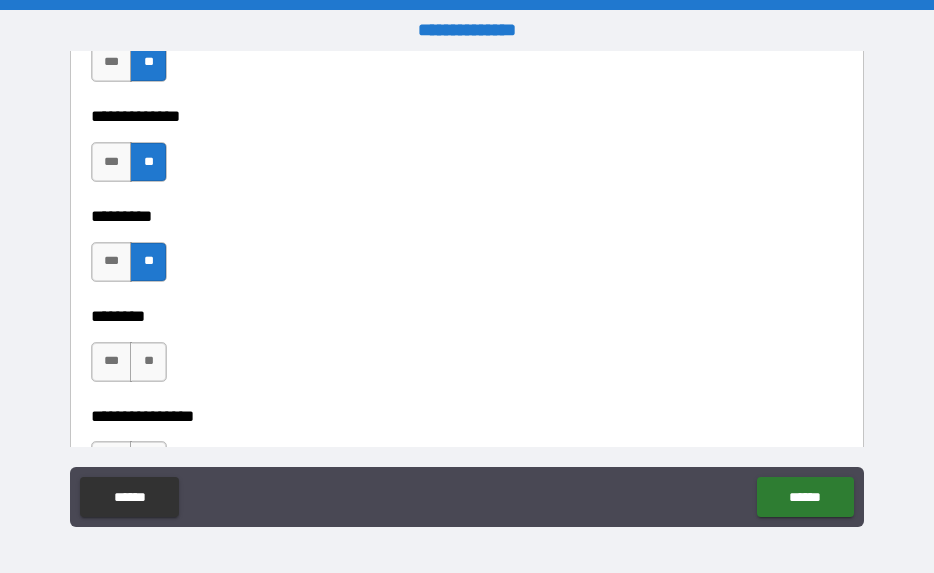 click on "**" at bounding box center (148, 362) 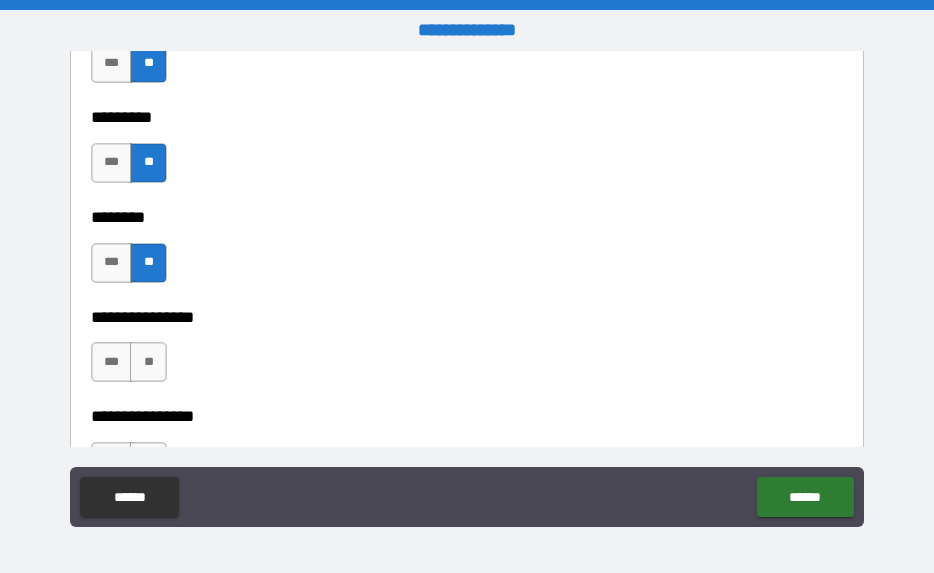 scroll, scrollTop: 5726, scrollLeft: 0, axis: vertical 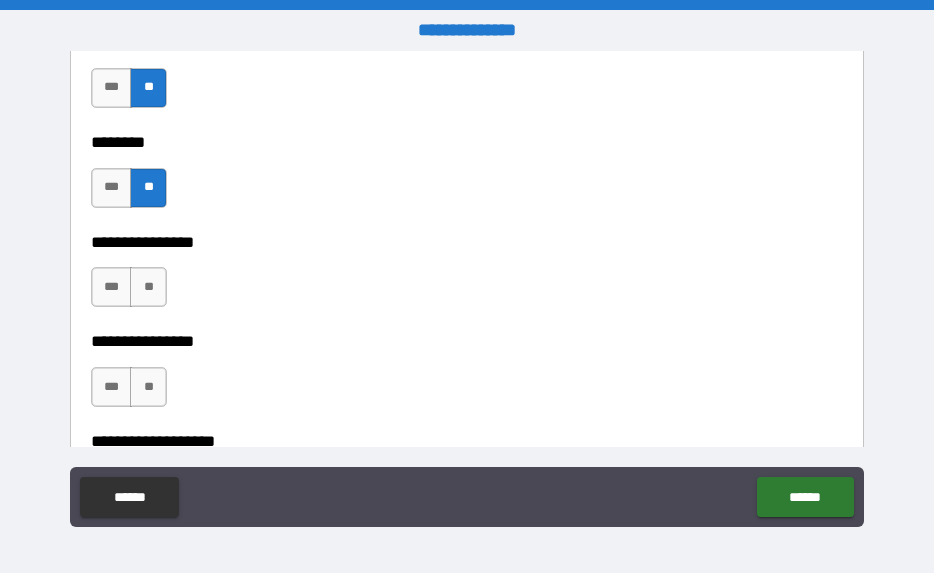click on "**" at bounding box center (148, 287) 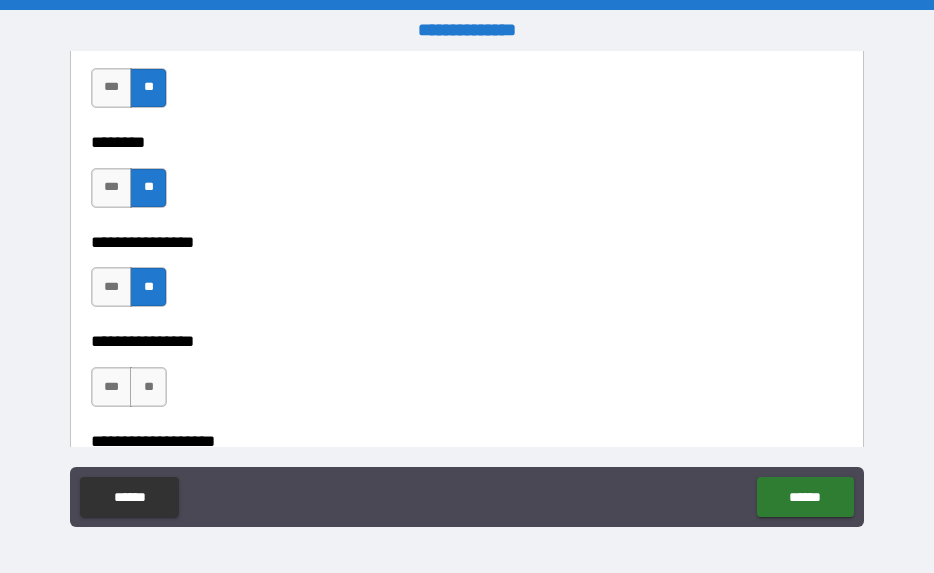 click on "**" at bounding box center [148, 387] 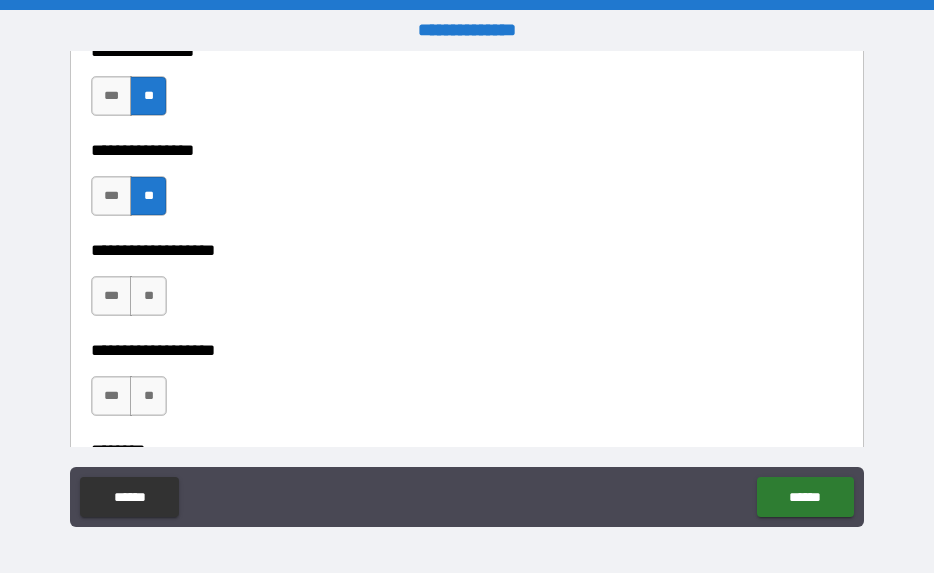 scroll, scrollTop: 5916, scrollLeft: 0, axis: vertical 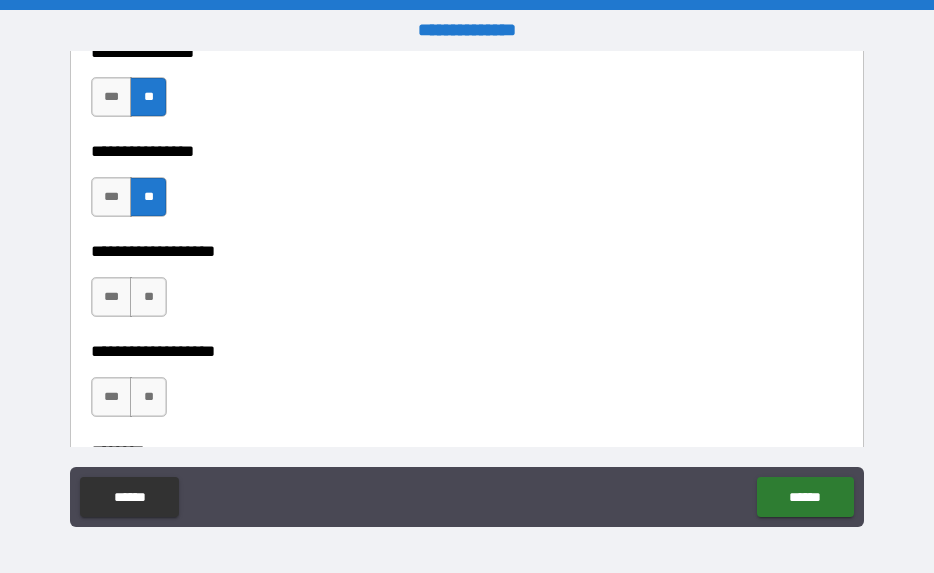 click on "***" at bounding box center [112, 297] 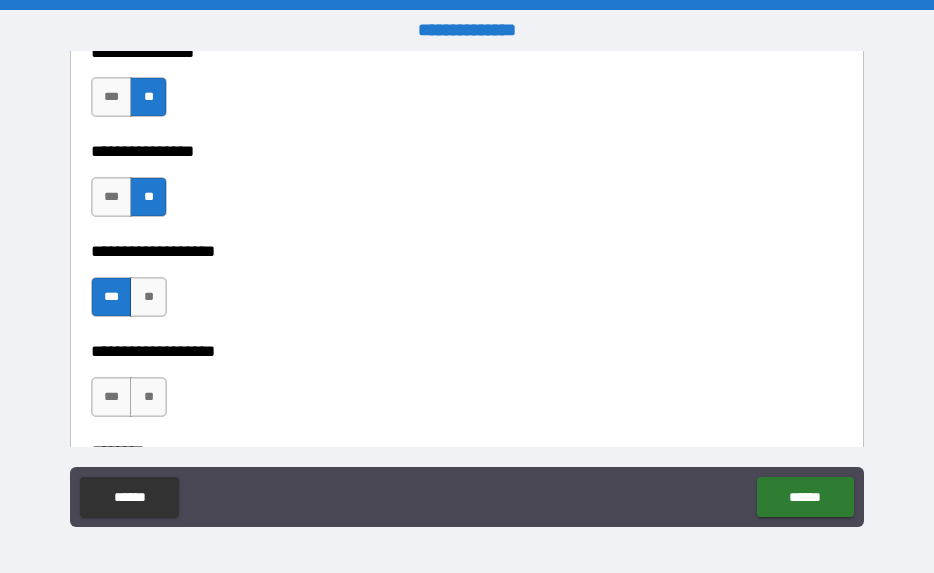 click on "**" at bounding box center [148, 397] 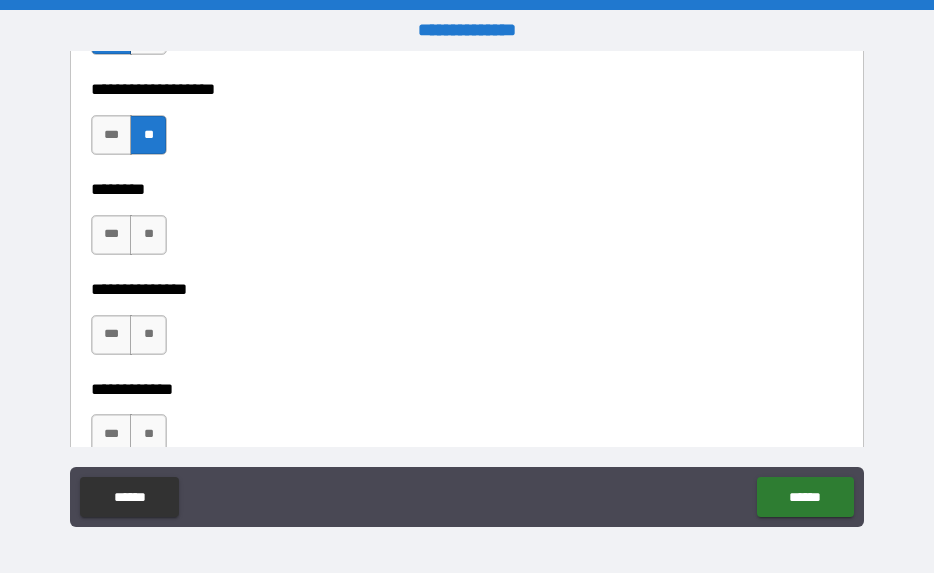 scroll, scrollTop: 6182, scrollLeft: 0, axis: vertical 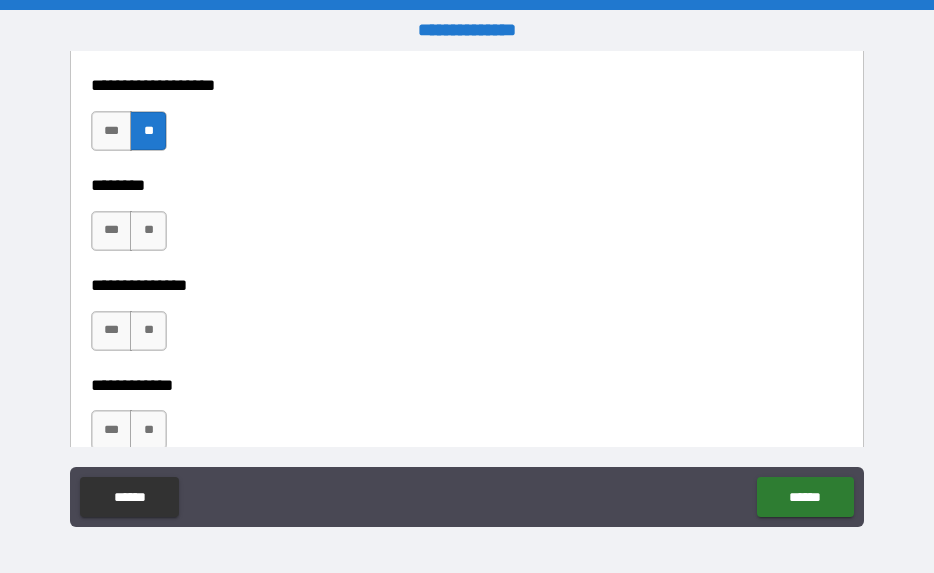click on "**" at bounding box center [148, 231] 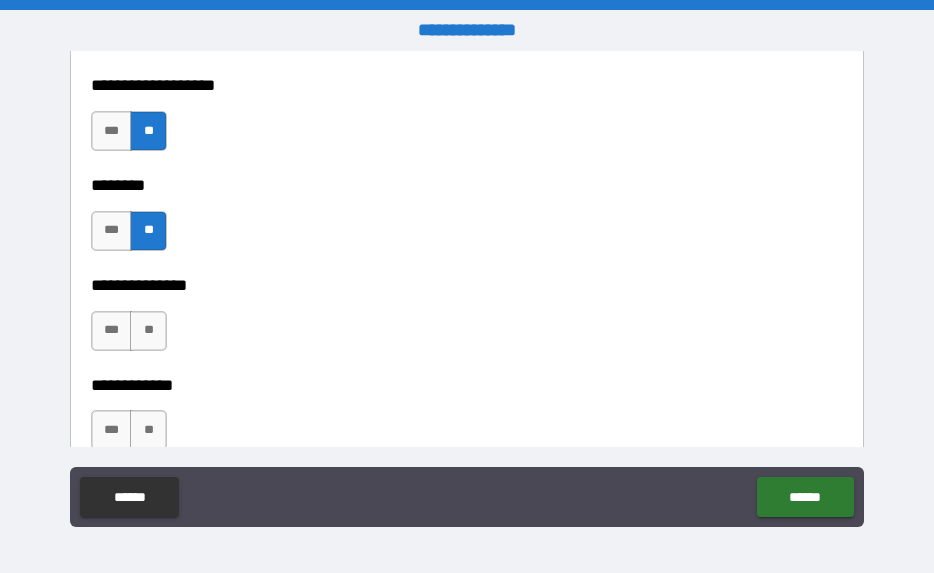 click on "**" at bounding box center [148, 331] 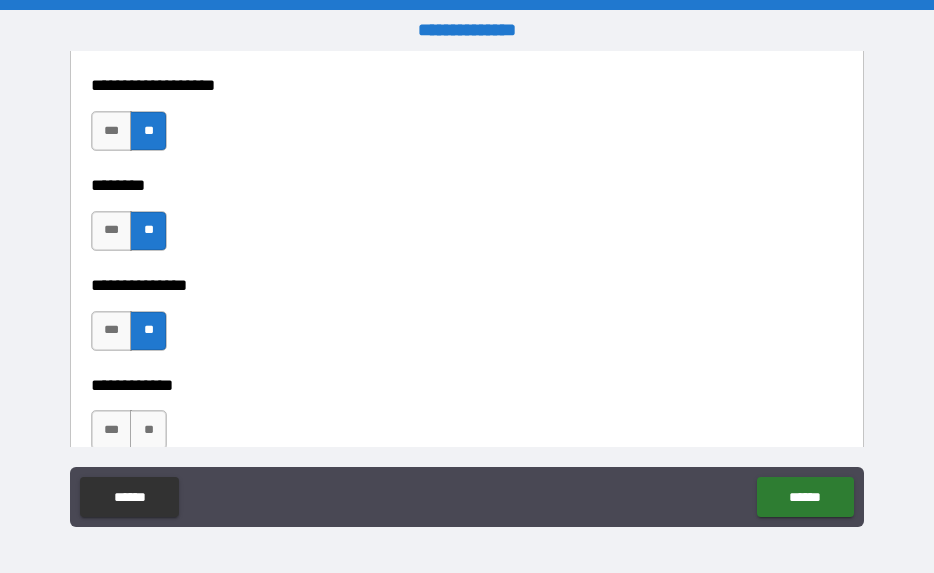 click on "**" at bounding box center [148, 430] 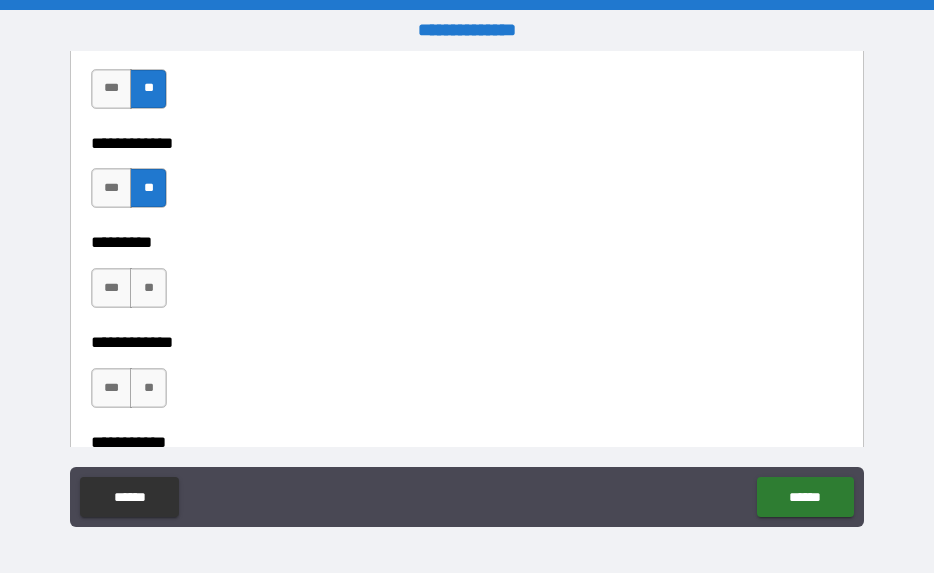 scroll, scrollTop: 6424, scrollLeft: 0, axis: vertical 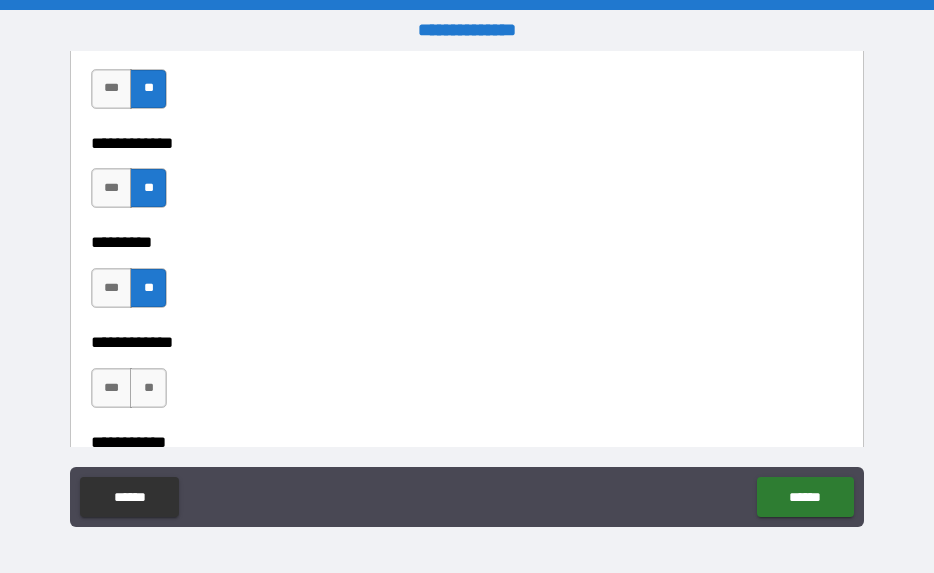 click on "**" at bounding box center [148, 388] 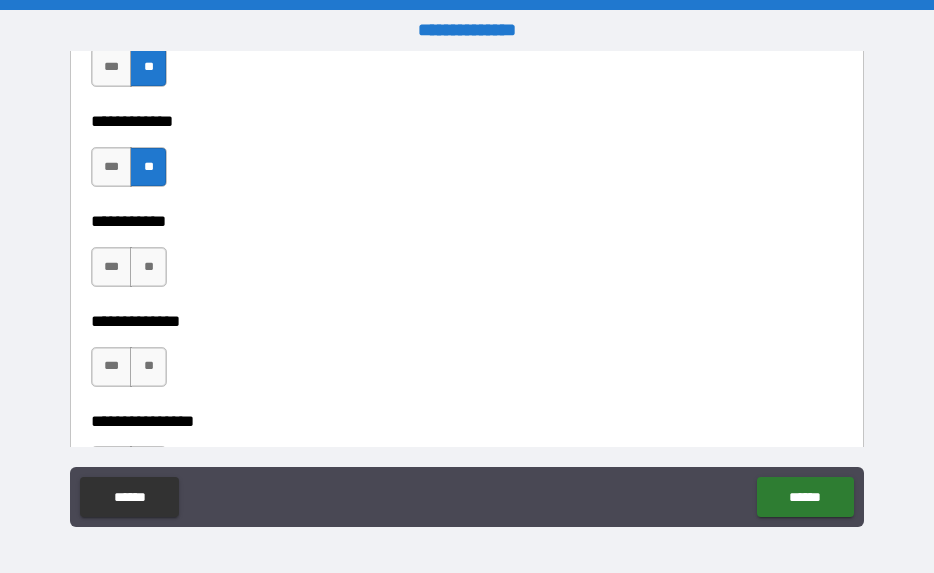 scroll, scrollTop: 6645, scrollLeft: 0, axis: vertical 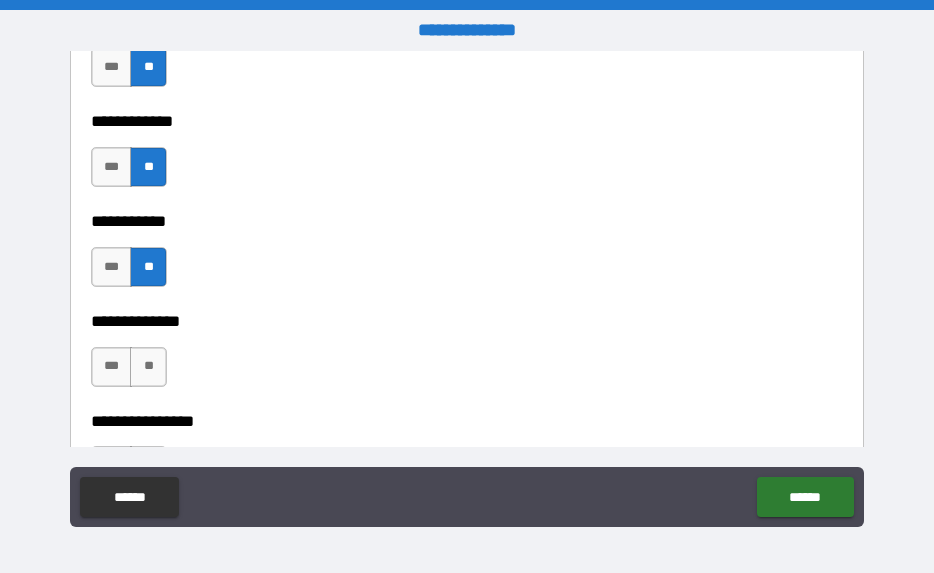 click on "**" at bounding box center [148, 367] 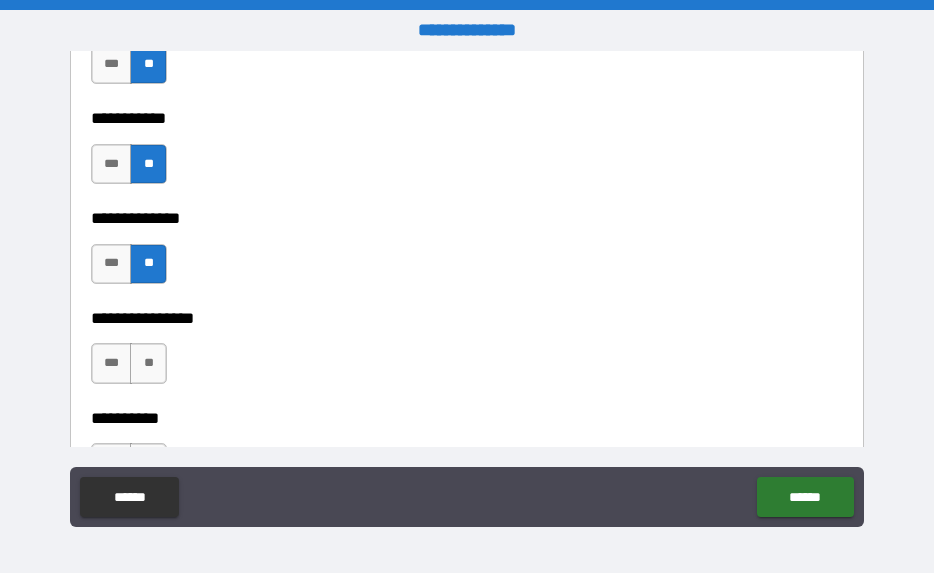 scroll, scrollTop: 6827, scrollLeft: 0, axis: vertical 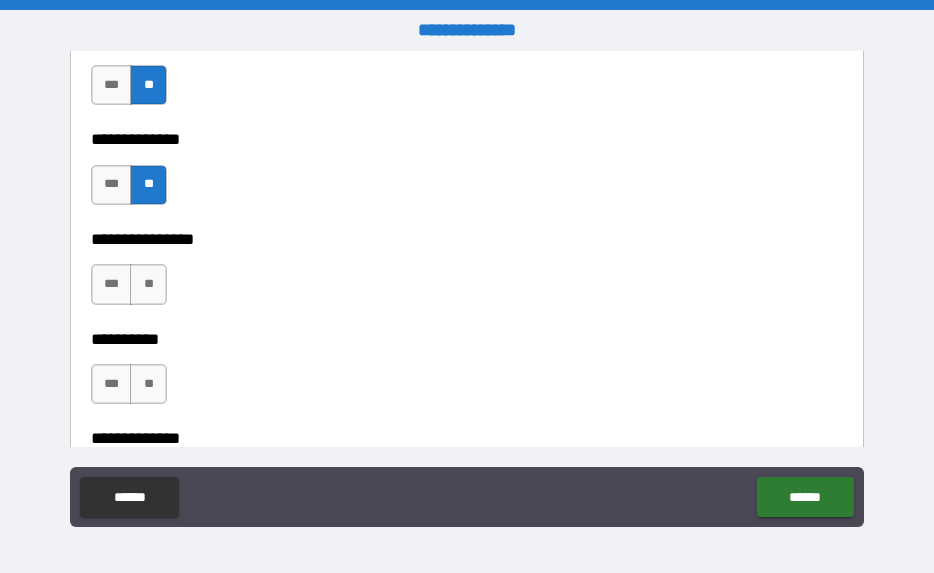 click on "**" at bounding box center [148, 284] 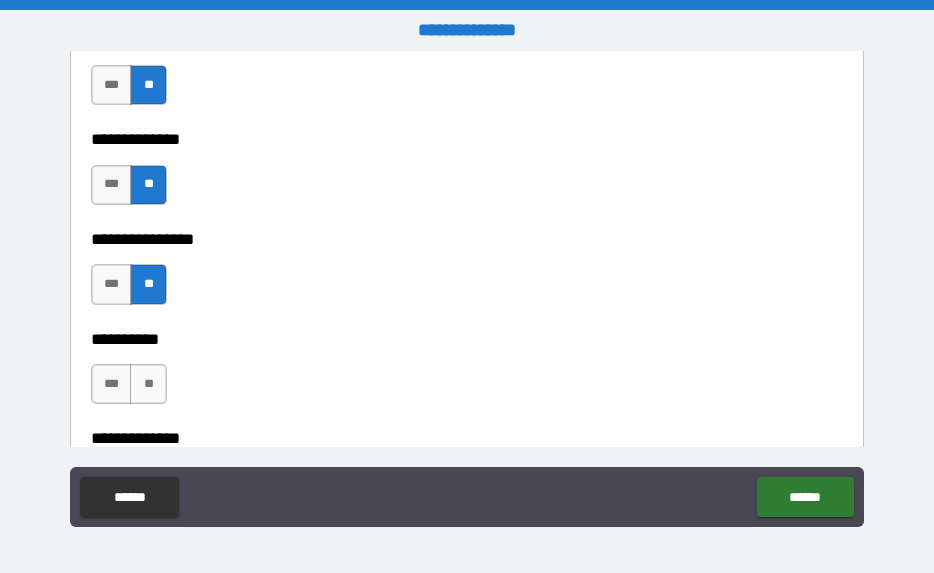 click on "**" at bounding box center [148, 384] 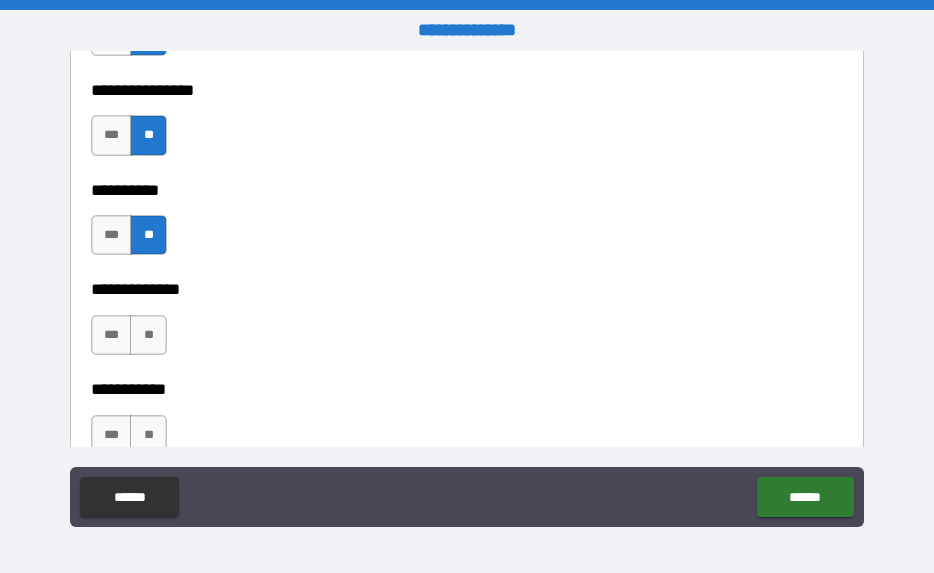 scroll, scrollTop: 6993, scrollLeft: 0, axis: vertical 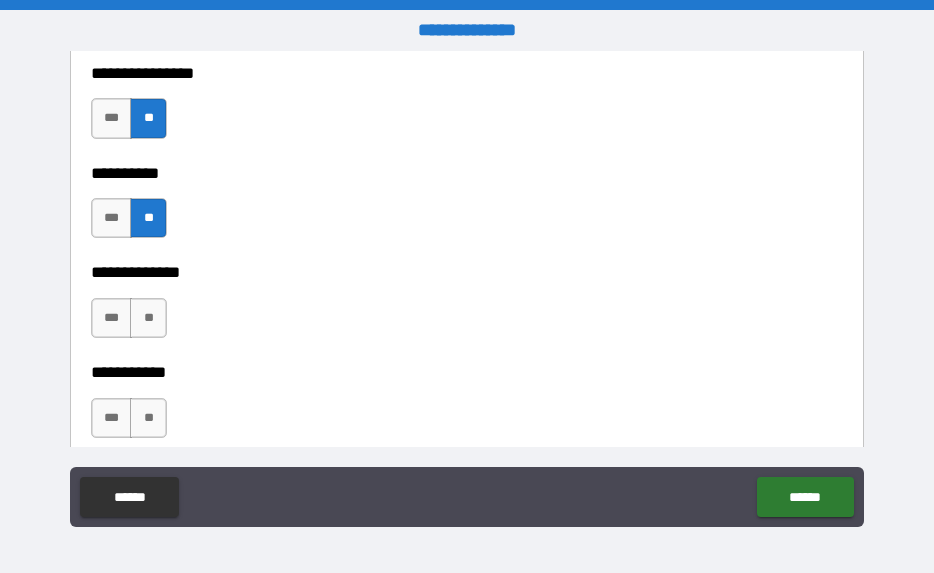 click on "**" at bounding box center (148, 318) 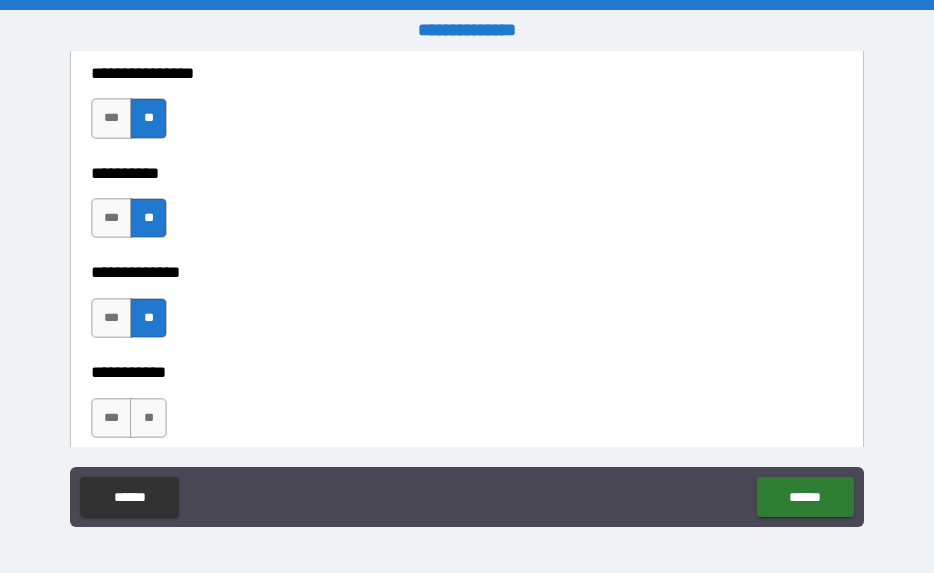 click on "**" at bounding box center [148, 418] 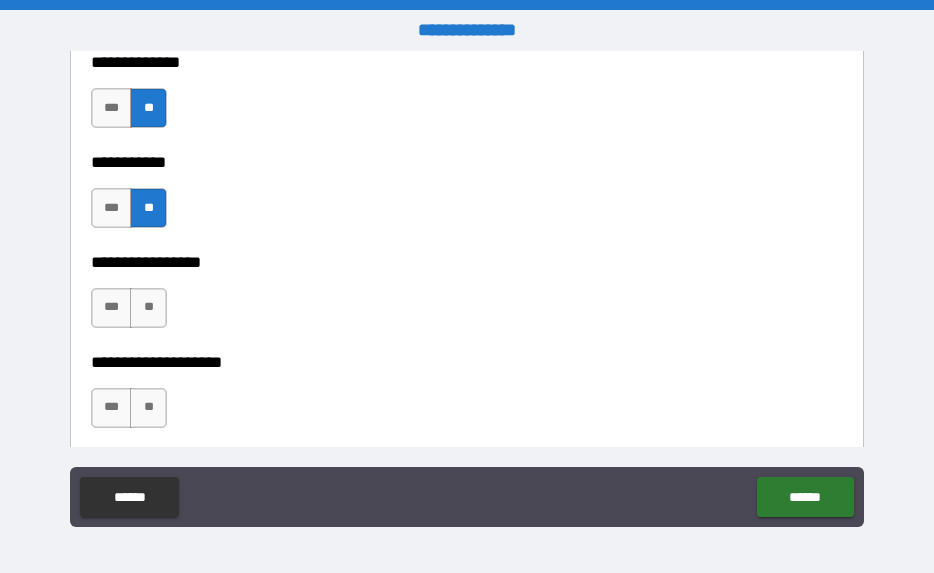 scroll, scrollTop: 7204, scrollLeft: 0, axis: vertical 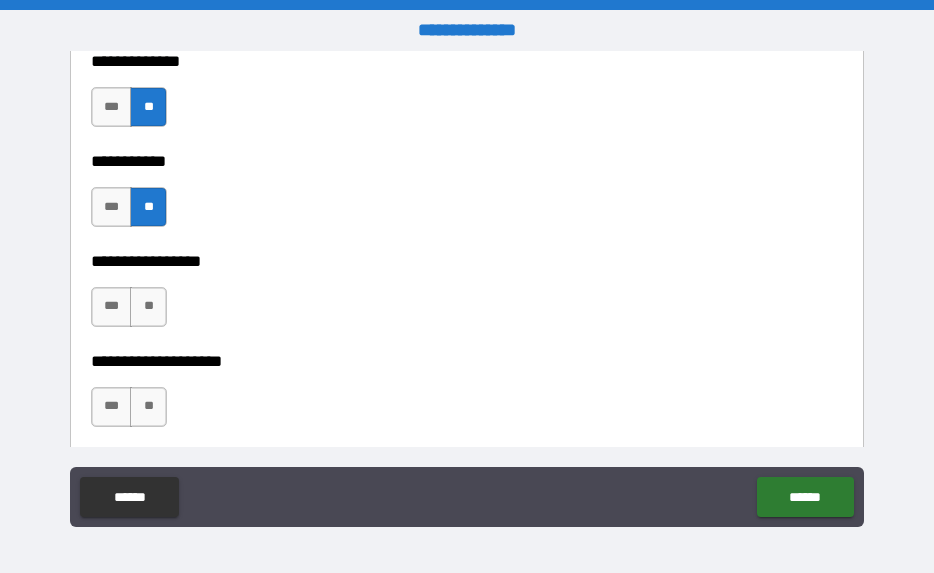 click on "**" at bounding box center [148, 307] 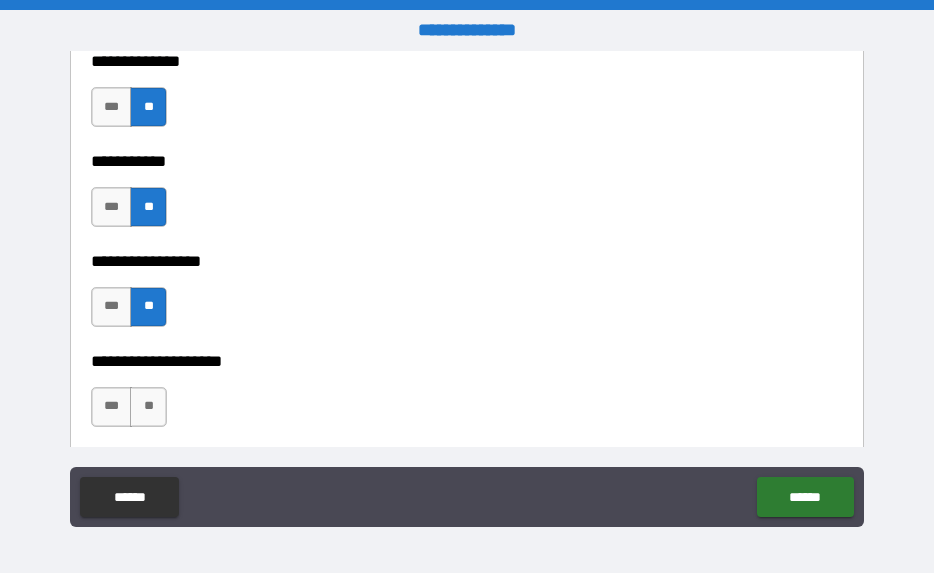 click on "***" at bounding box center [112, 407] 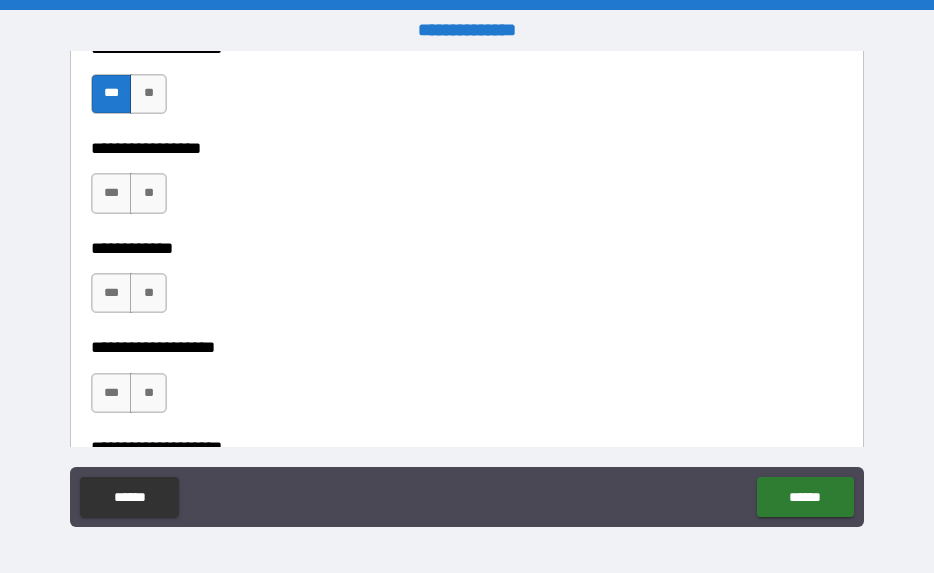 scroll, scrollTop: 7536, scrollLeft: 0, axis: vertical 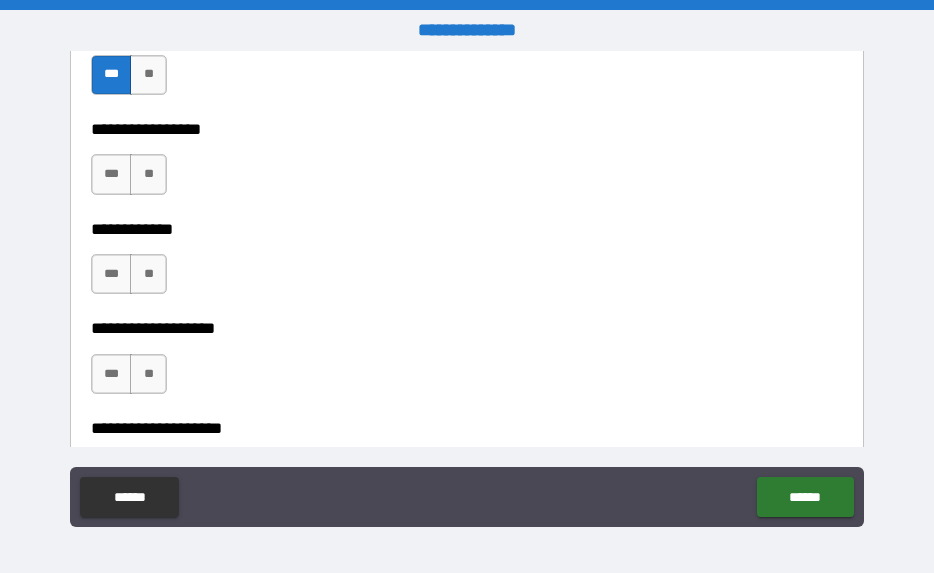 click on "**" at bounding box center [148, 174] 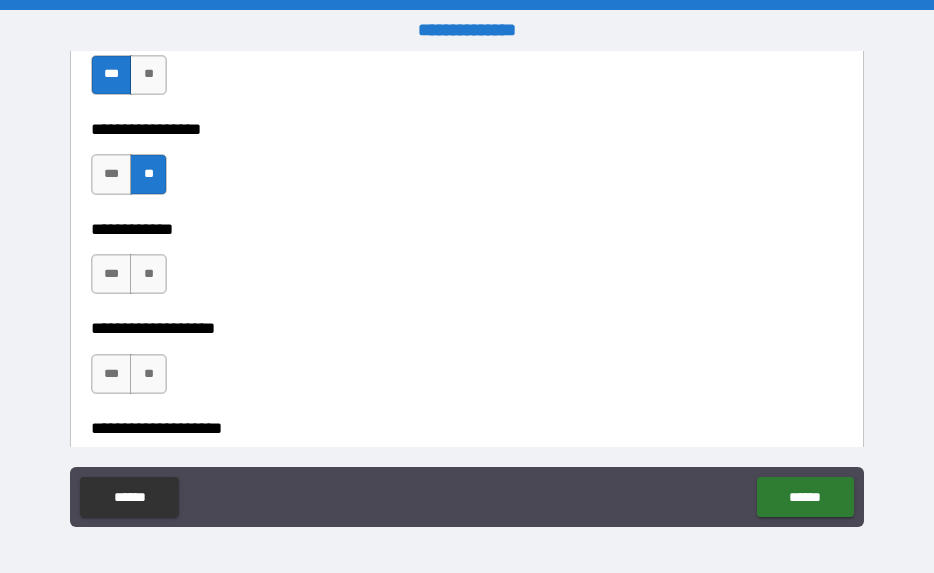 click on "**" at bounding box center (148, 274) 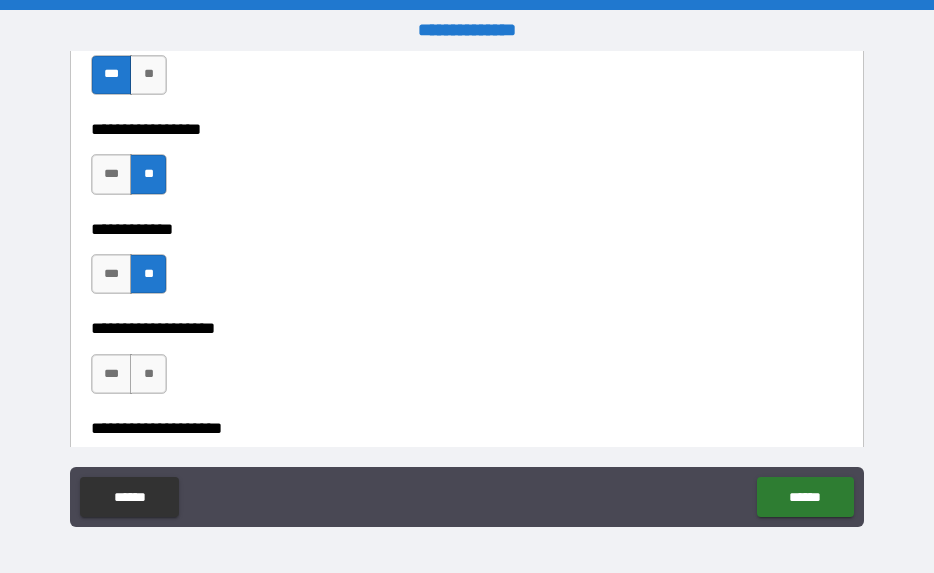 click on "**" at bounding box center (148, 374) 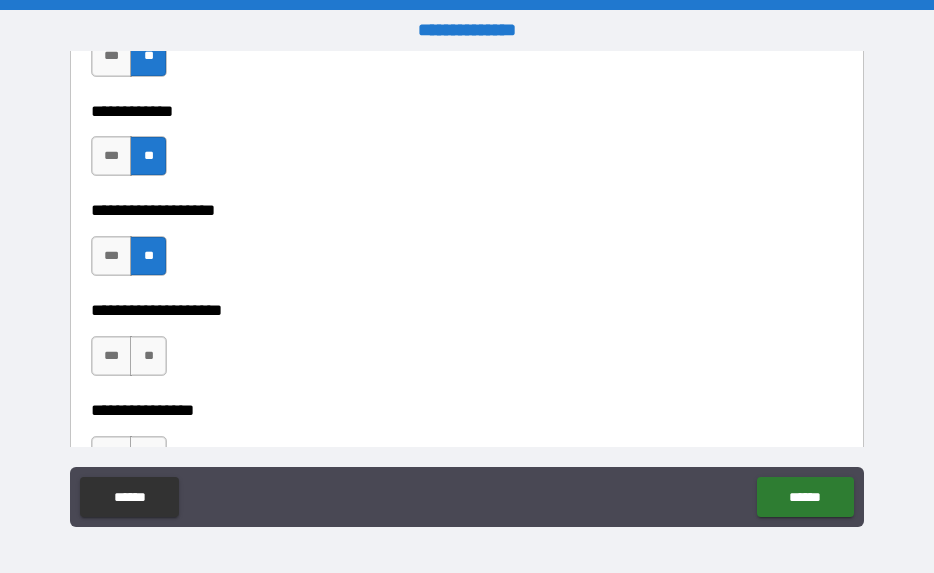 scroll, scrollTop: 7726, scrollLeft: 0, axis: vertical 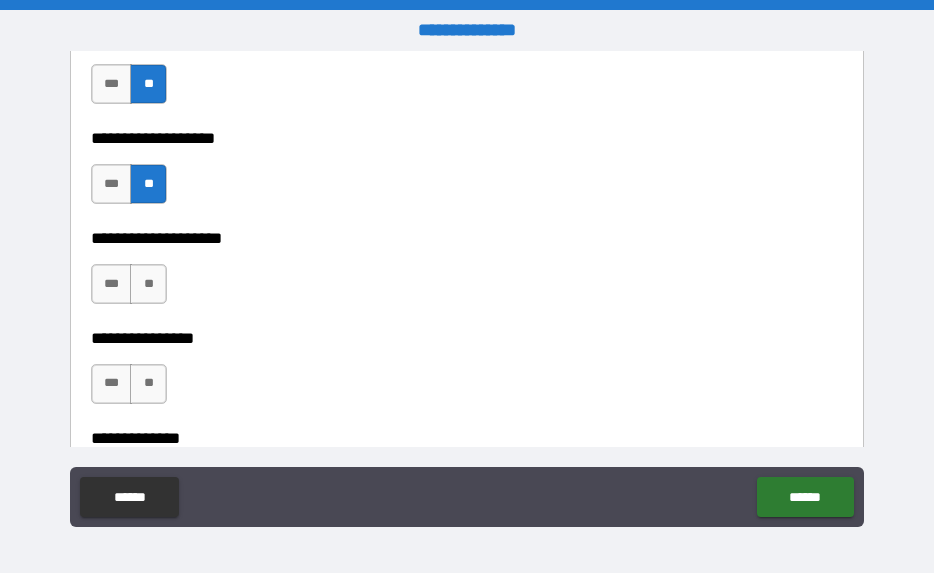 click on "**" at bounding box center (148, 284) 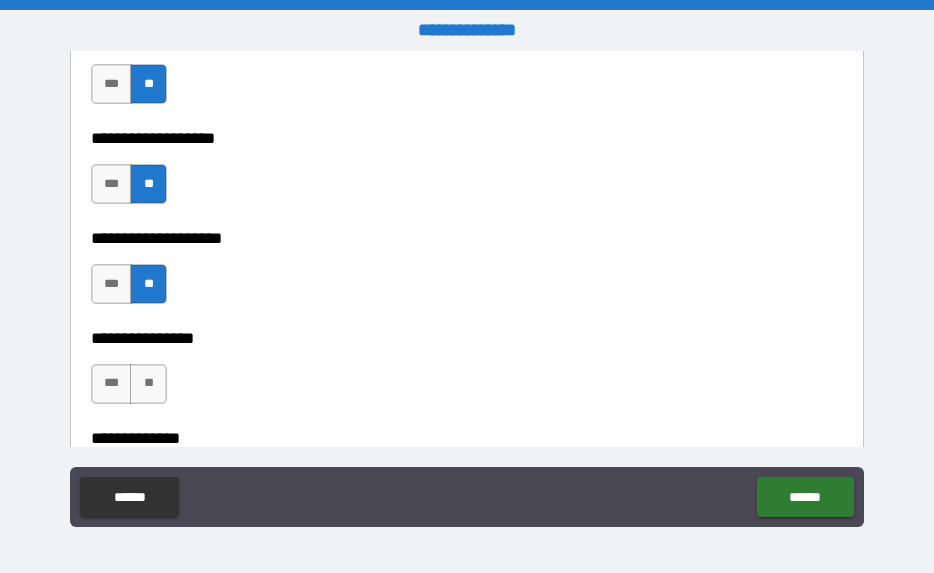 click on "**" at bounding box center [148, 384] 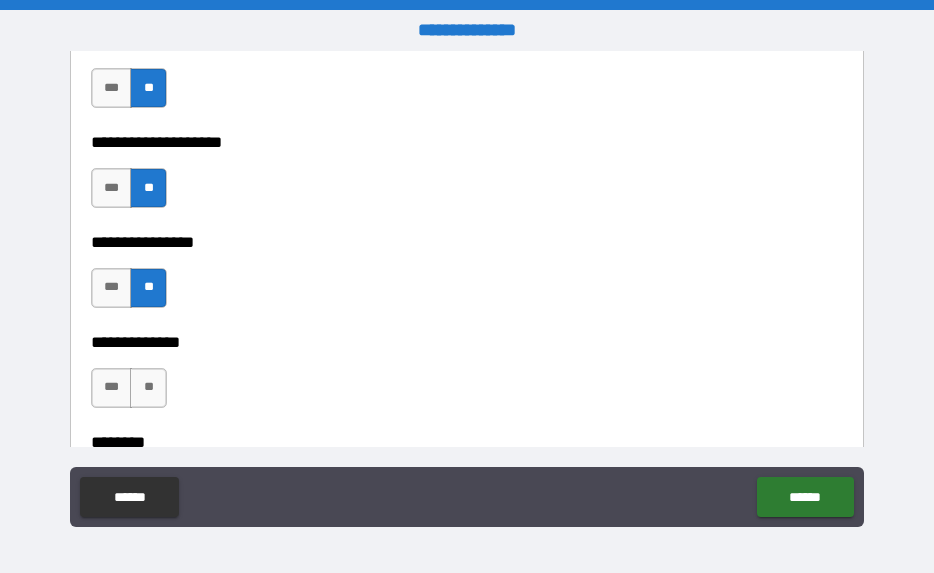 scroll, scrollTop: 7901, scrollLeft: 0, axis: vertical 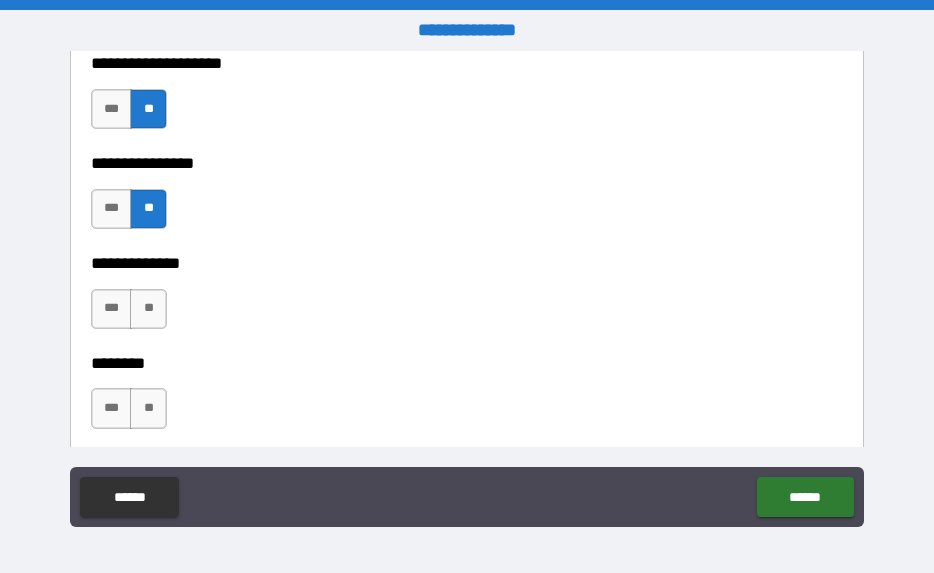 click on "**" at bounding box center [148, 309] 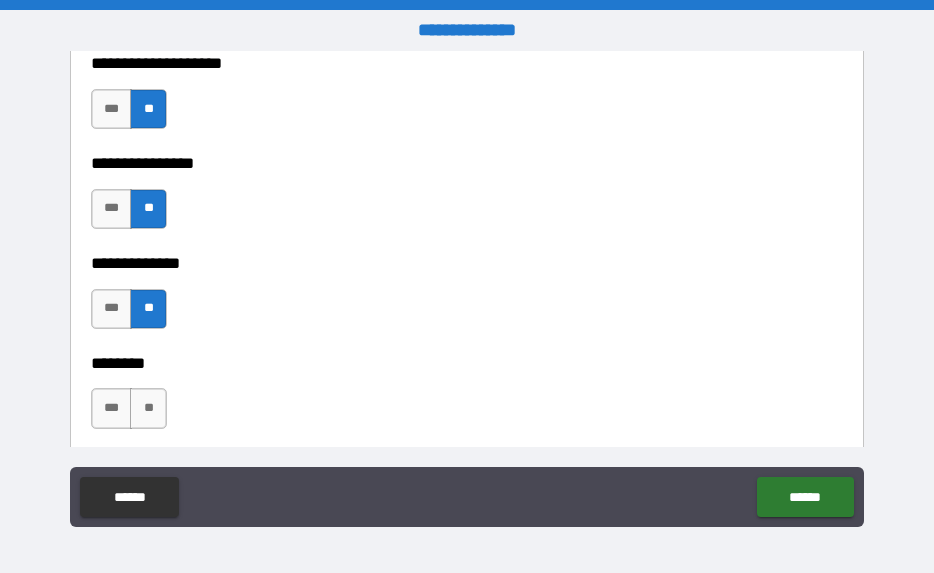 click on "**" at bounding box center (148, 408) 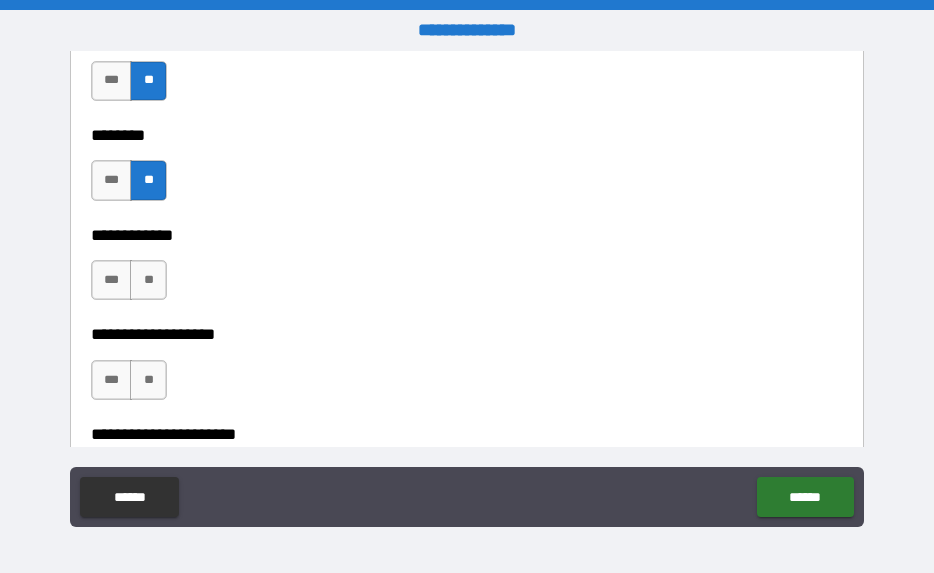 scroll, scrollTop: 8128, scrollLeft: 0, axis: vertical 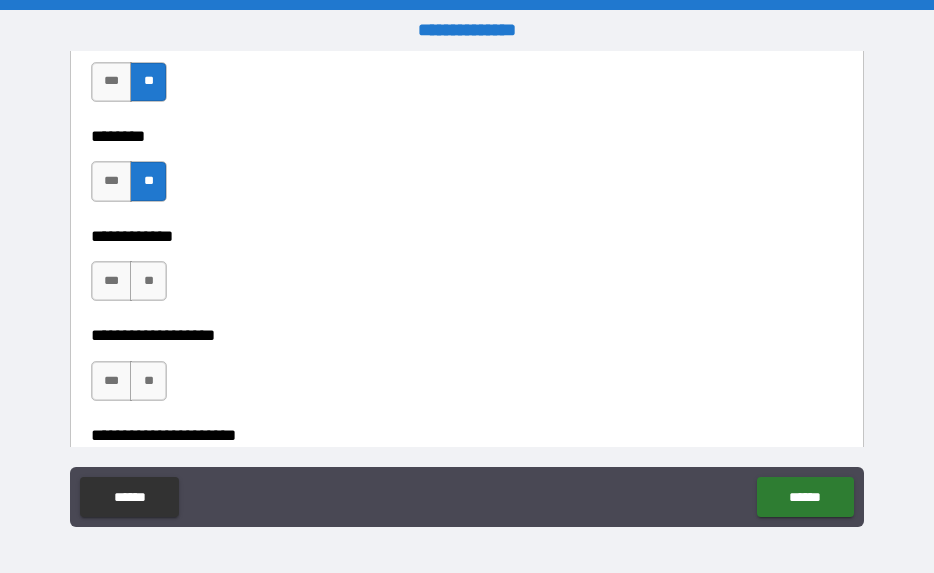 click on "**" at bounding box center (148, 281) 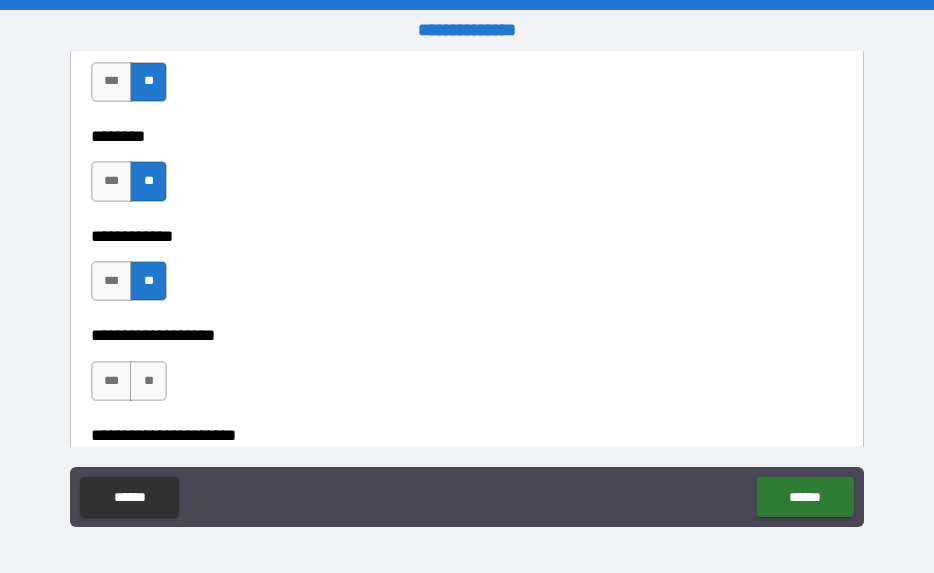 click on "**" at bounding box center [148, 381] 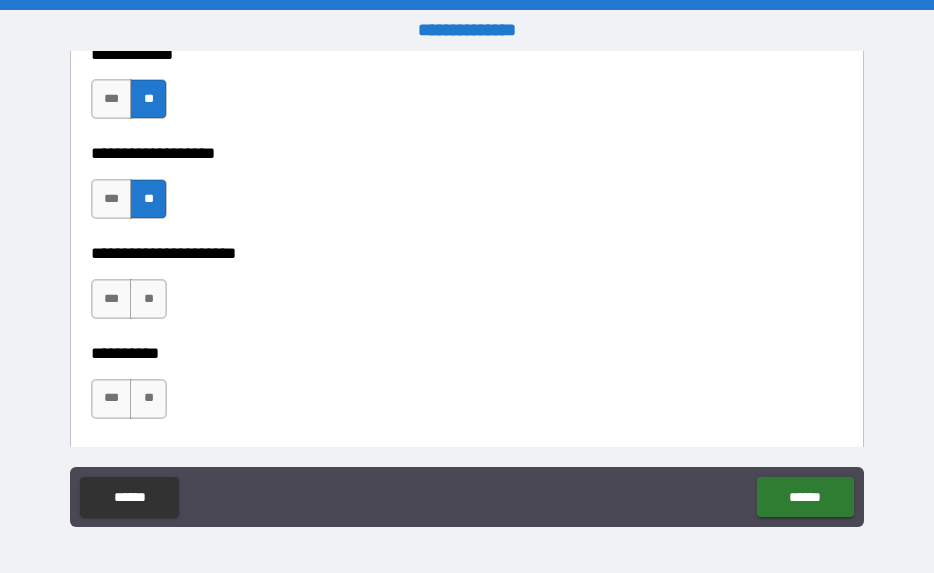 scroll, scrollTop: 8308, scrollLeft: 0, axis: vertical 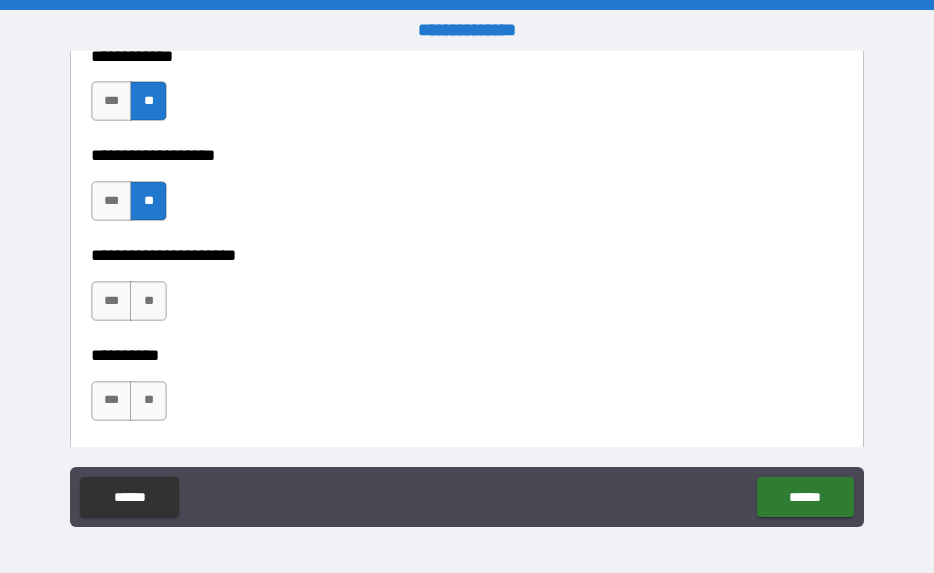 click on "**" at bounding box center (148, 301) 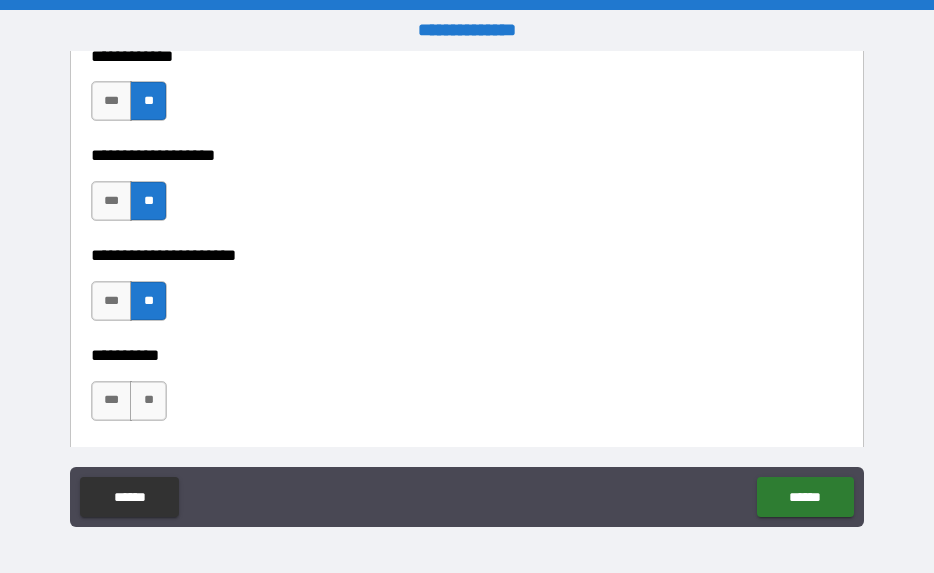 click on "**" at bounding box center (148, 401) 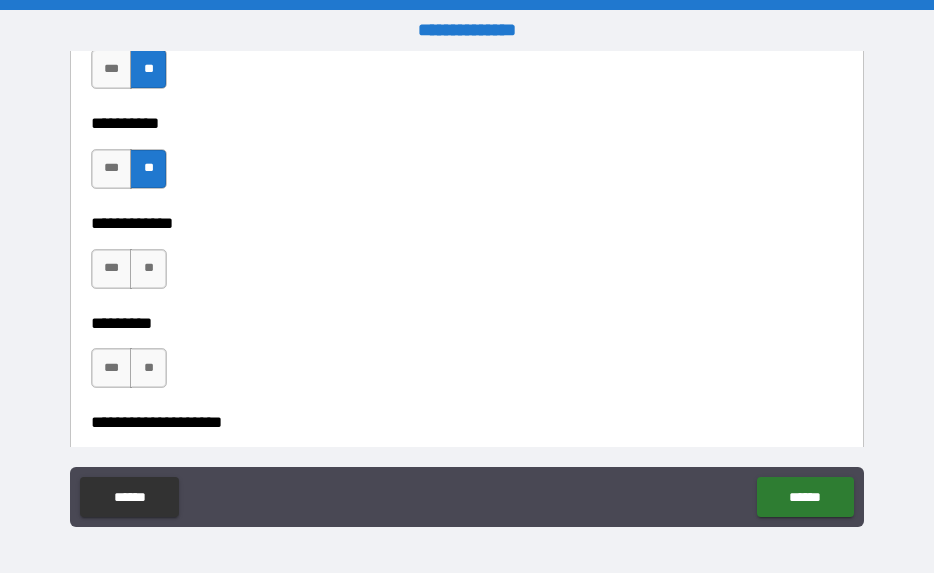 scroll, scrollTop: 8529, scrollLeft: 0, axis: vertical 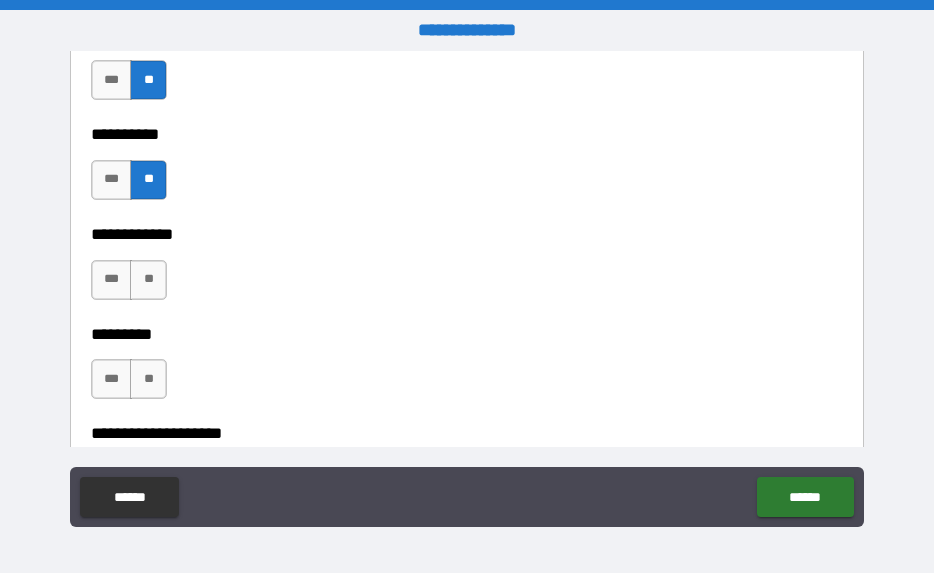 click on "**" at bounding box center (148, 280) 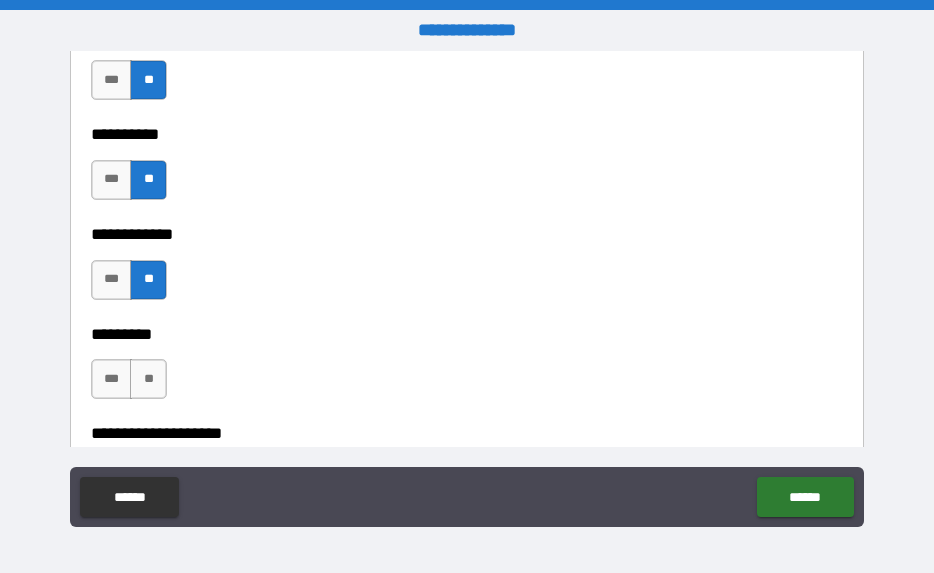 click on "**" at bounding box center [148, 379] 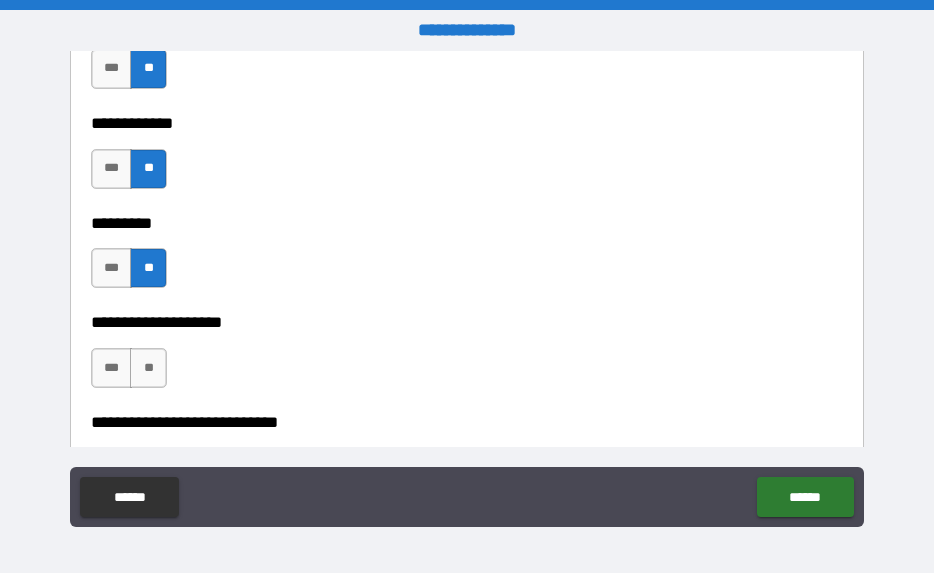 scroll, scrollTop: 8709, scrollLeft: 0, axis: vertical 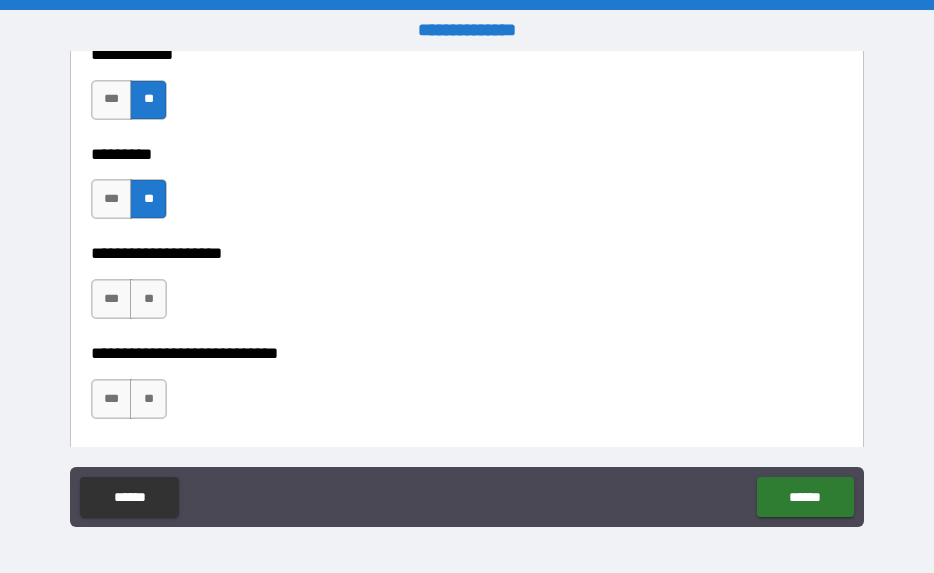 click on "**" at bounding box center [148, 299] 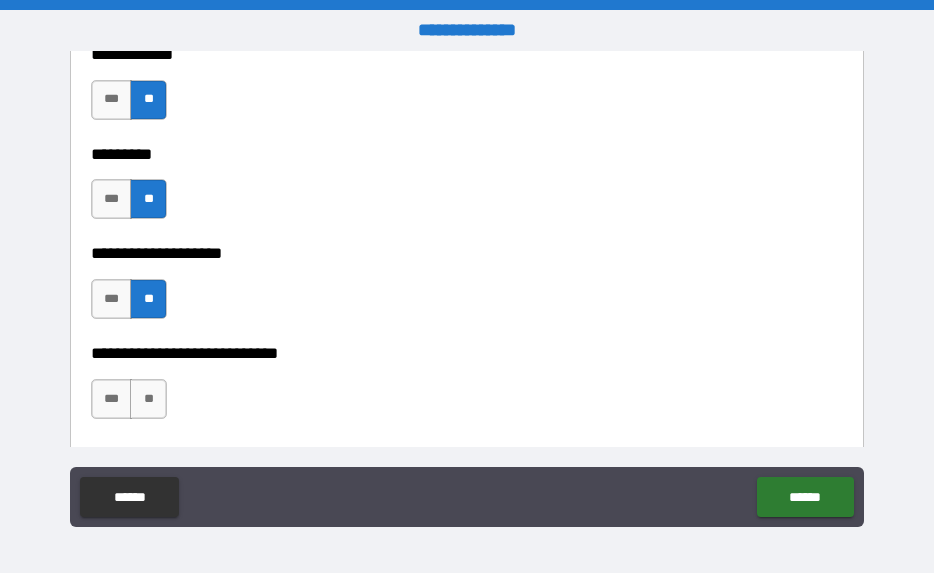 click on "**" at bounding box center [148, 399] 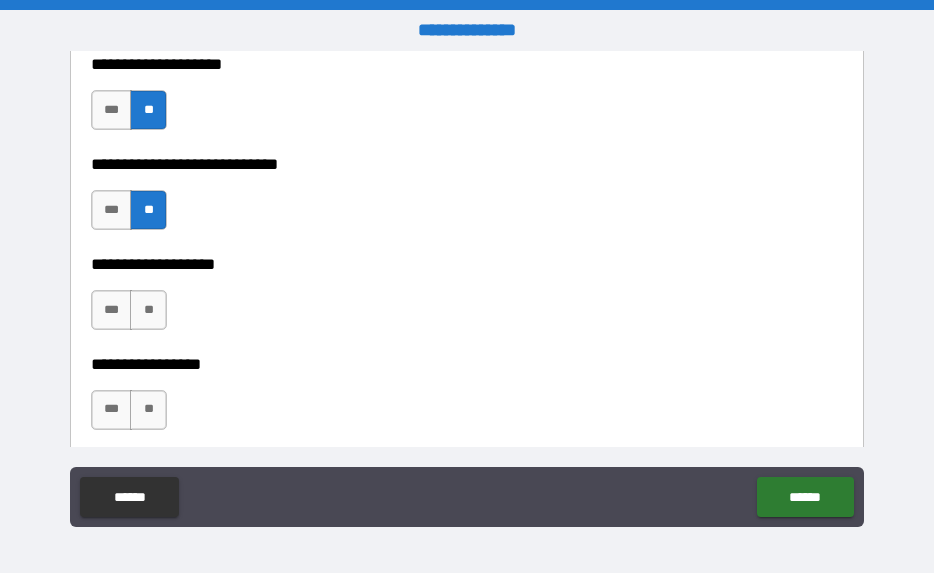 scroll, scrollTop: 8896, scrollLeft: 0, axis: vertical 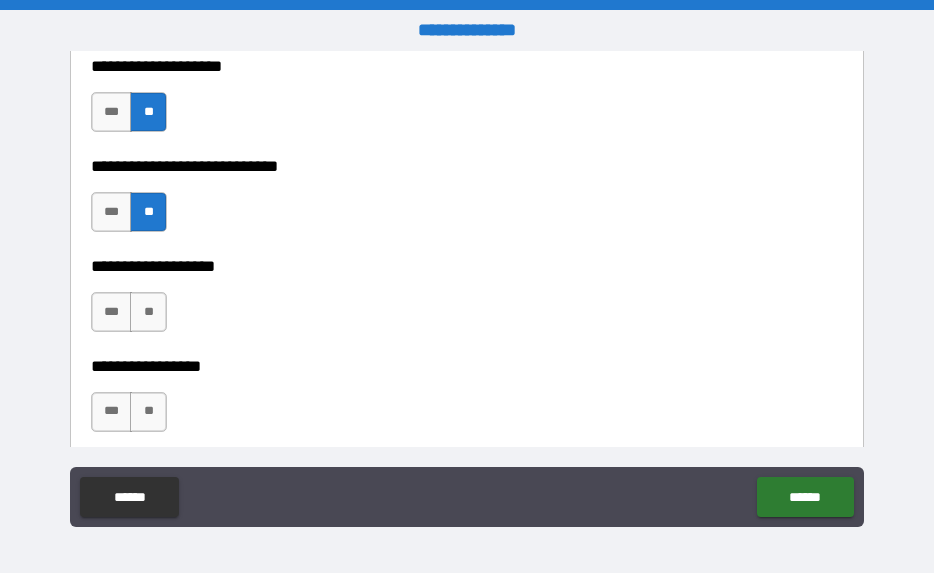 click on "**" at bounding box center [148, 312] 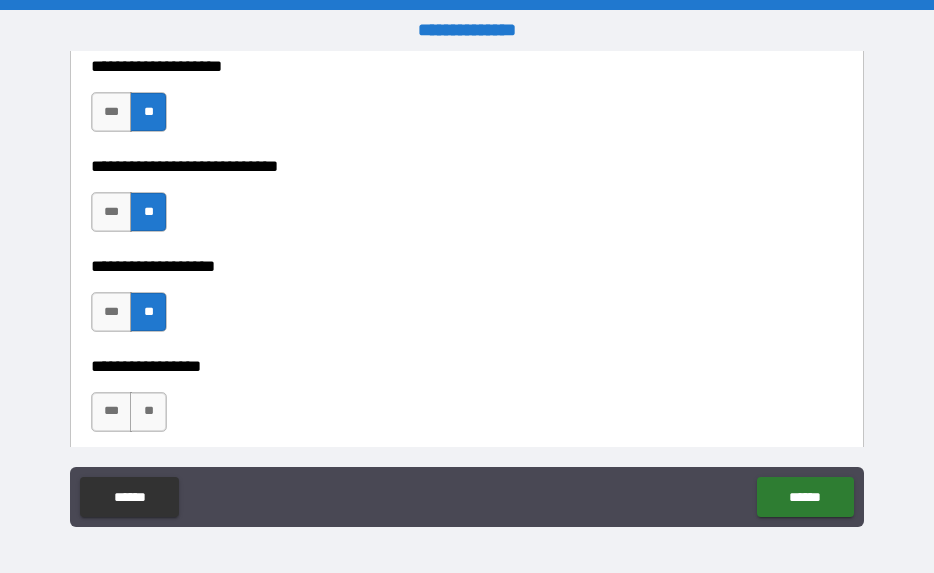 click on "**" at bounding box center (148, 412) 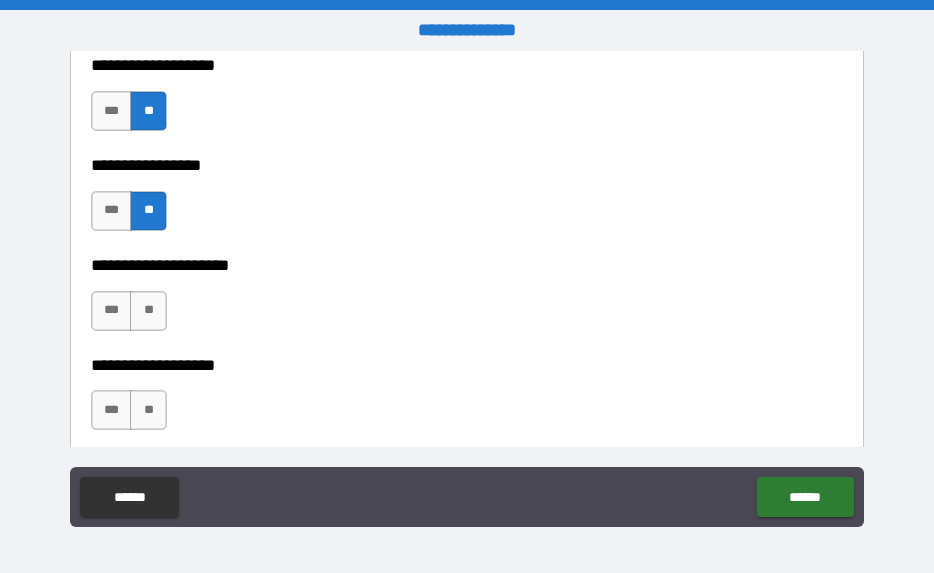 scroll, scrollTop: 9099, scrollLeft: 0, axis: vertical 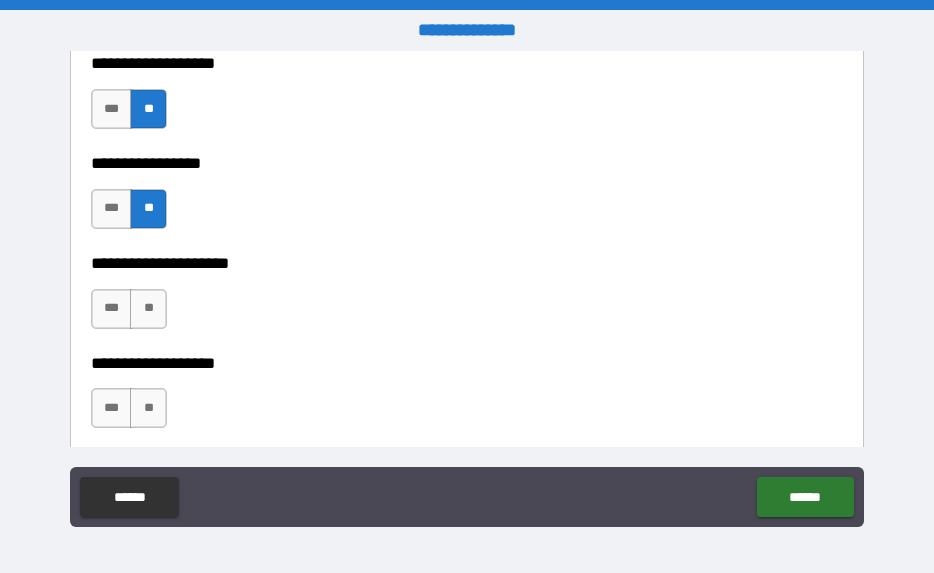 click on "**" at bounding box center [148, 309] 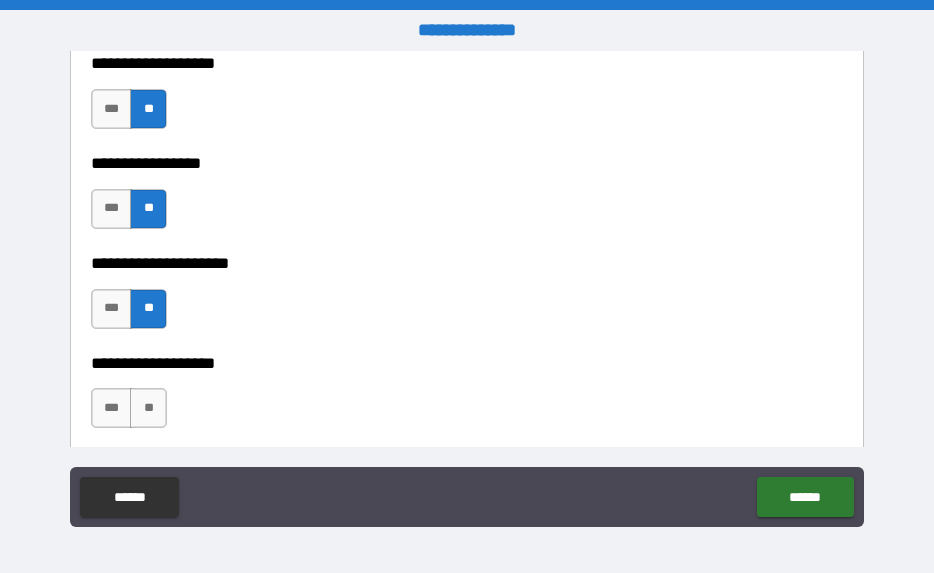 click on "**" at bounding box center [148, 408] 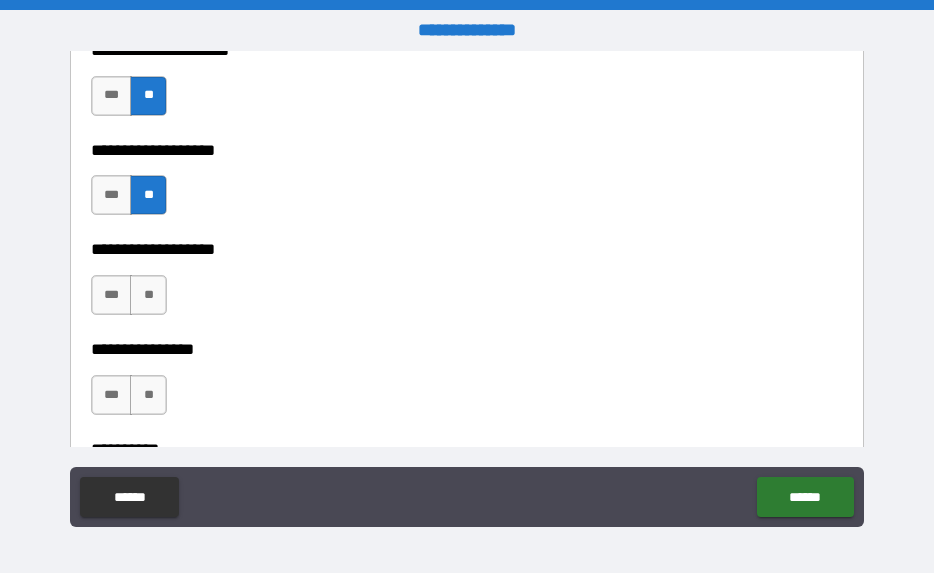 scroll, scrollTop: 9310, scrollLeft: 0, axis: vertical 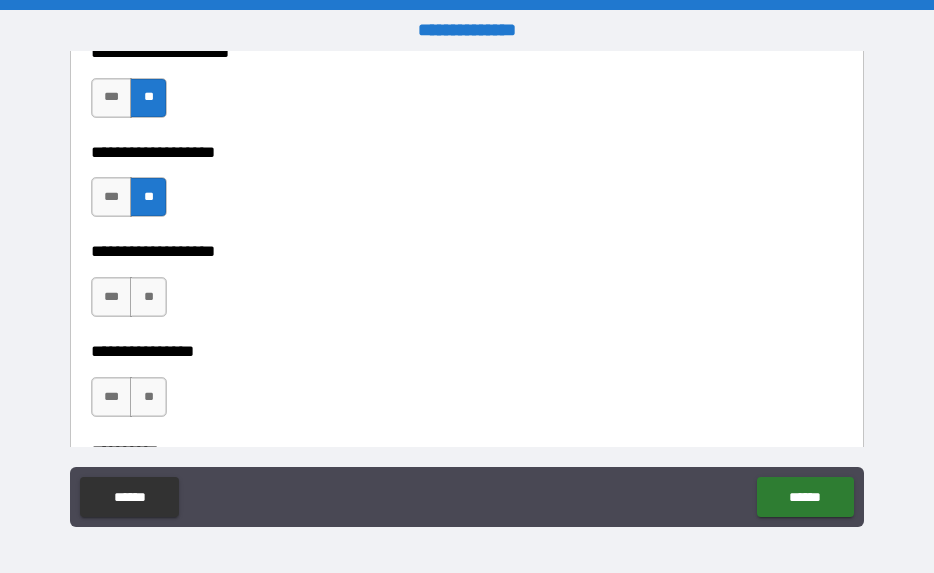 click on "**" at bounding box center [148, 297] 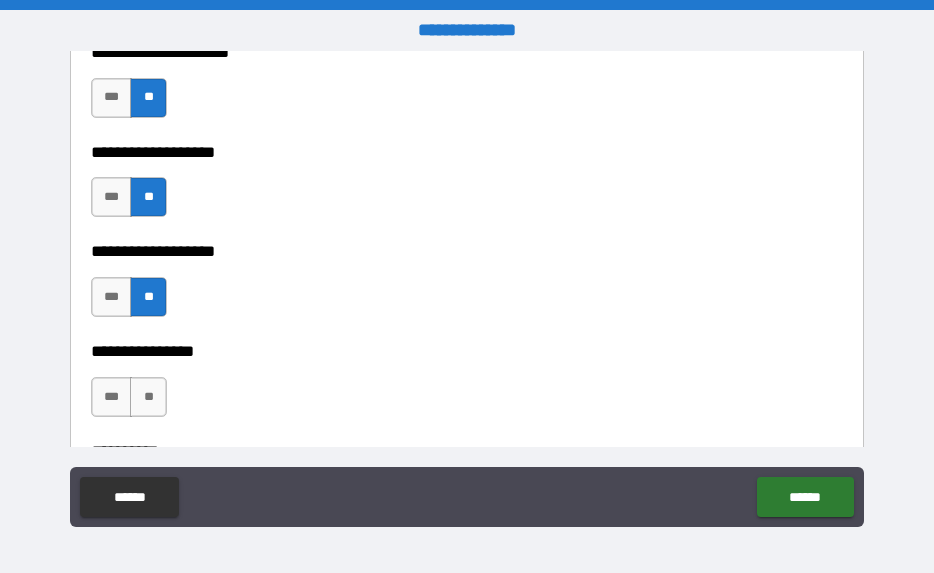 click on "**" at bounding box center (148, 397) 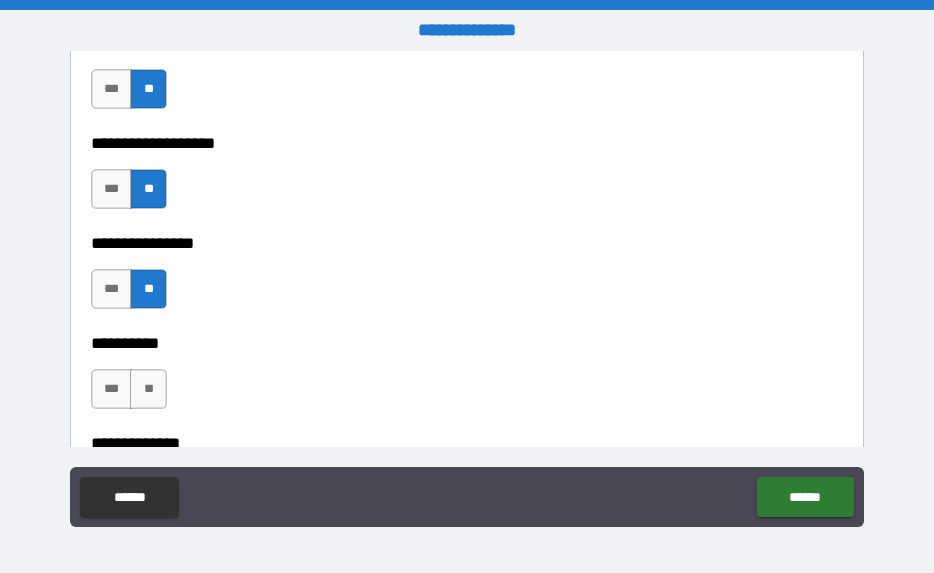 scroll, scrollTop: 9479, scrollLeft: 0, axis: vertical 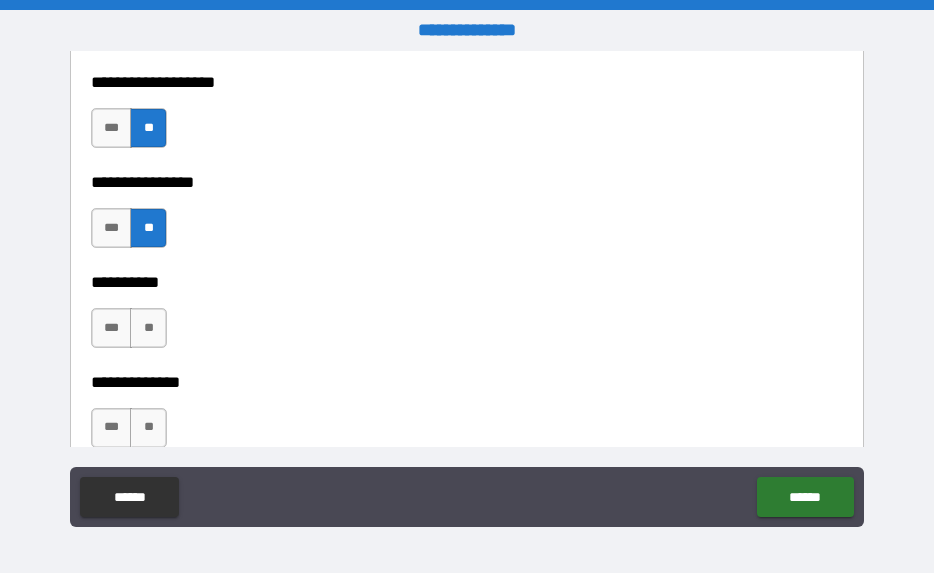 click on "**" at bounding box center [148, 328] 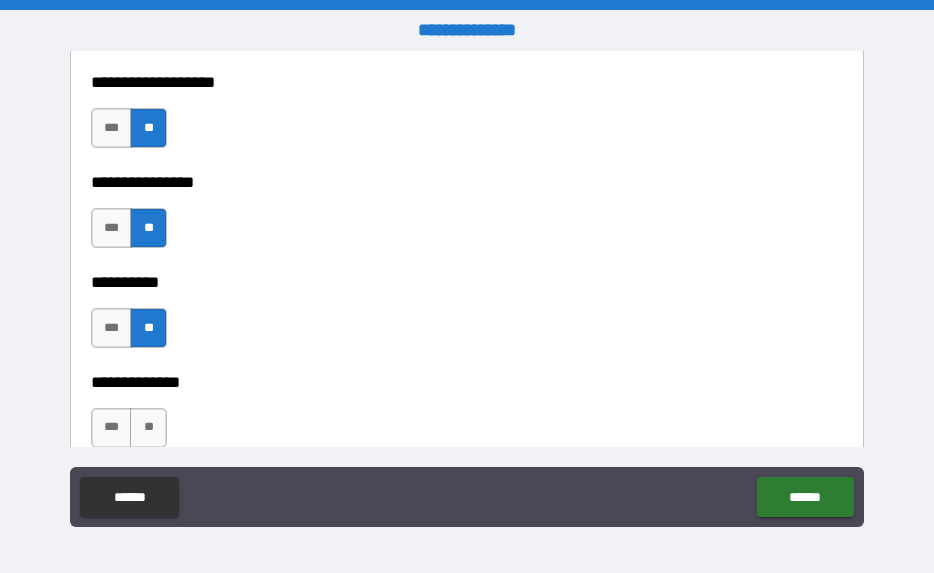 click on "**" at bounding box center [148, 428] 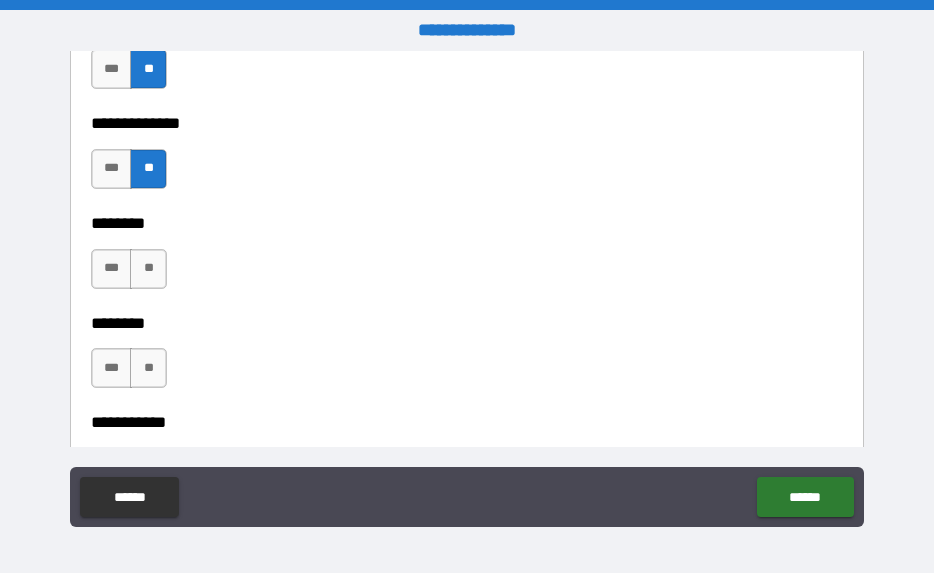 scroll, scrollTop: 9736, scrollLeft: 0, axis: vertical 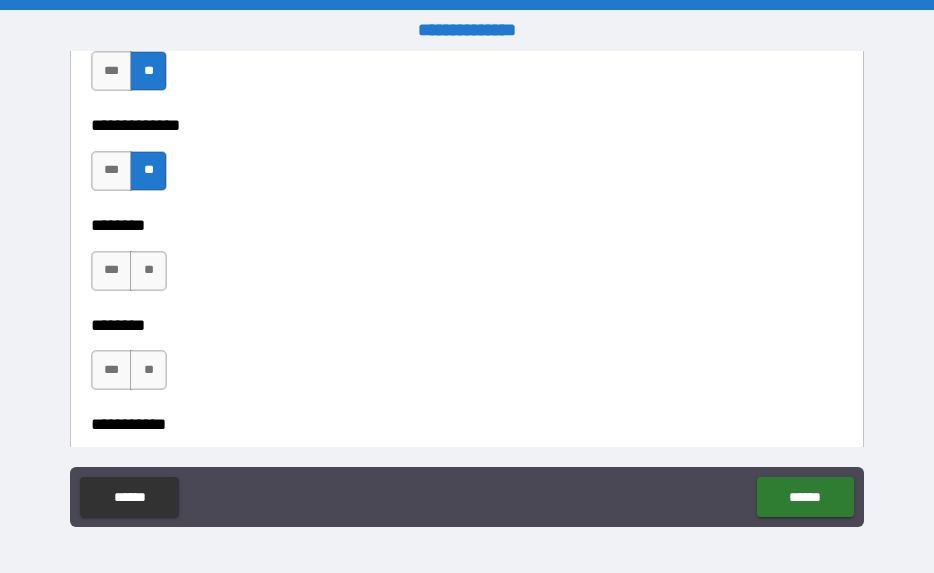 click on "**" at bounding box center (148, 271) 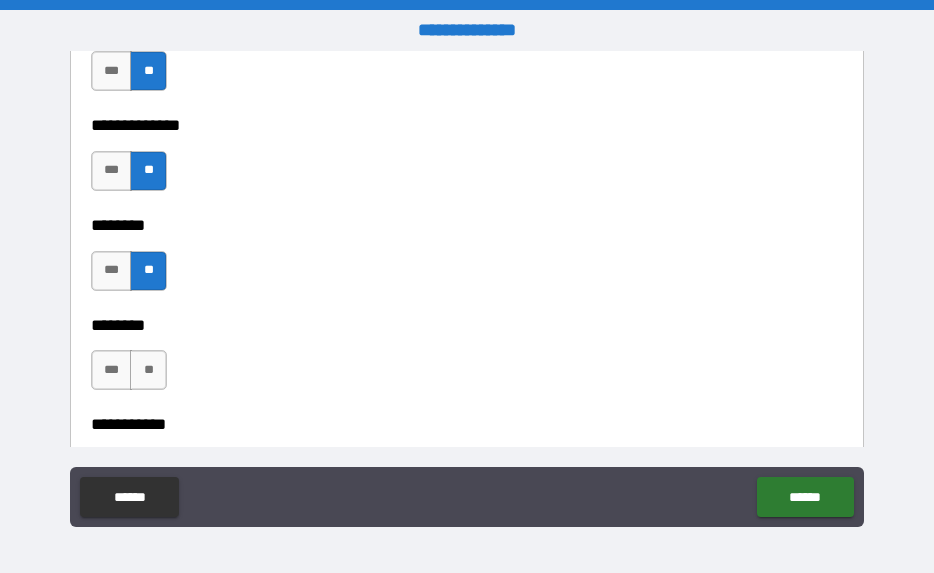 click on "**" at bounding box center (148, 370) 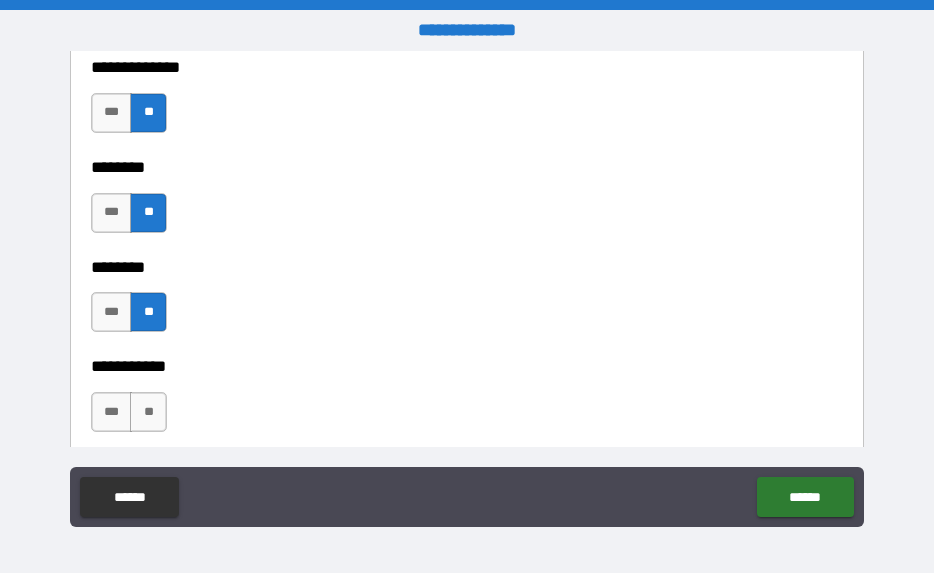 scroll, scrollTop: 9935, scrollLeft: 0, axis: vertical 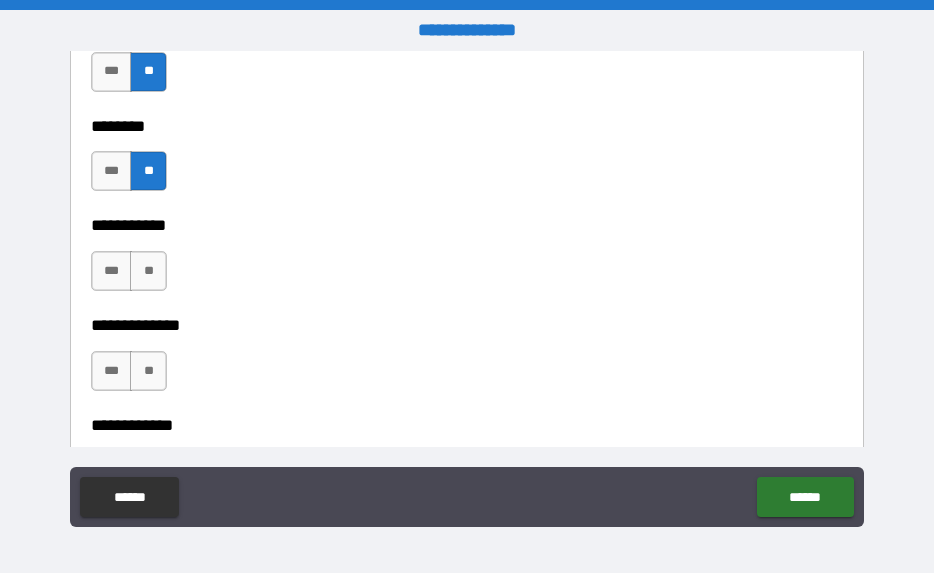 click on "**" at bounding box center (148, 271) 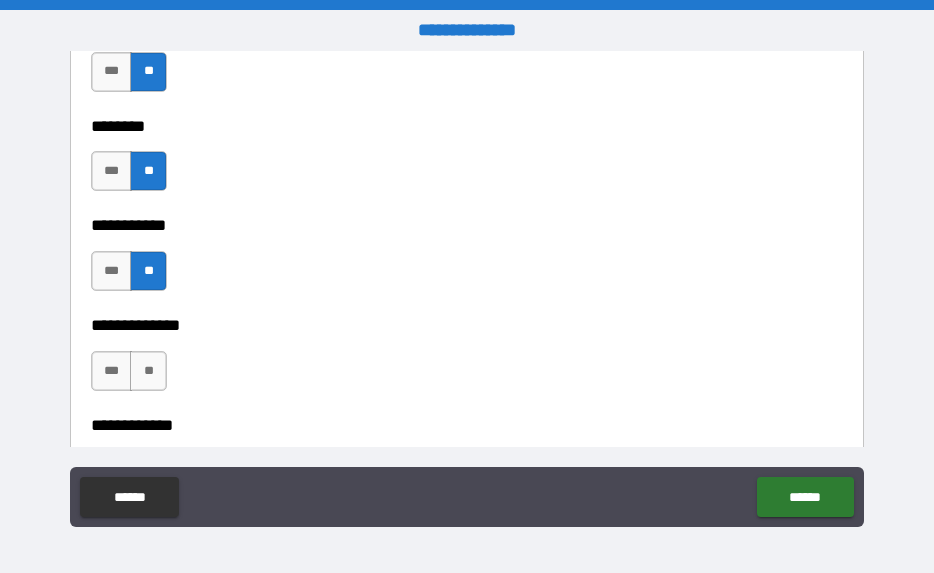 click on "**" at bounding box center (148, 371) 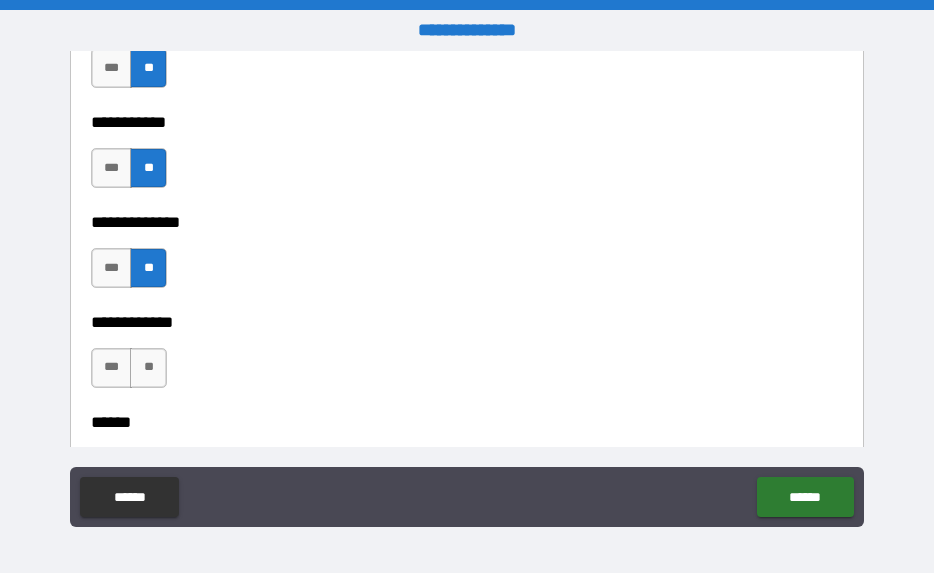 scroll, scrollTop: 10118, scrollLeft: 0, axis: vertical 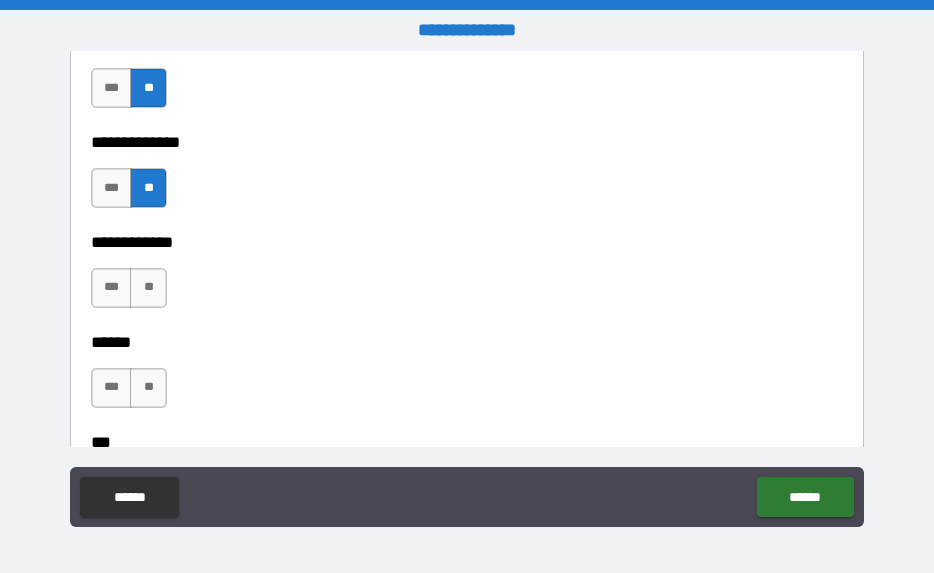 click on "**" at bounding box center (148, 288) 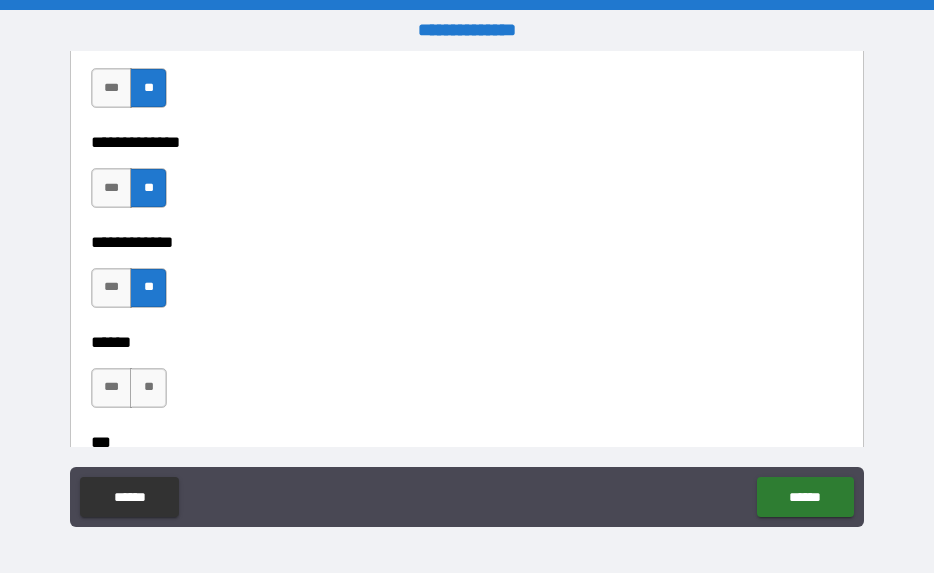 click on "**" at bounding box center (148, 388) 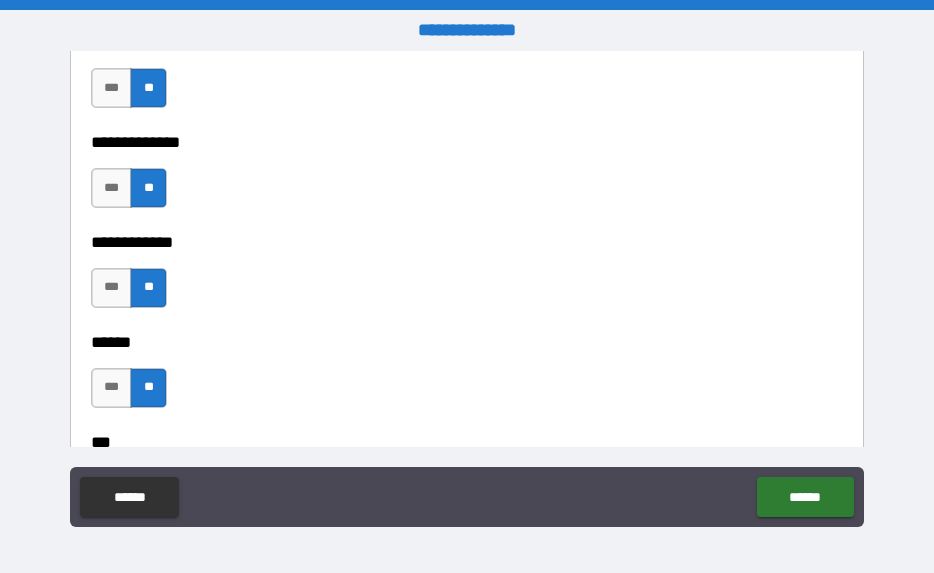 scroll, scrollTop: 10306, scrollLeft: 0, axis: vertical 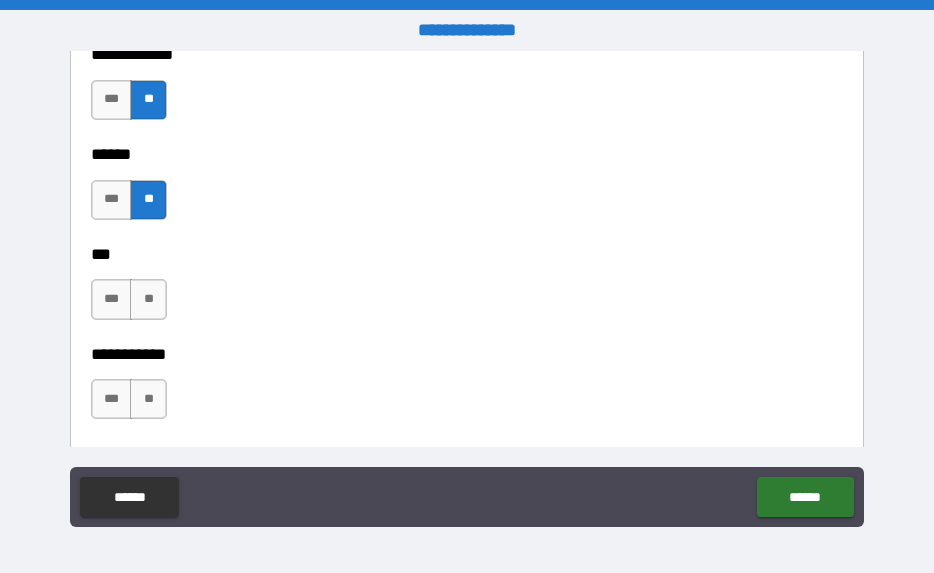 click on "**" at bounding box center (148, 299) 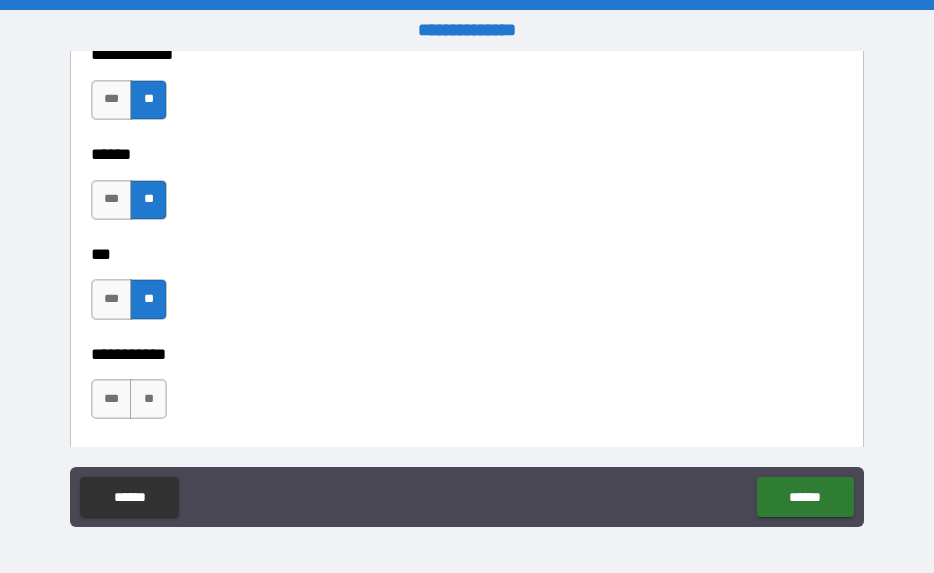 click on "**" at bounding box center [148, 399] 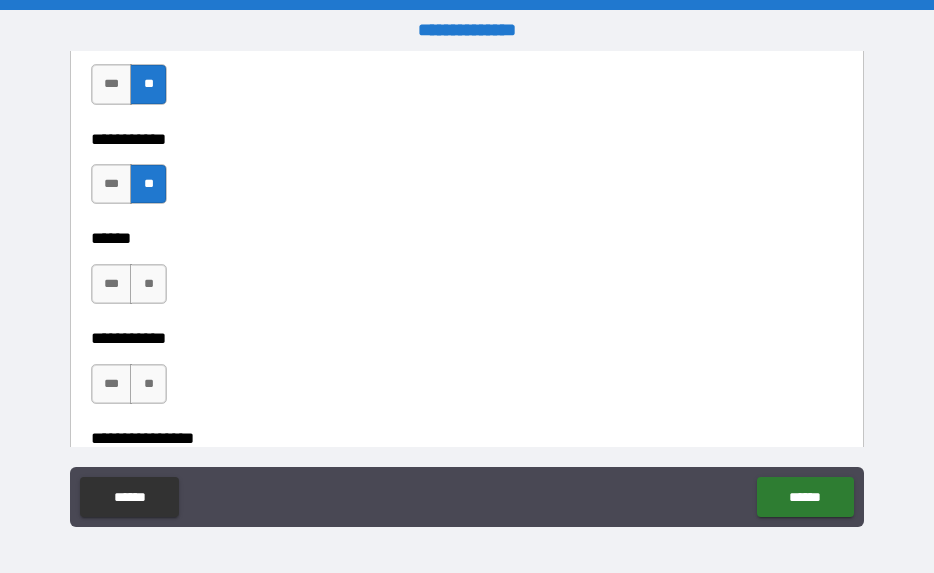 scroll, scrollTop: 10520, scrollLeft: 0, axis: vertical 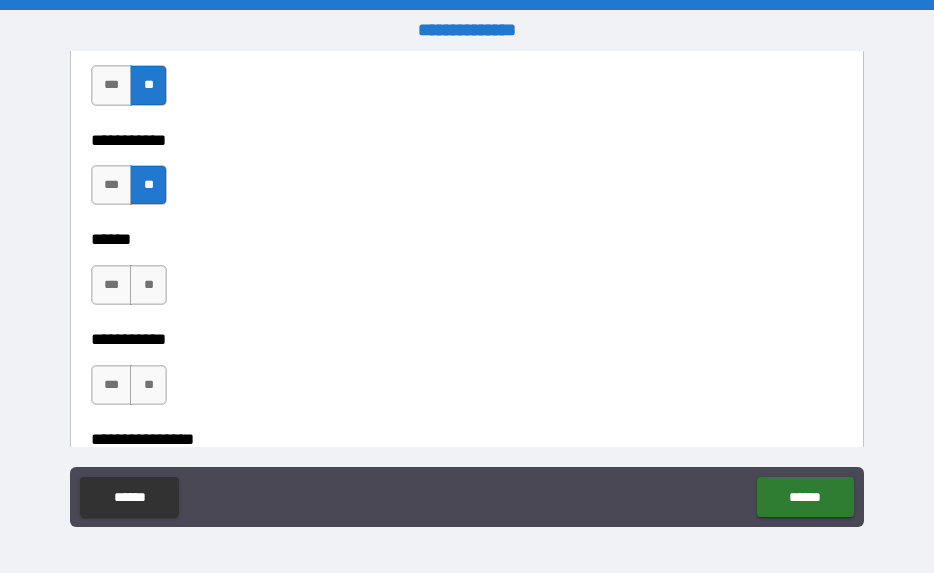 click on "**" at bounding box center (148, 285) 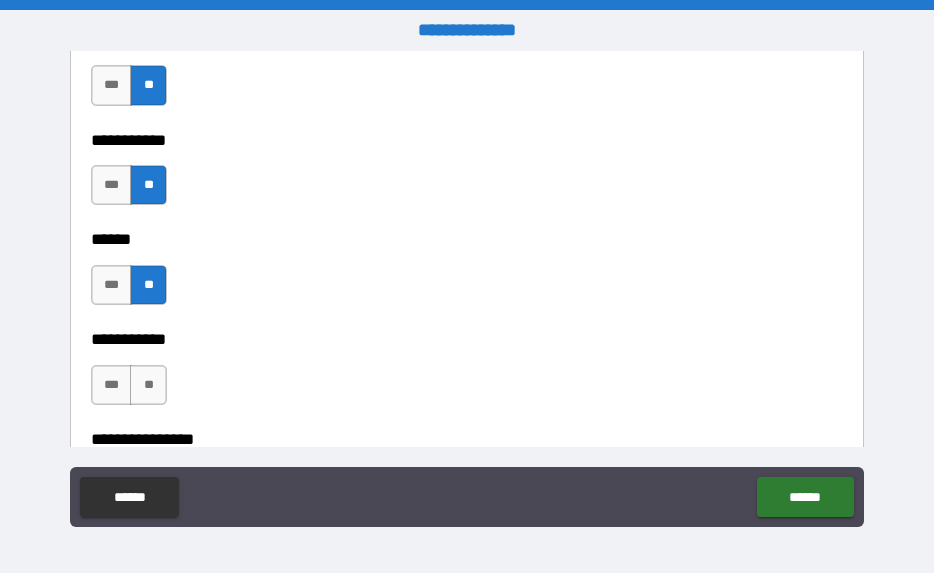 click on "**" at bounding box center [148, 385] 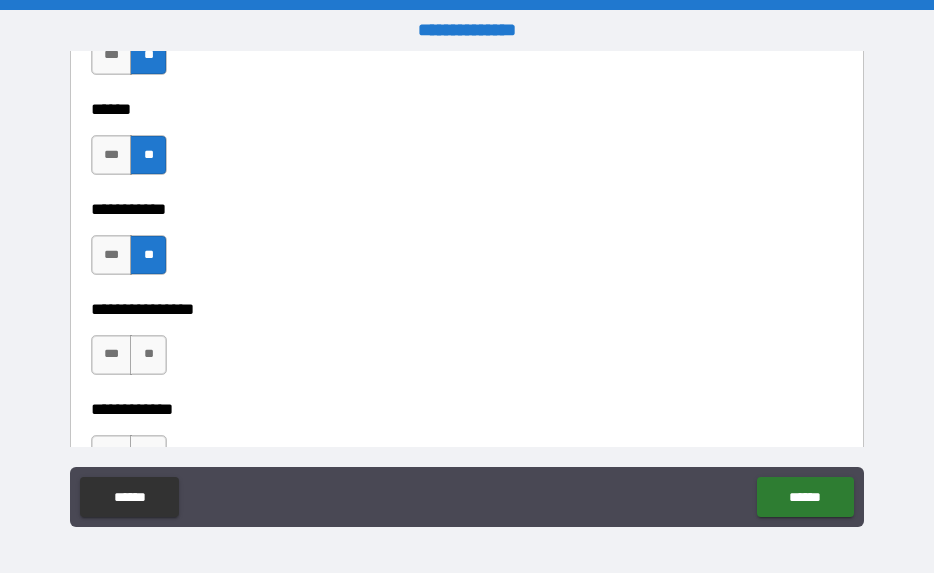 scroll, scrollTop: 10701, scrollLeft: 0, axis: vertical 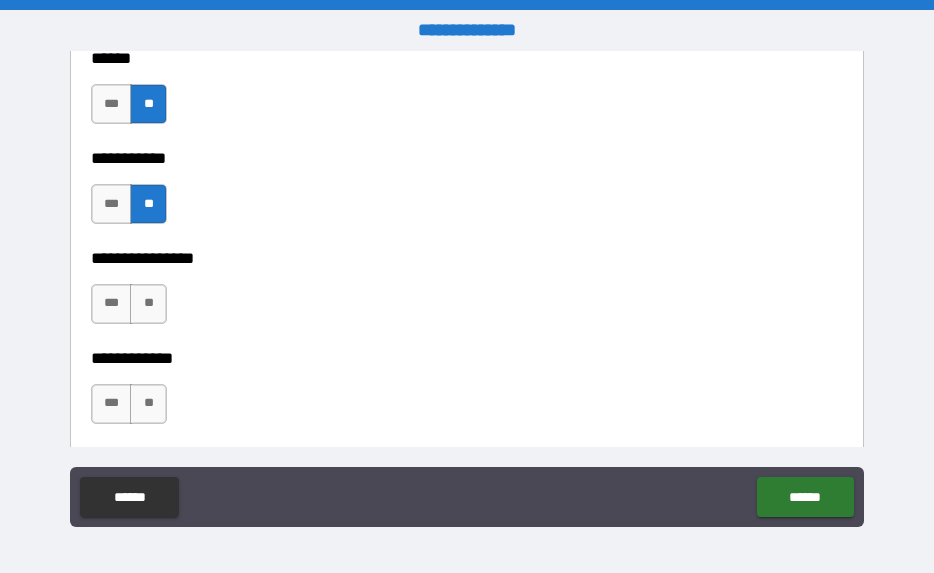 click on "**" at bounding box center [148, 304] 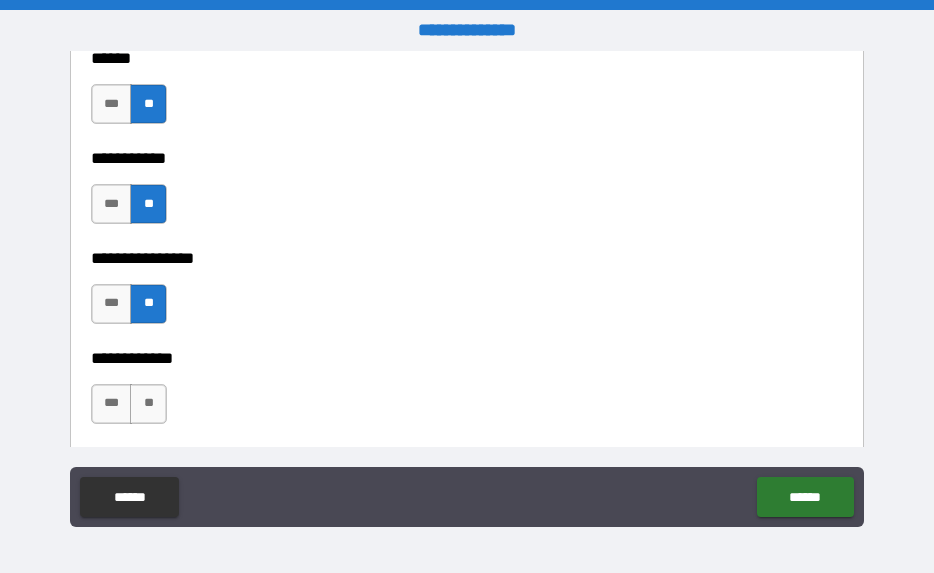 click on "**" at bounding box center [148, 404] 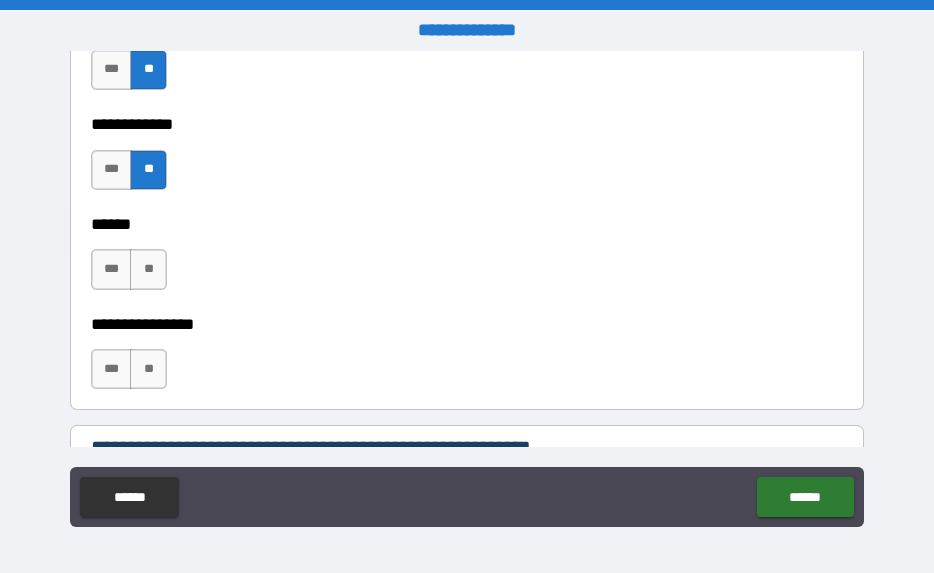 scroll, scrollTop: 10934, scrollLeft: 0, axis: vertical 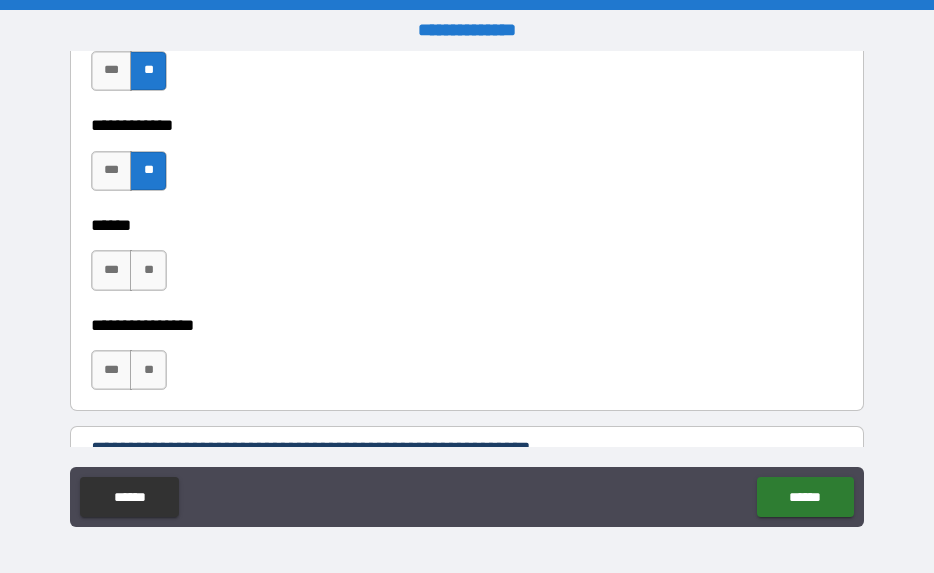 click on "**" at bounding box center [148, 270] 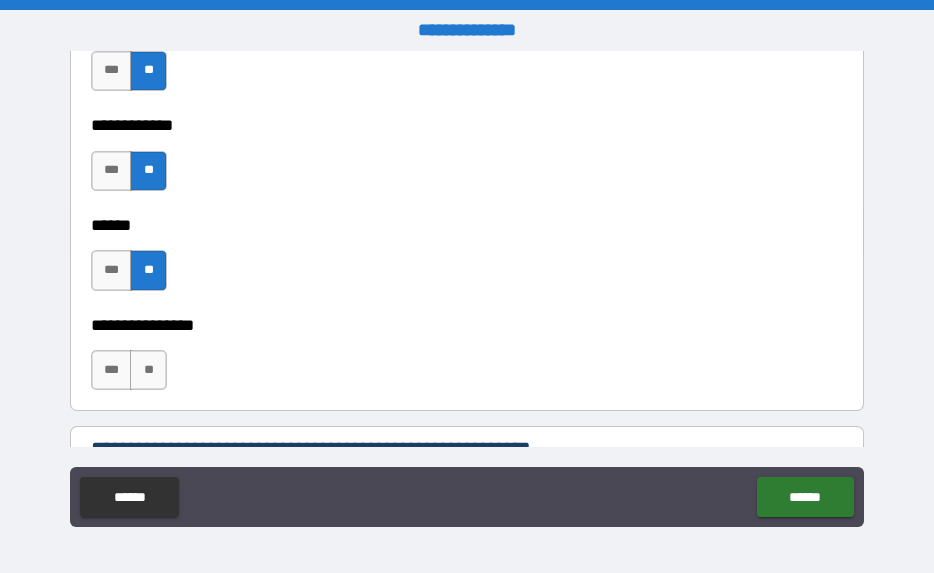 click on "**" at bounding box center [148, 370] 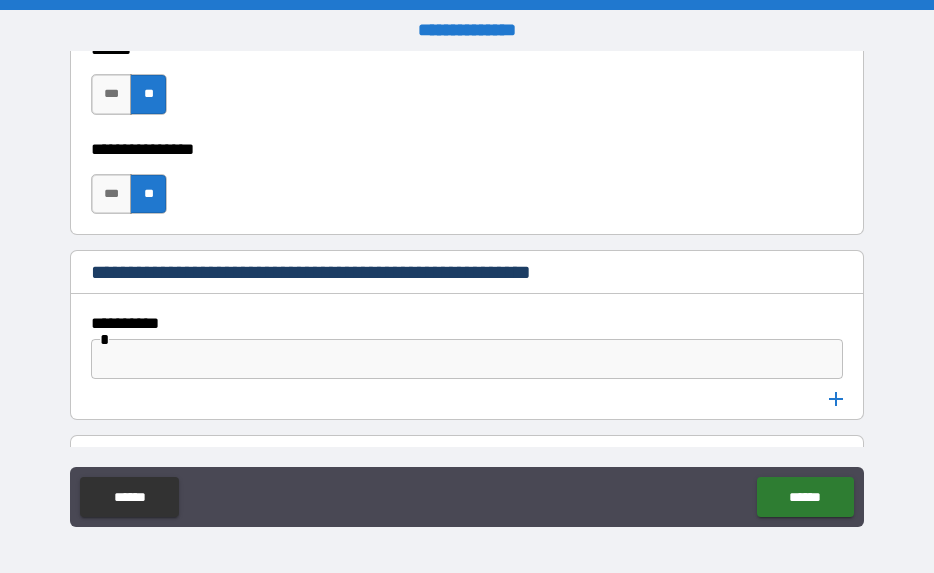 scroll, scrollTop: 11106, scrollLeft: 0, axis: vertical 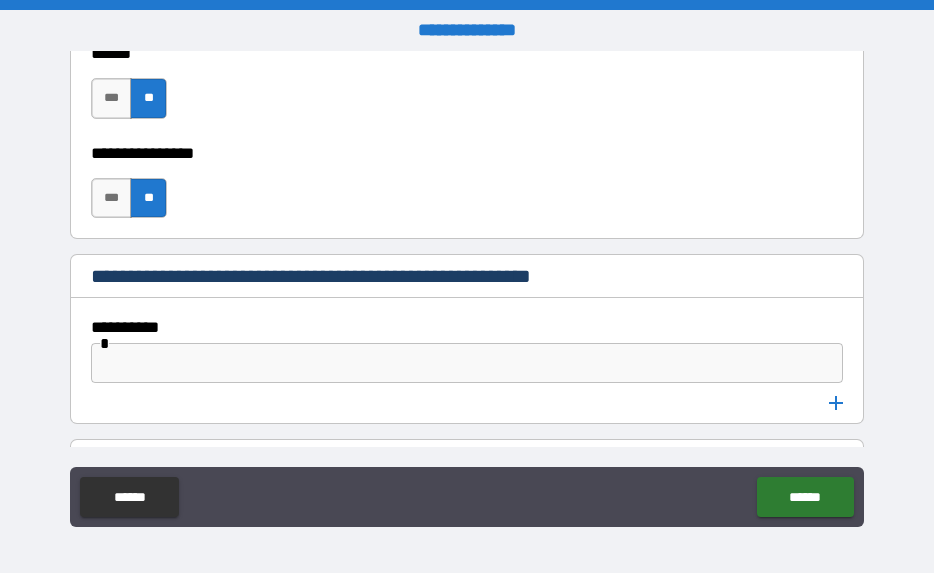 click at bounding box center [467, 363] 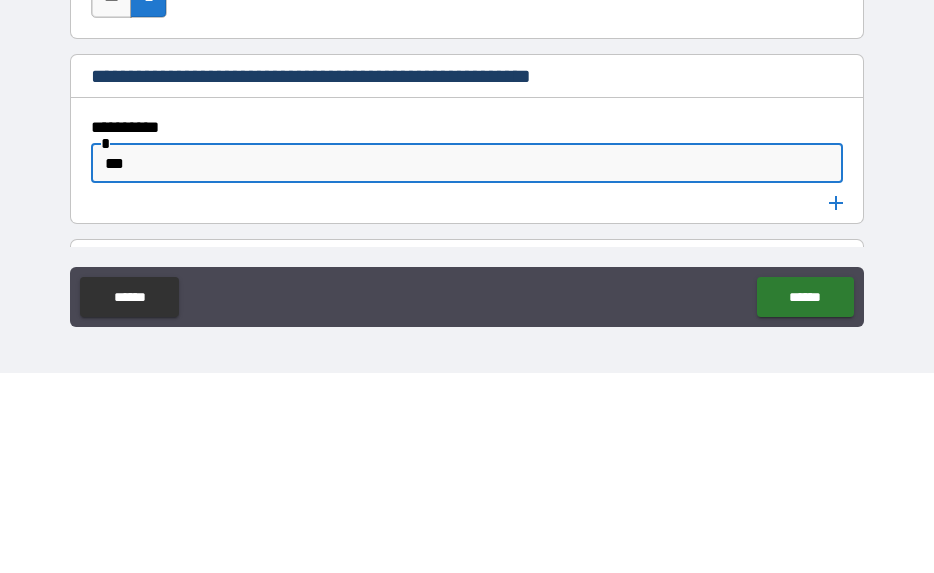 click on "***" at bounding box center (467, 363) 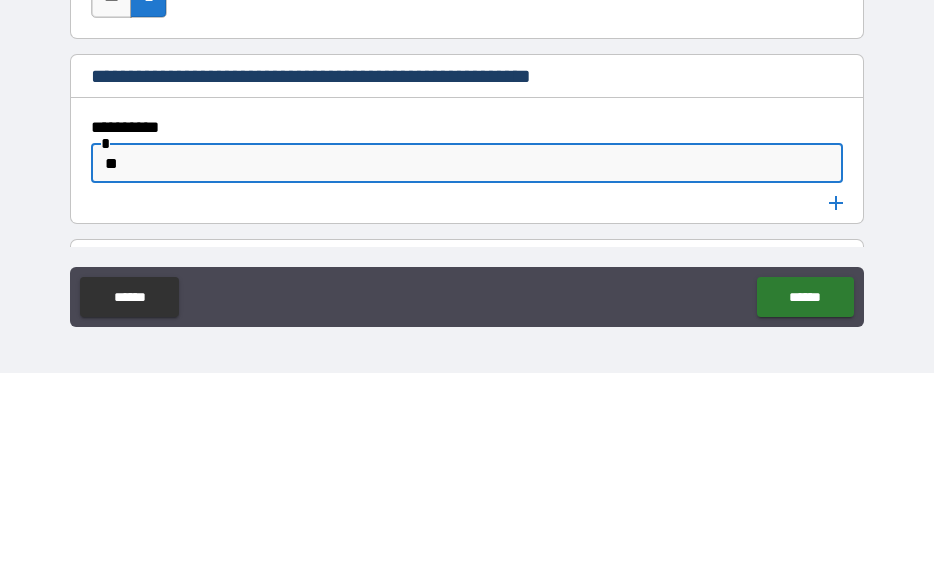 type on "*" 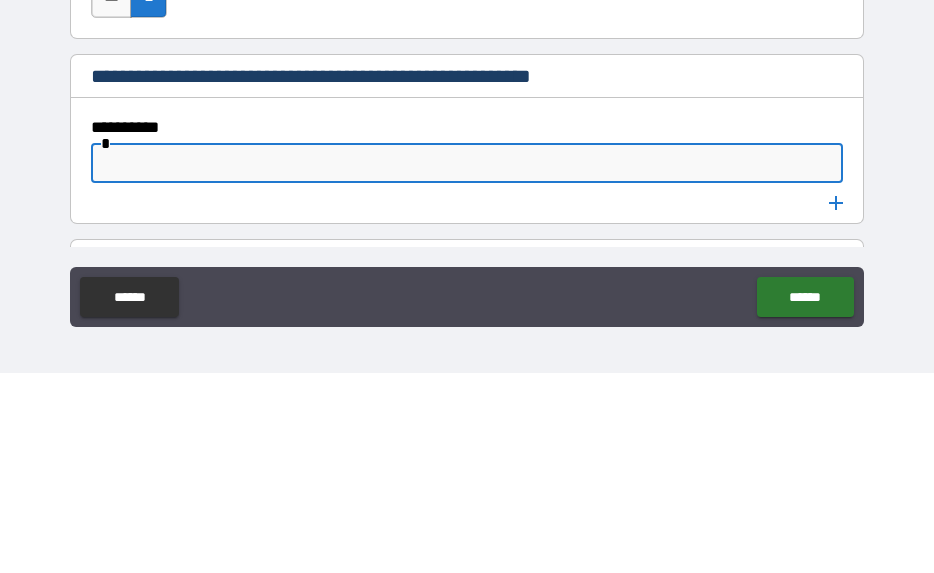 type on "*" 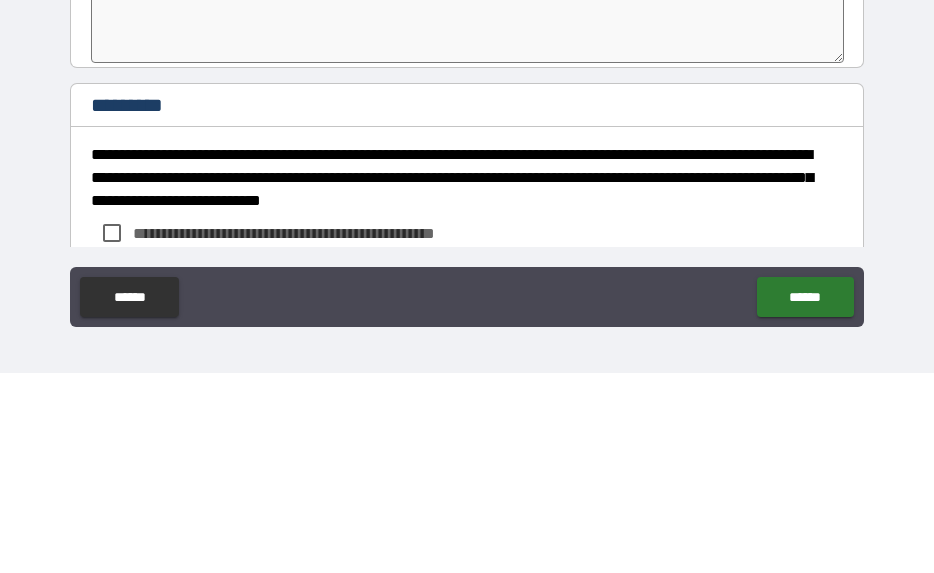 scroll, scrollTop: 11420, scrollLeft: 0, axis: vertical 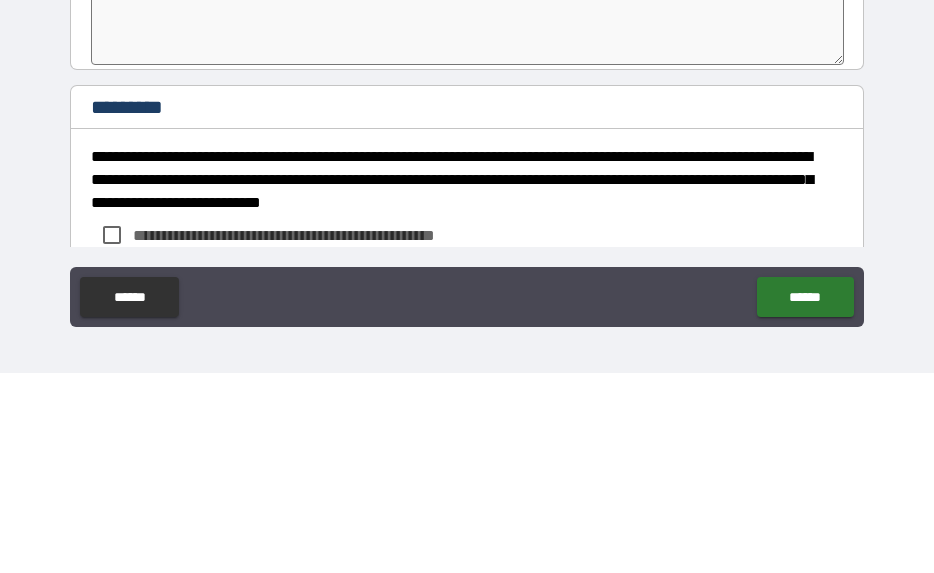 type 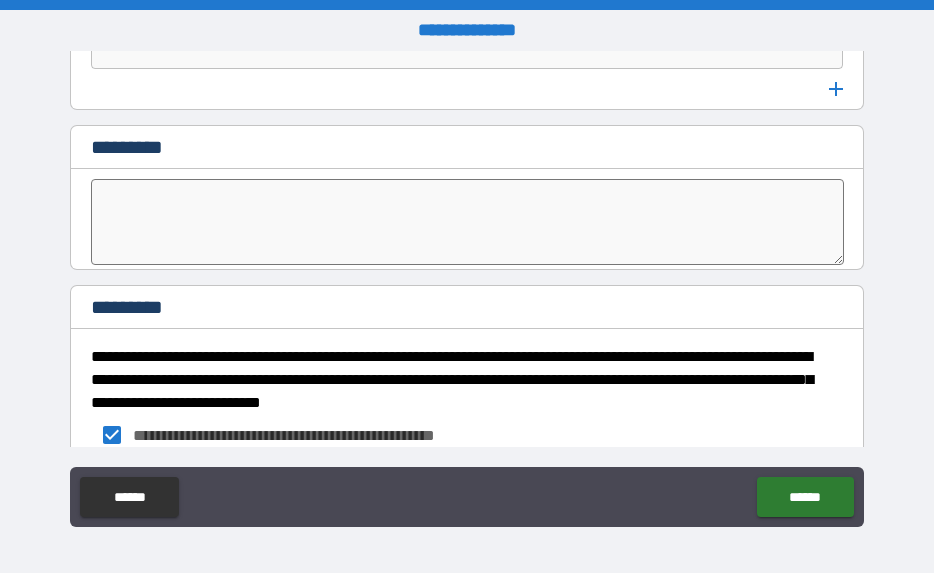 click on "******" at bounding box center (805, 497) 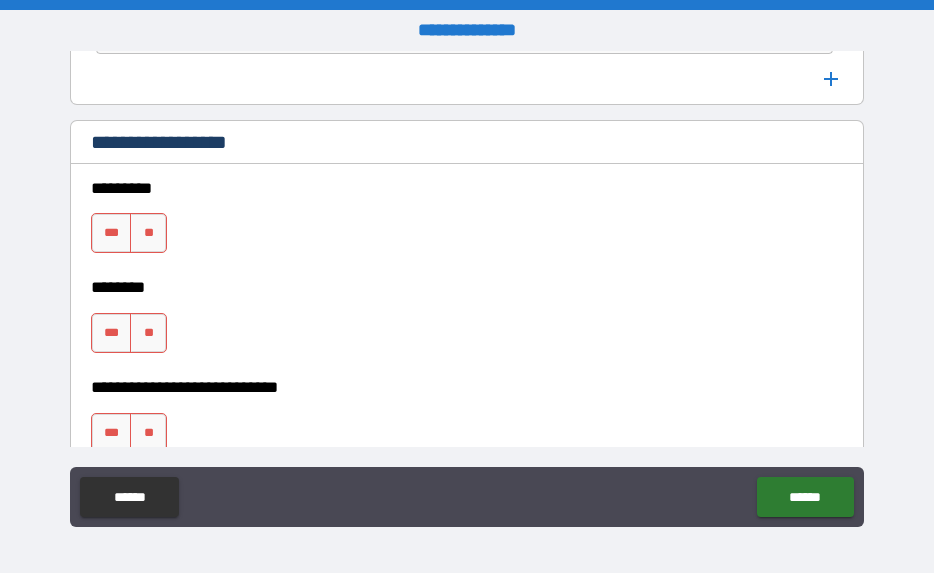 scroll, scrollTop: 1582, scrollLeft: 0, axis: vertical 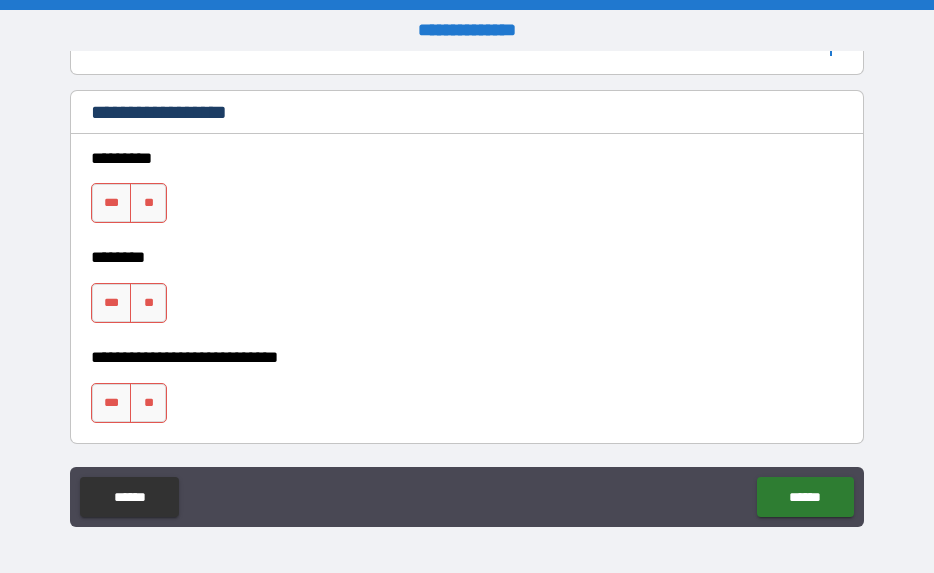 click on "**" at bounding box center [148, 203] 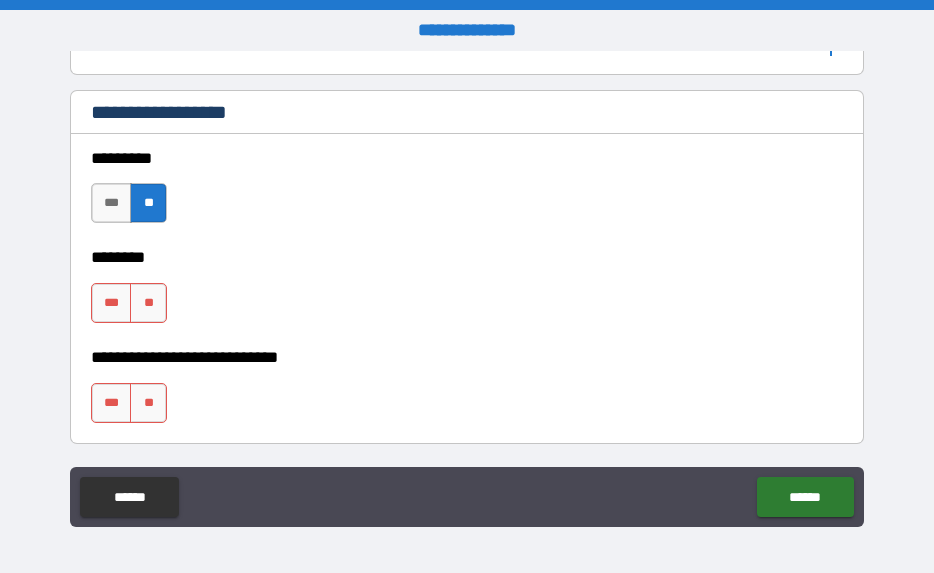click on "**" at bounding box center [148, 303] 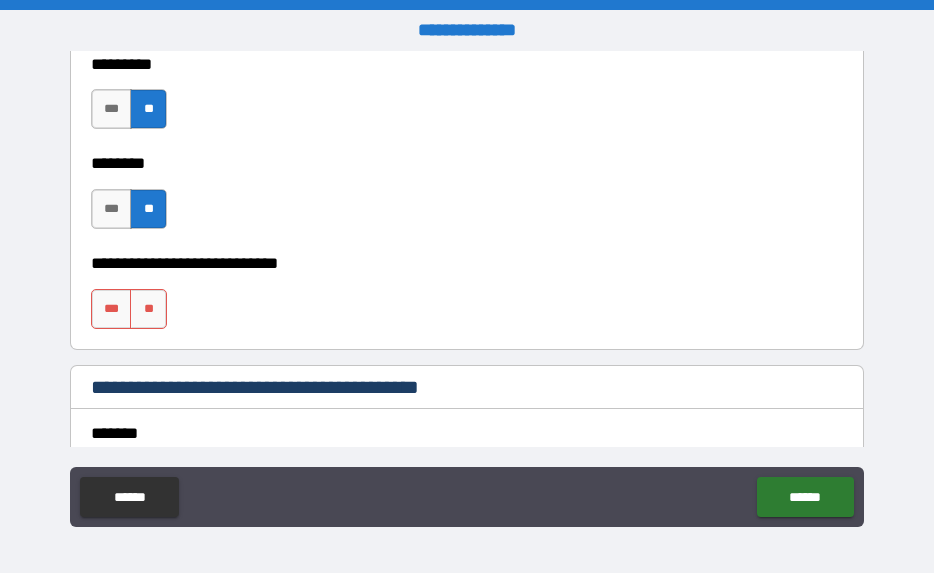 scroll, scrollTop: 1694, scrollLeft: 0, axis: vertical 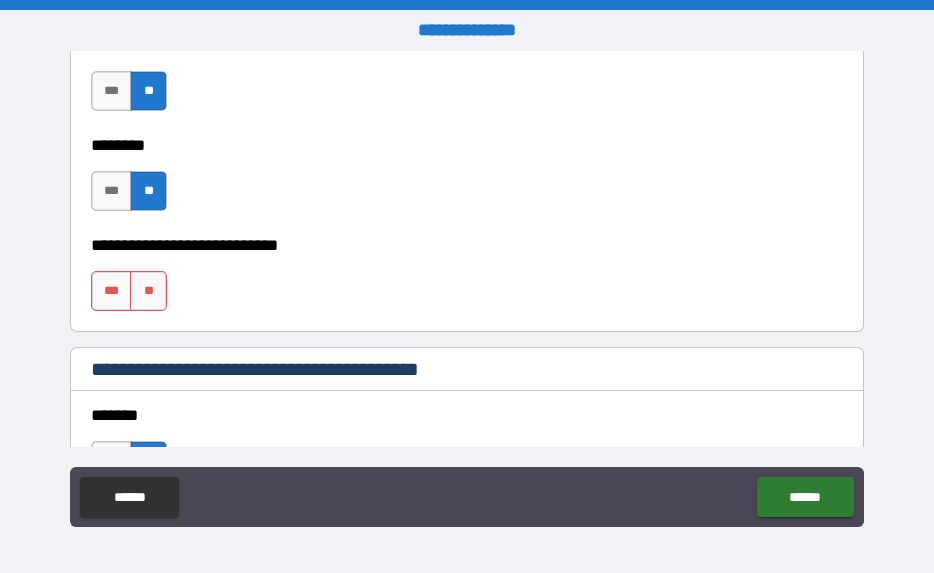 click on "**" at bounding box center (148, 291) 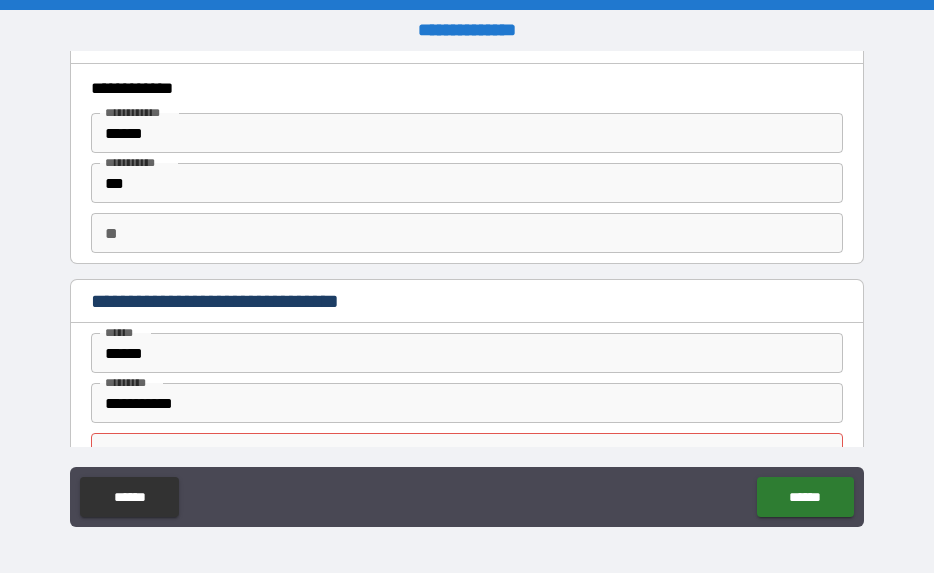 scroll, scrollTop: 0, scrollLeft: 0, axis: both 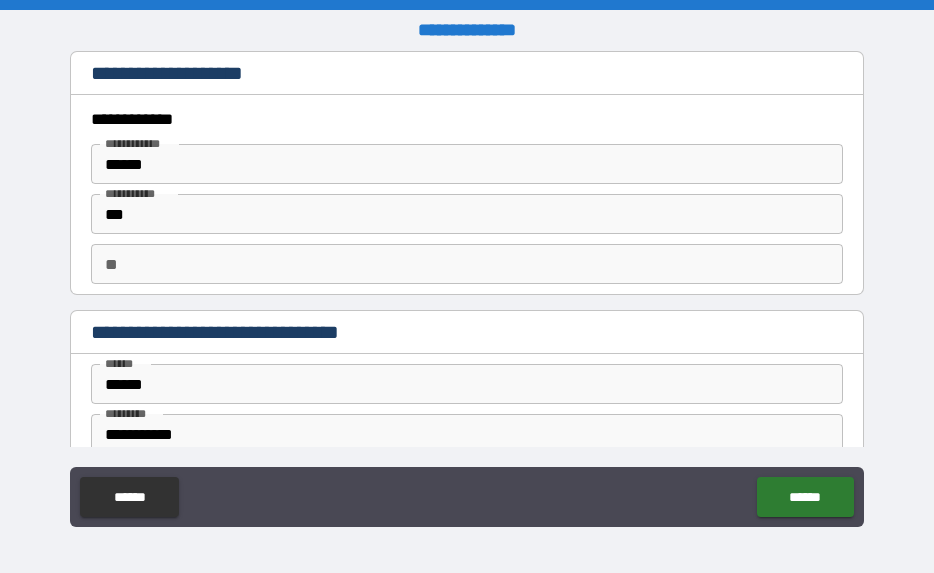 click on "******" at bounding box center (805, 497) 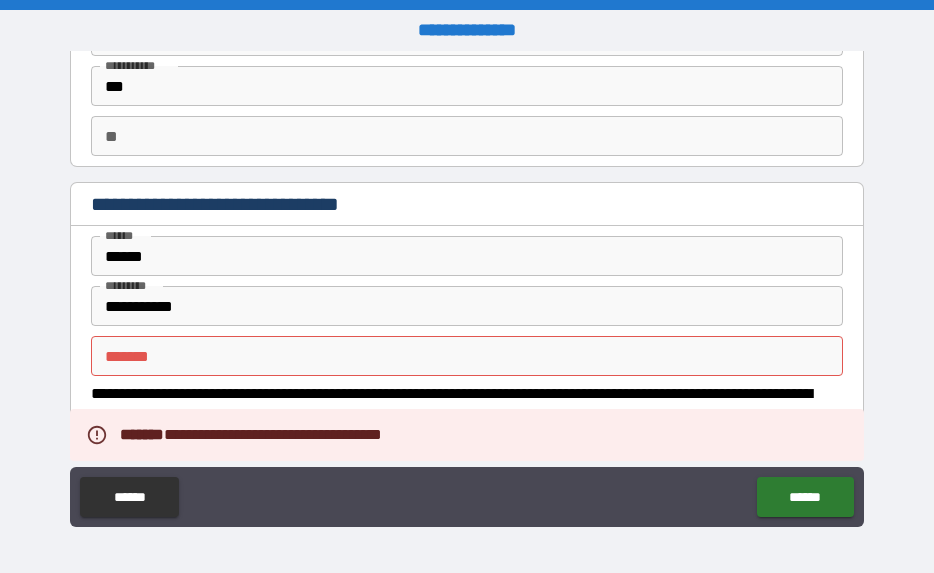 scroll, scrollTop: 129, scrollLeft: 0, axis: vertical 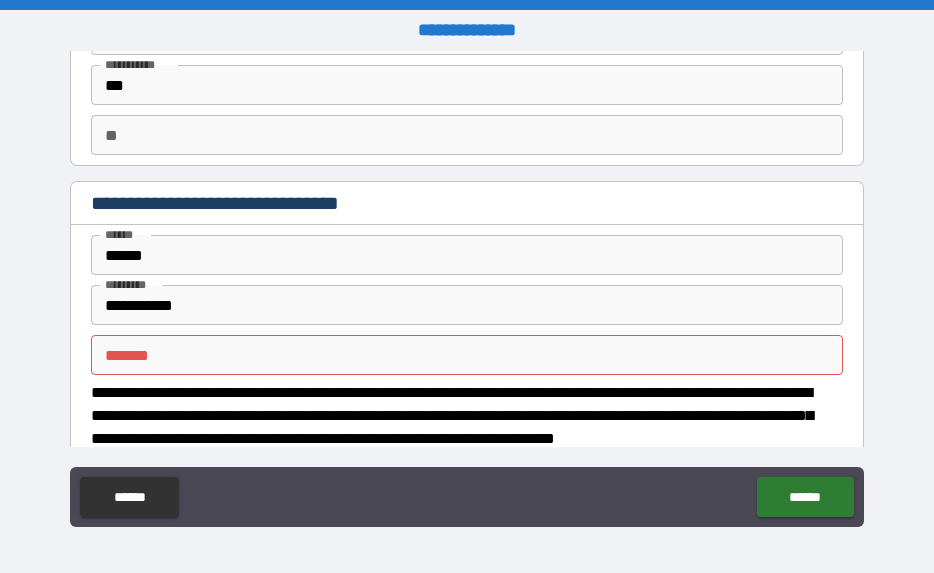 click on "*****   *" at bounding box center (467, 355) 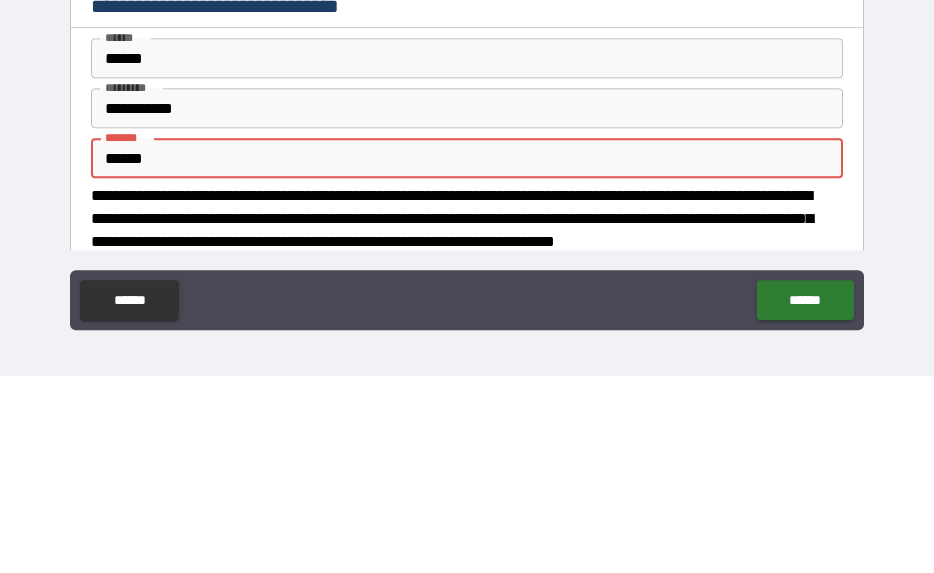 click on "*****" at bounding box center (467, 355) 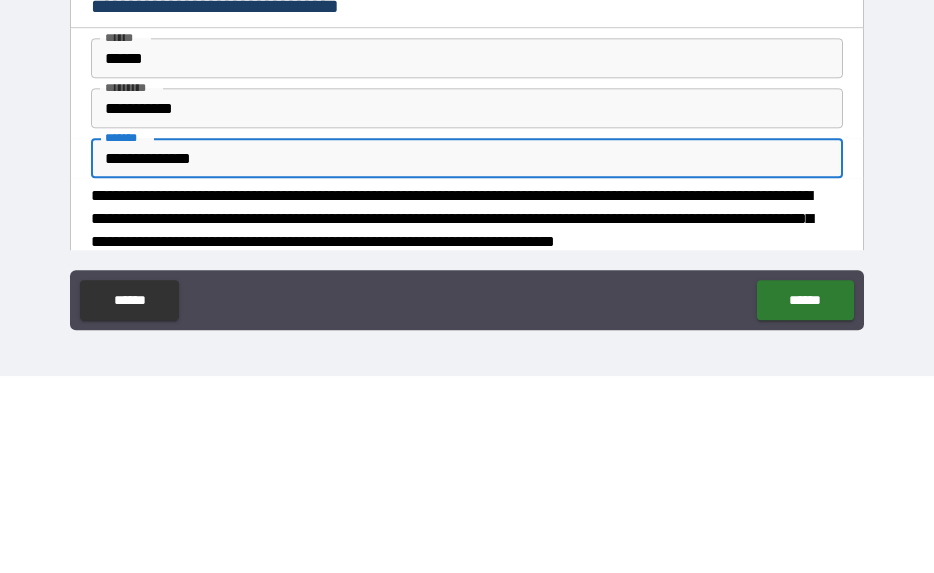type on "**********" 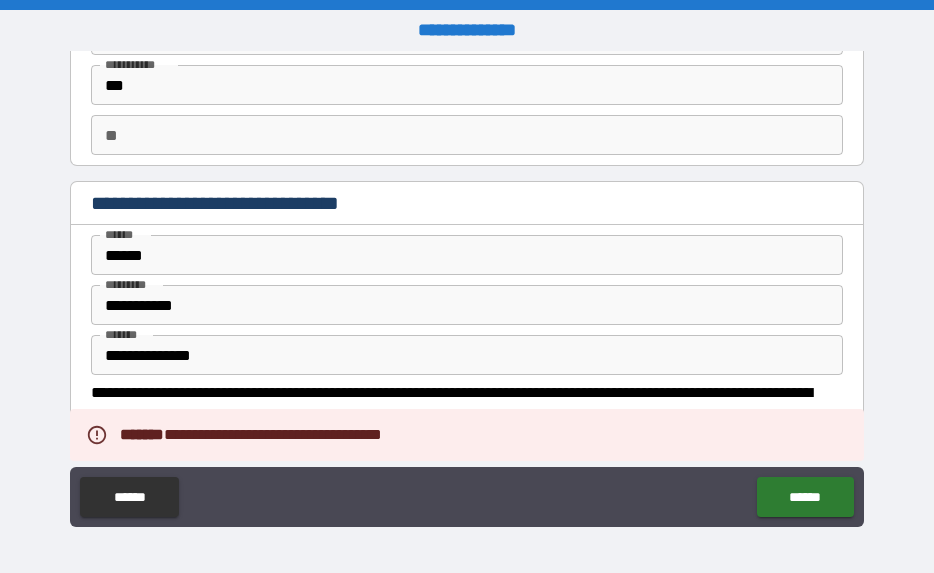 click on "******" at bounding box center (805, 497) 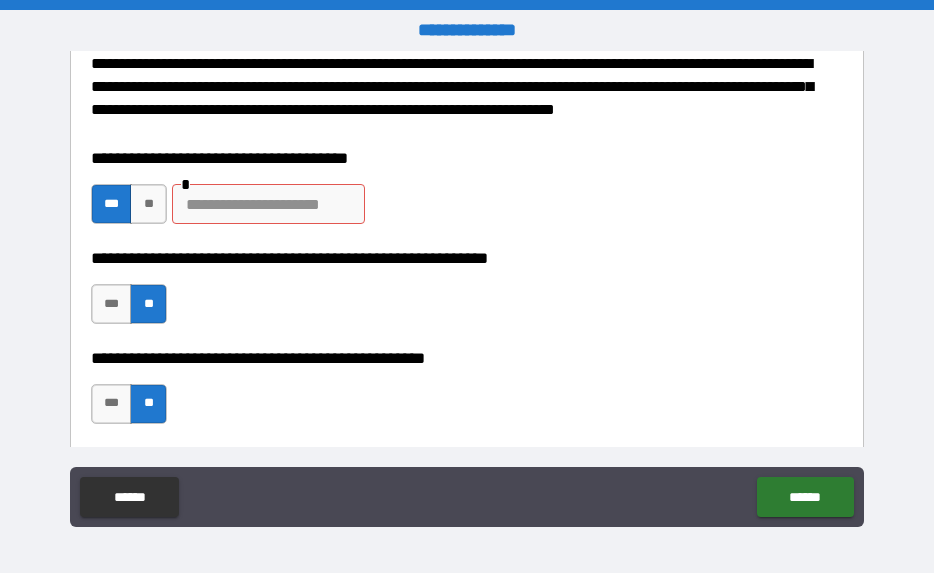 scroll, scrollTop: 448, scrollLeft: 0, axis: vertical 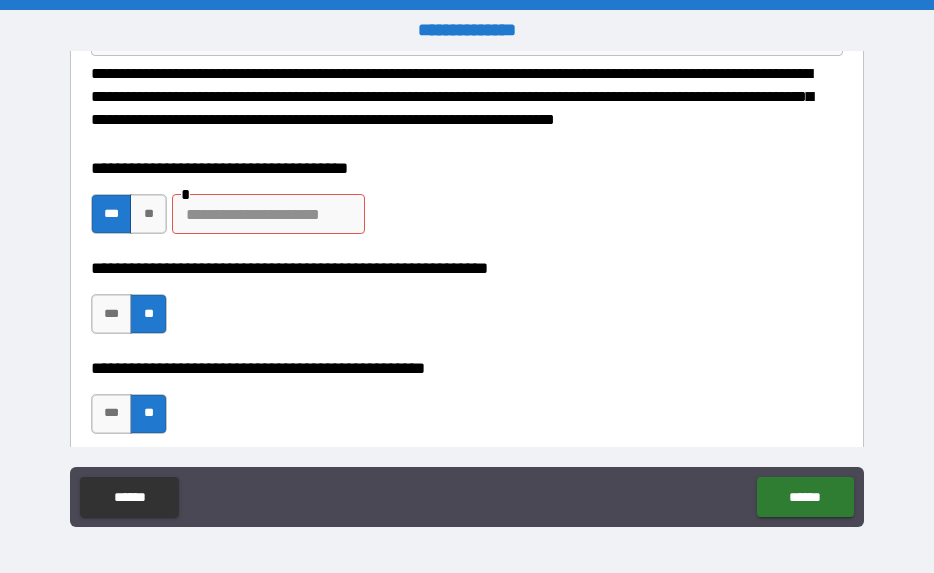 click on "**********" at bounding box center [461, 369] 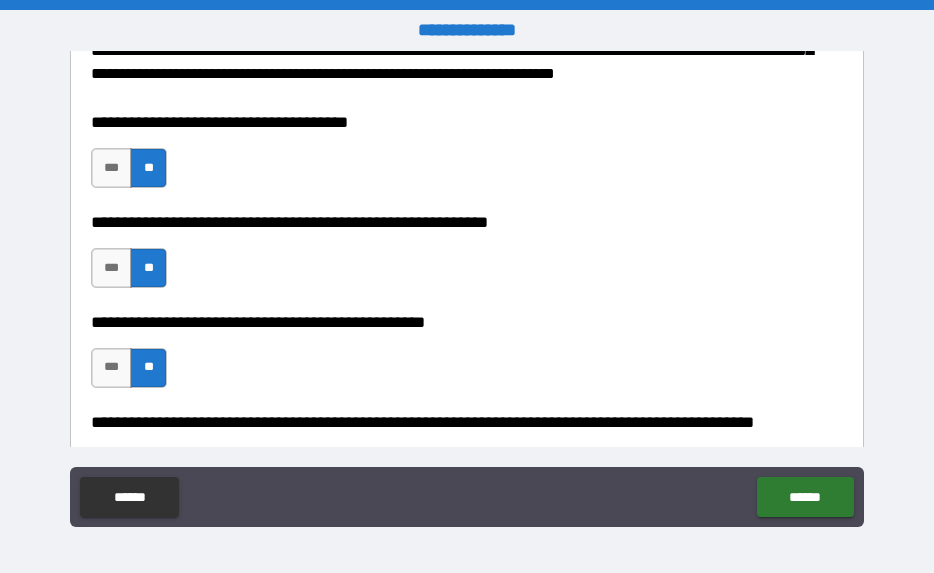scroll, scrollTop: 492, scrollLeft: 0, axis: vertical 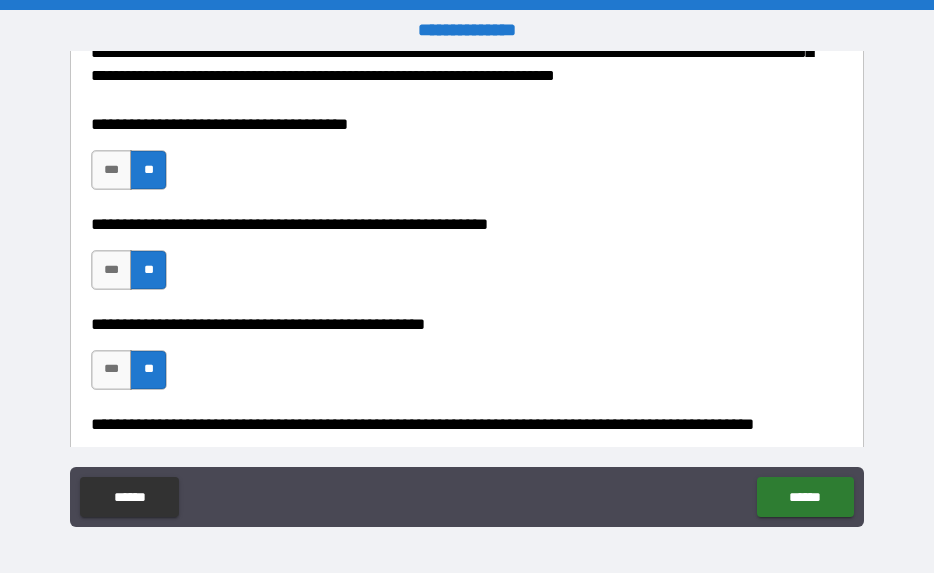 click on "***" at bounding box center (112, 170) 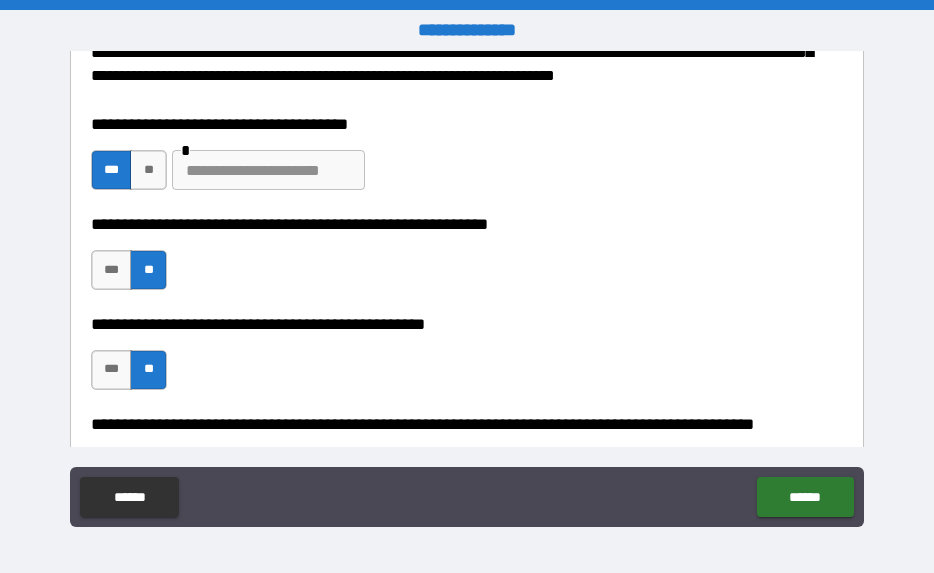 click at bounding box center (268, 170) 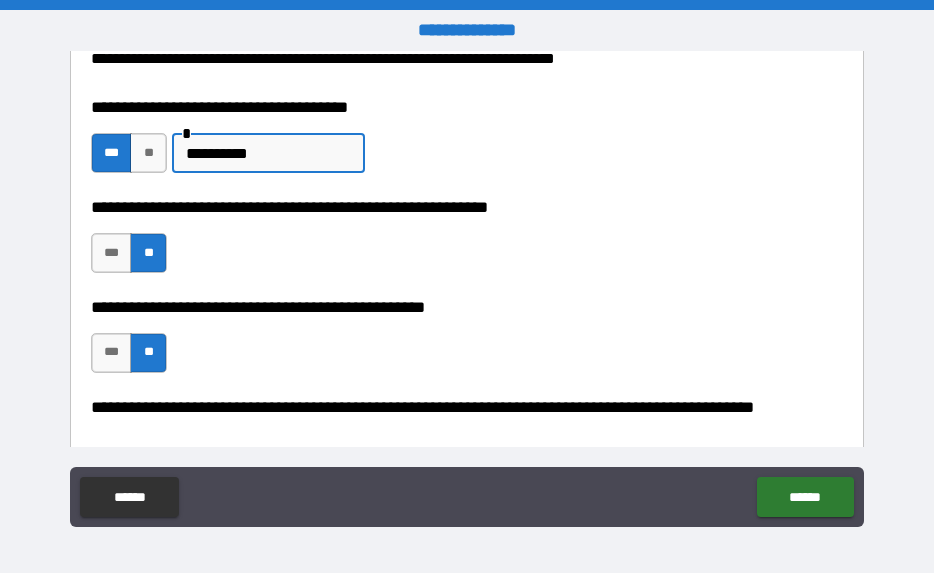 scroll, scrollTop: 510, scrollLeft: 0, axis: vertical 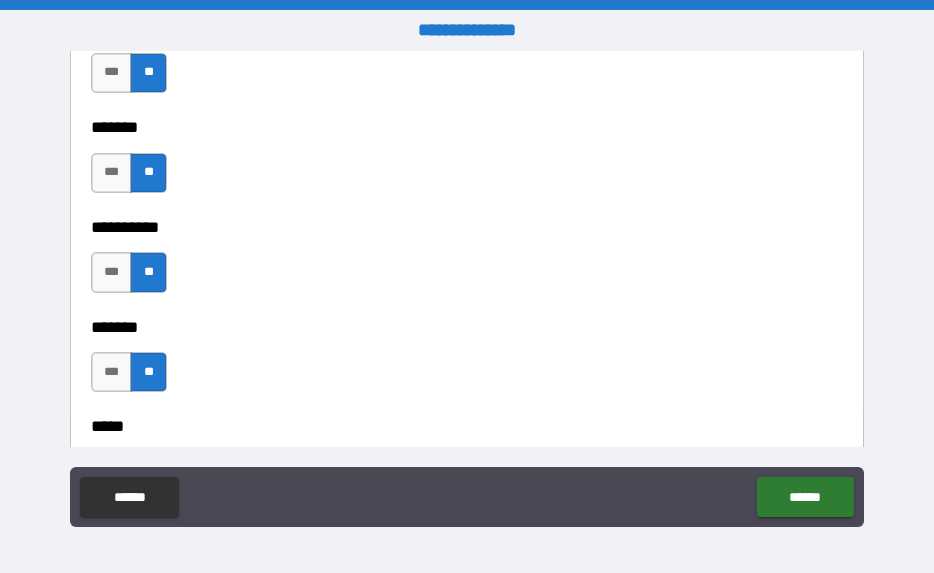 type on "**********" 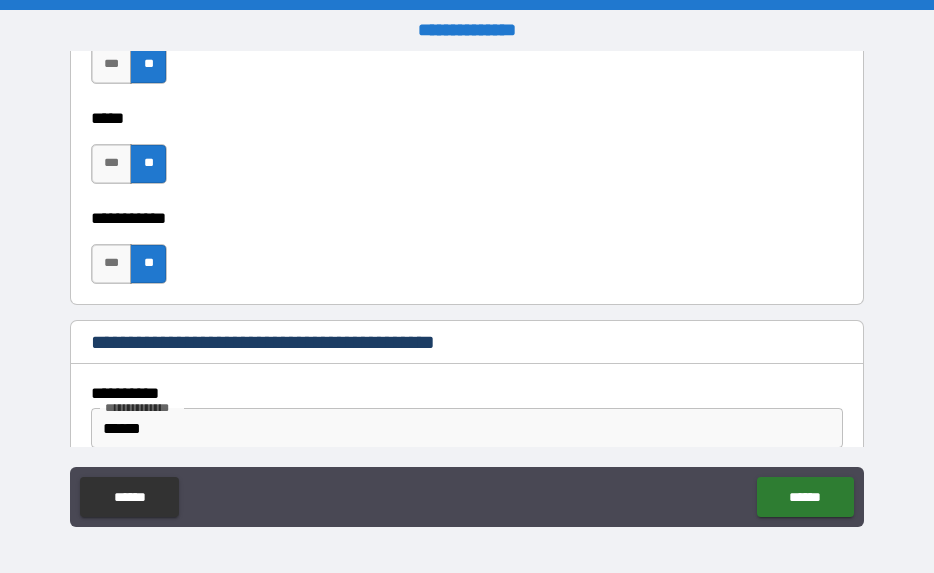scroll, scrollTop: 2596, scrollLeft: 0, axis: vertical 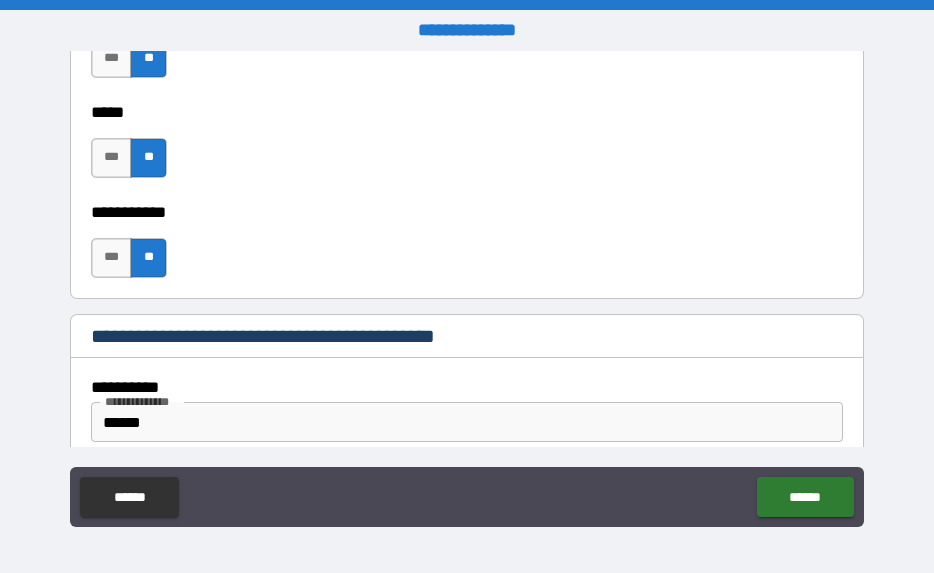 click on "******" at bounding box center (805, 497) 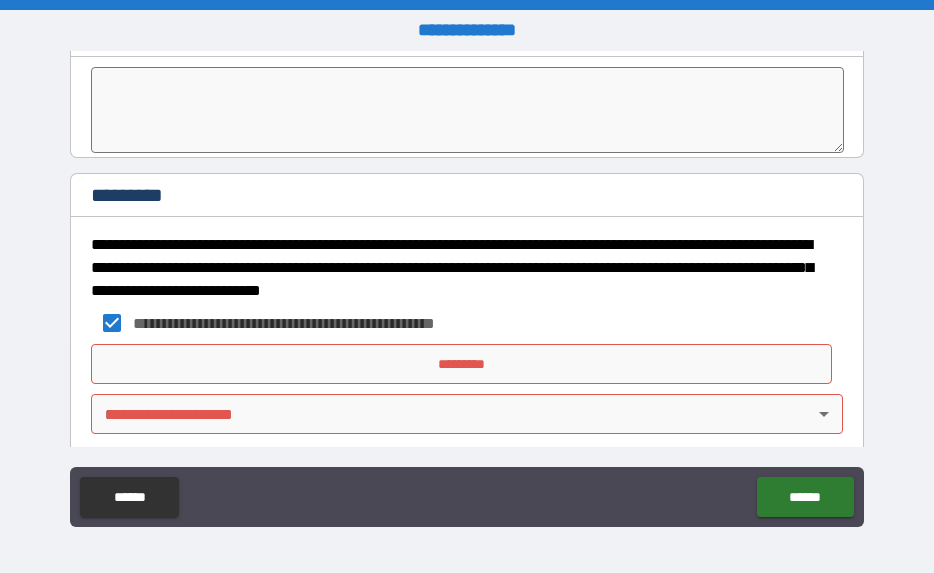 scroll, scrollTop: 11541, scrollLeft: 0, axis: vertical 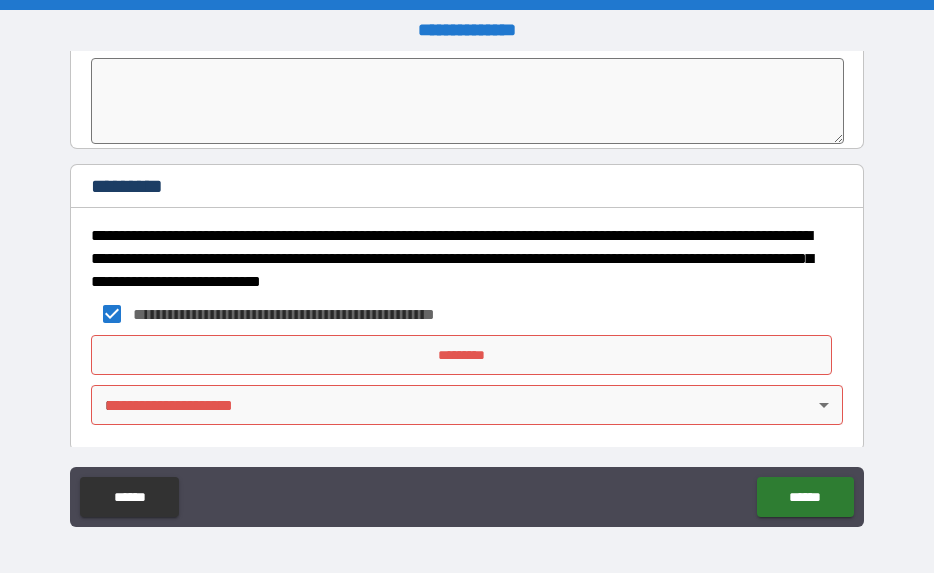 click on "*********" at bounding box center (461, 355) 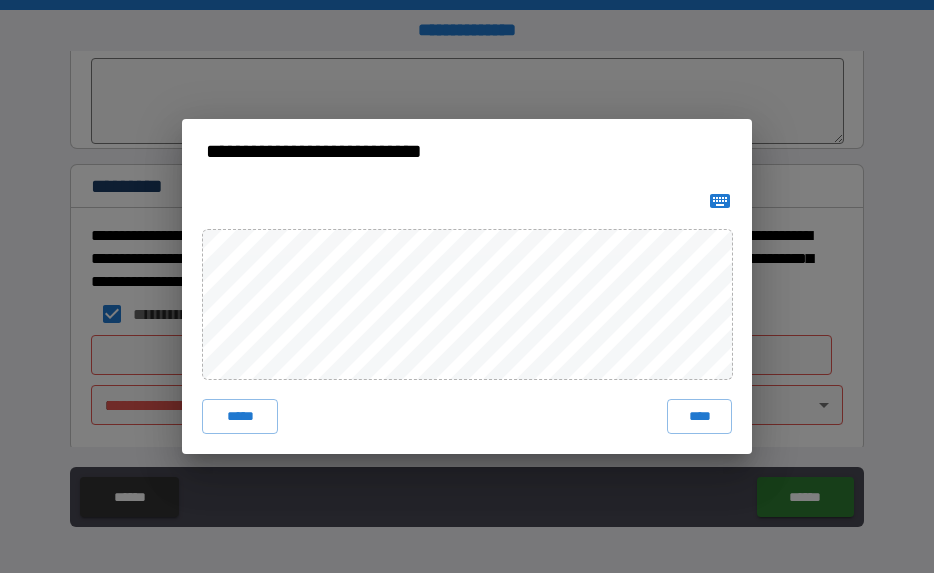 click on "****" at bounding box center [699, 417] 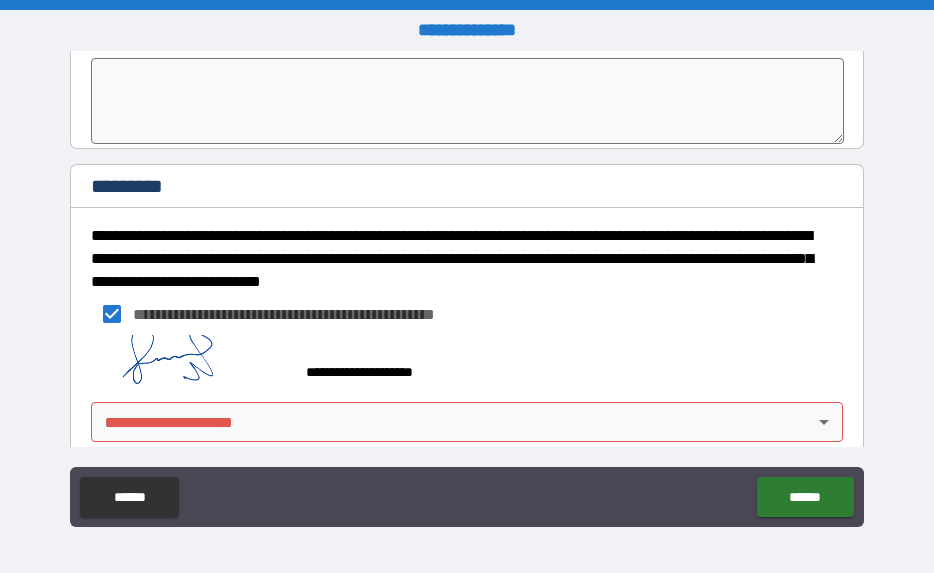 click on "**********" at bounding box center [467, 286] 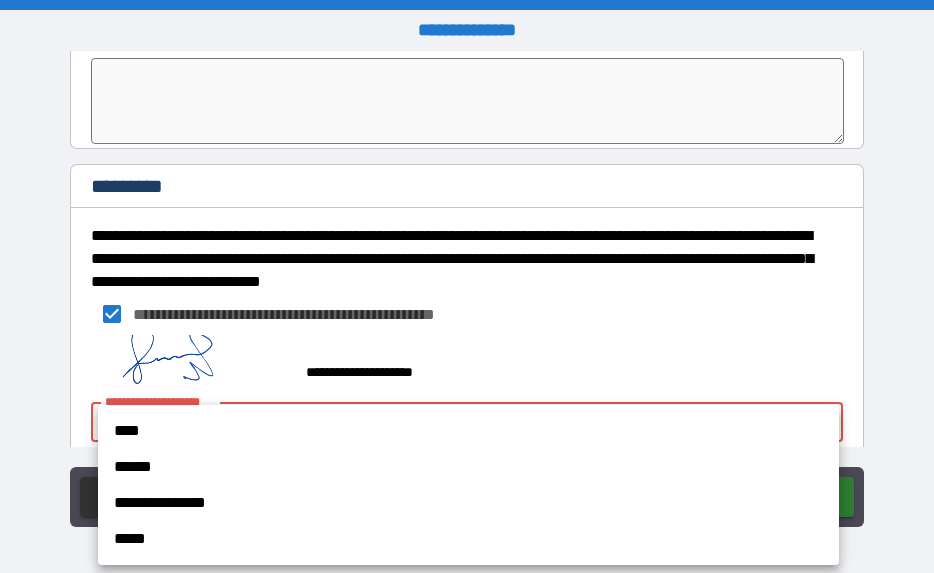 click on "****" at bounding box center [468, 431] 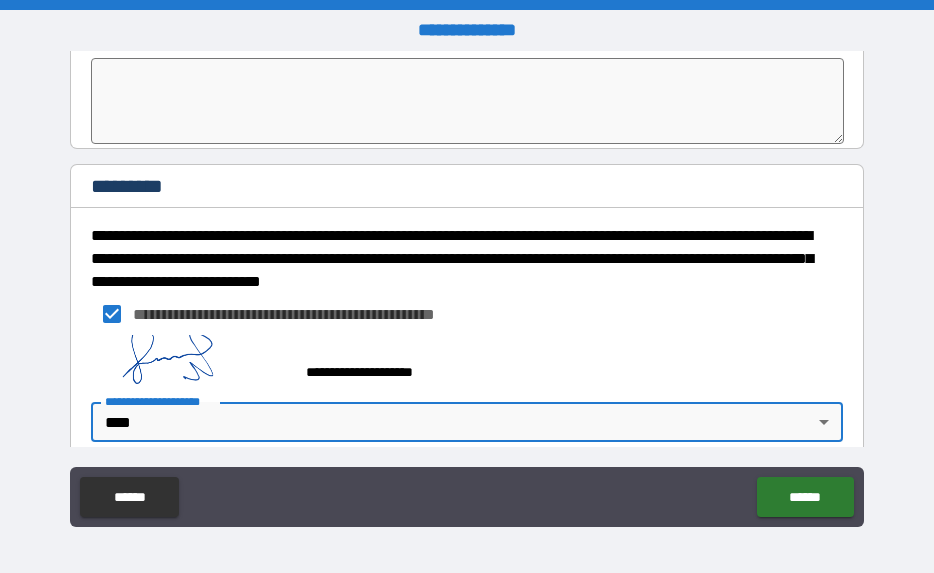 scroll, scrollTop: 11558, scrollLeft: 0, axis: vertical 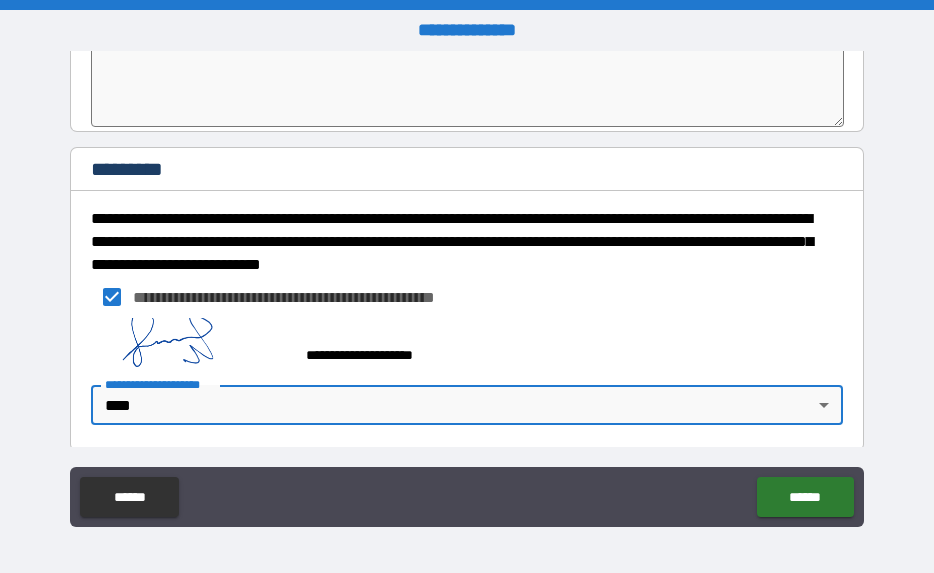 click on "******" at bounding box center [805, 497] 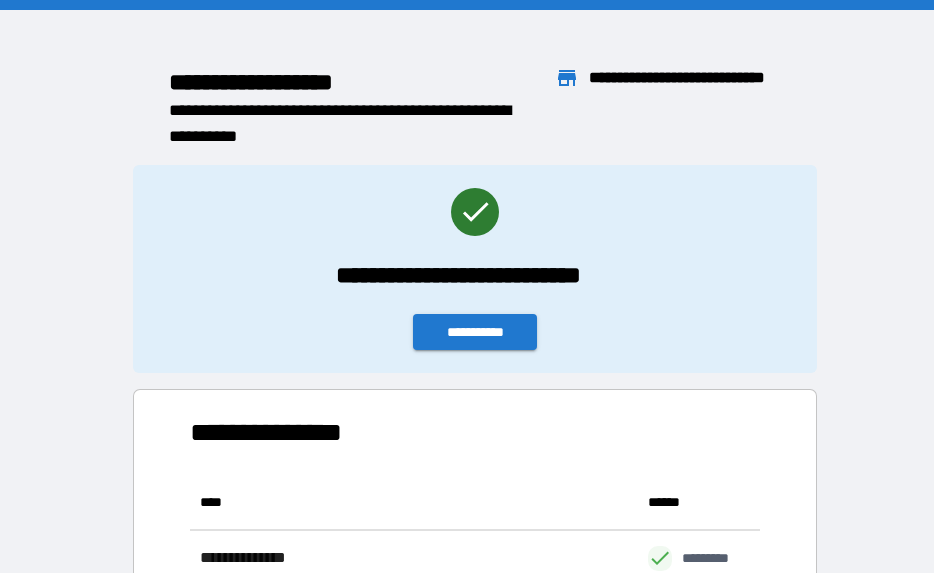 scroll, scrollTop: 16, scrollLeft: 16, axis: both 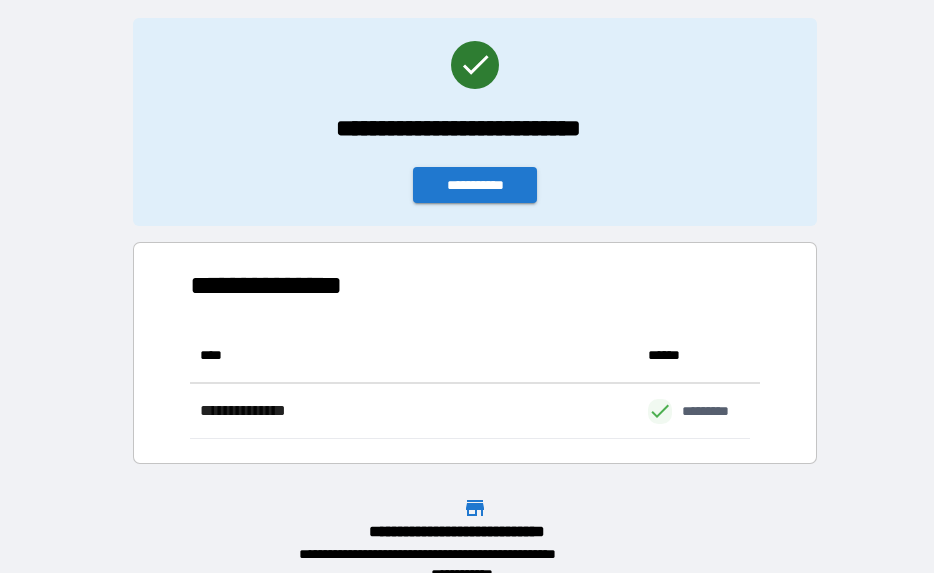 click on "**********" at bounding box center (475, 185) 